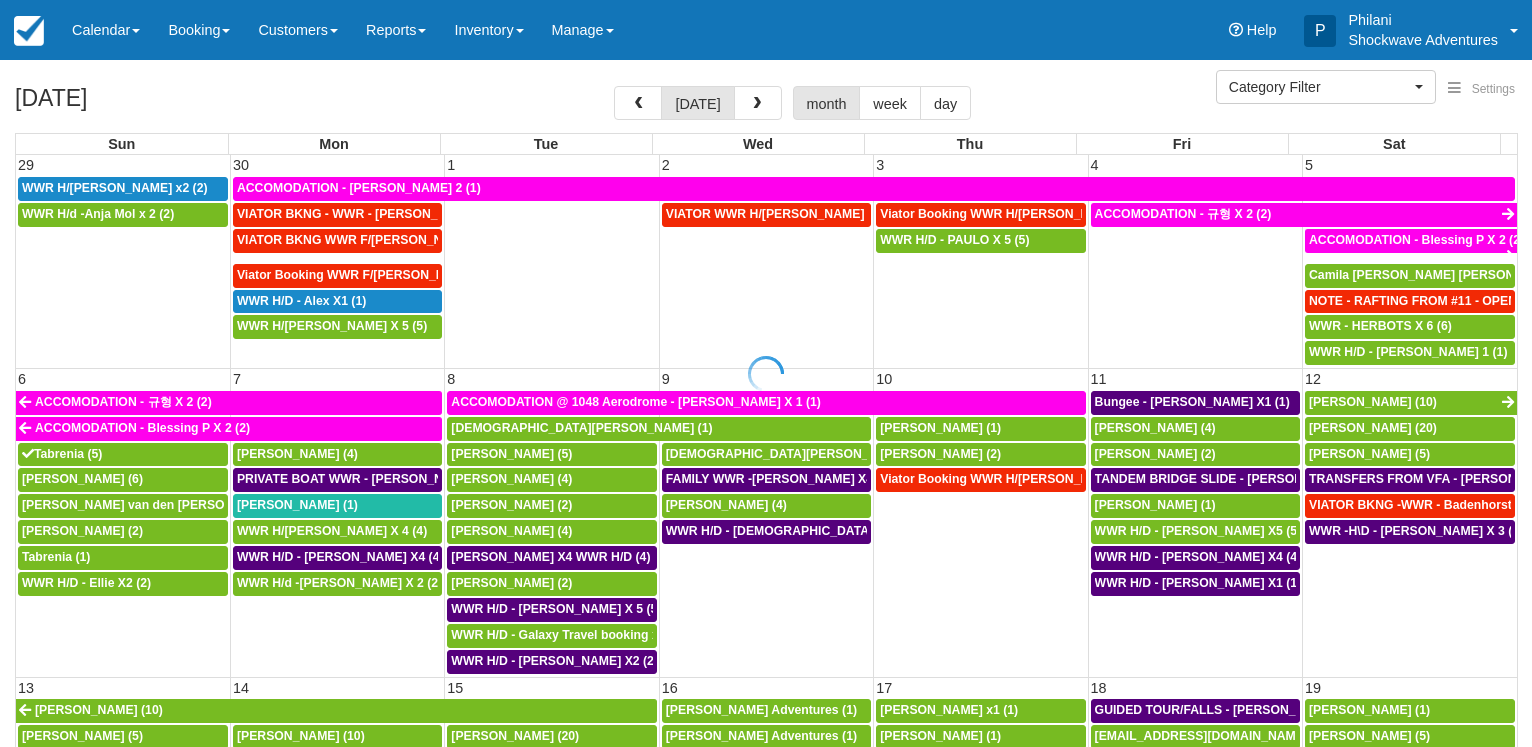select 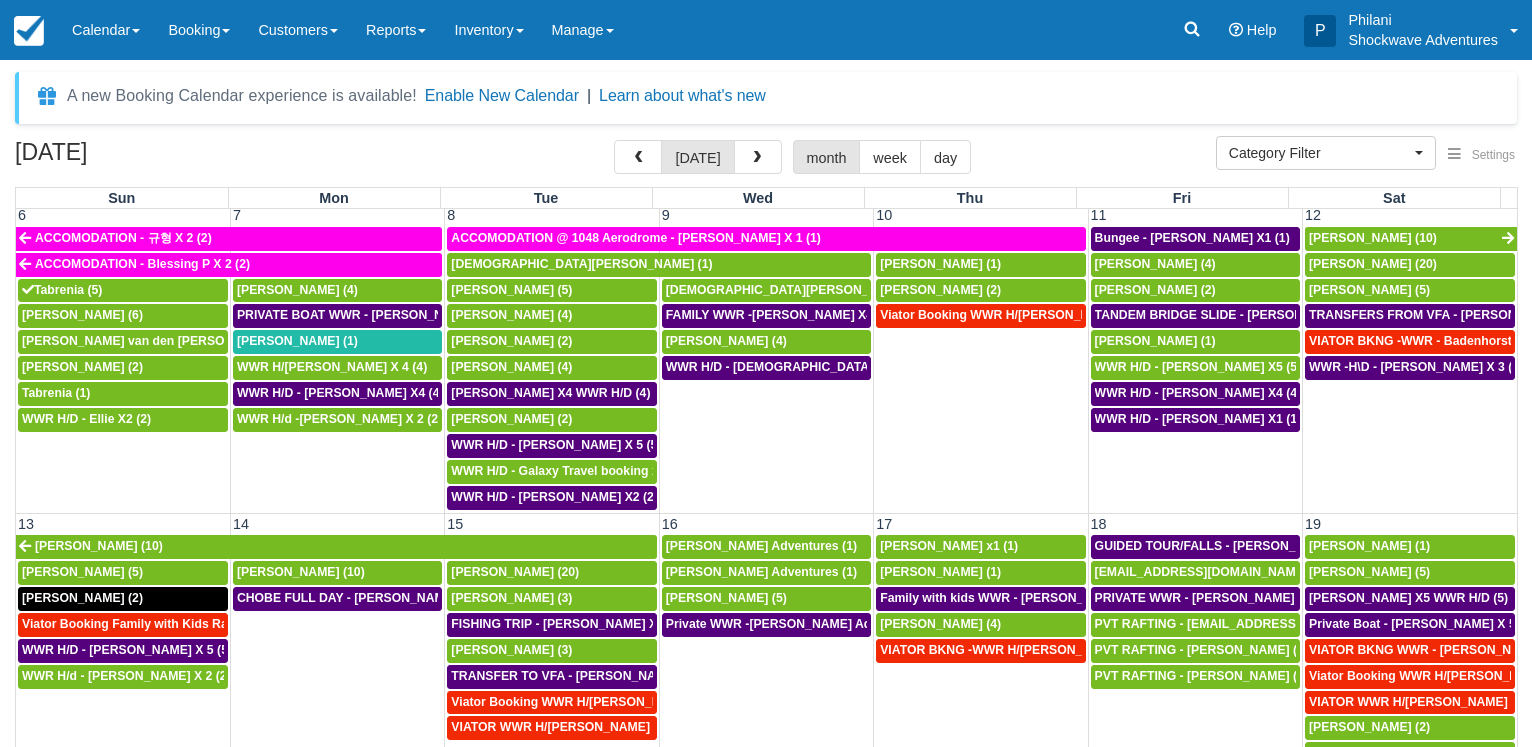scroll, scrollTop: 96, scrollLeft: 0, axis: vertical 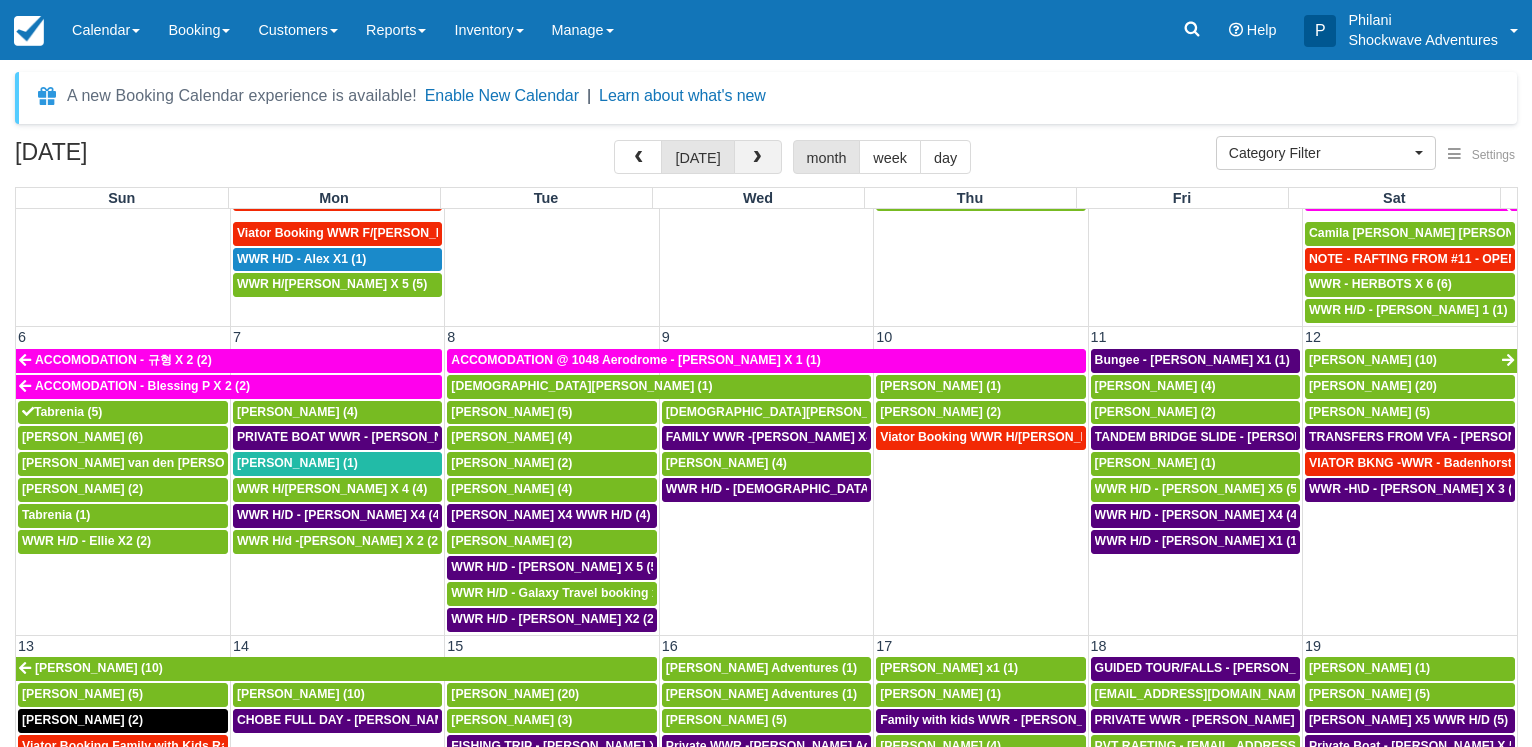 click at bounding box center (758, 157) 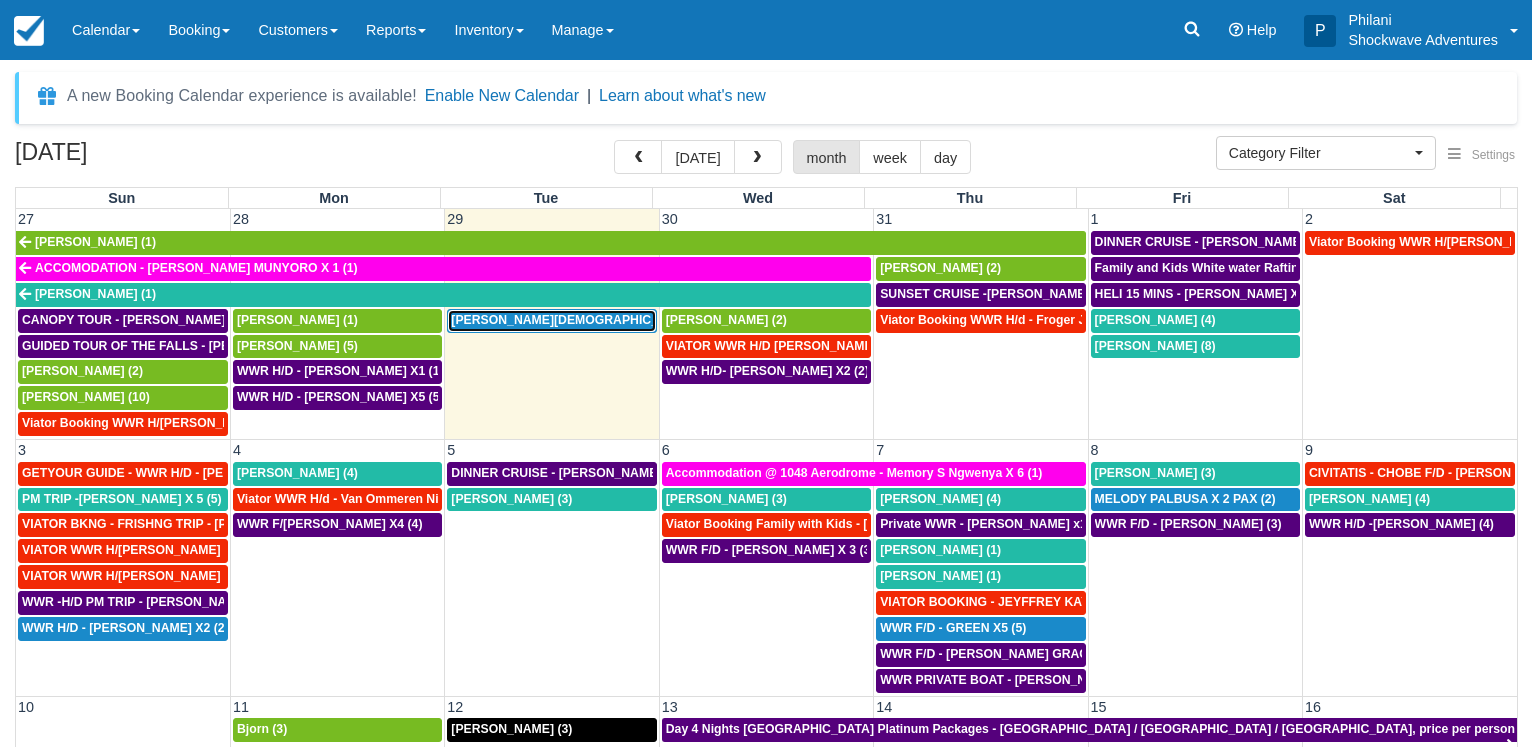 click on "Sandy Mosquera (6)" at bounding box center [581, 320] 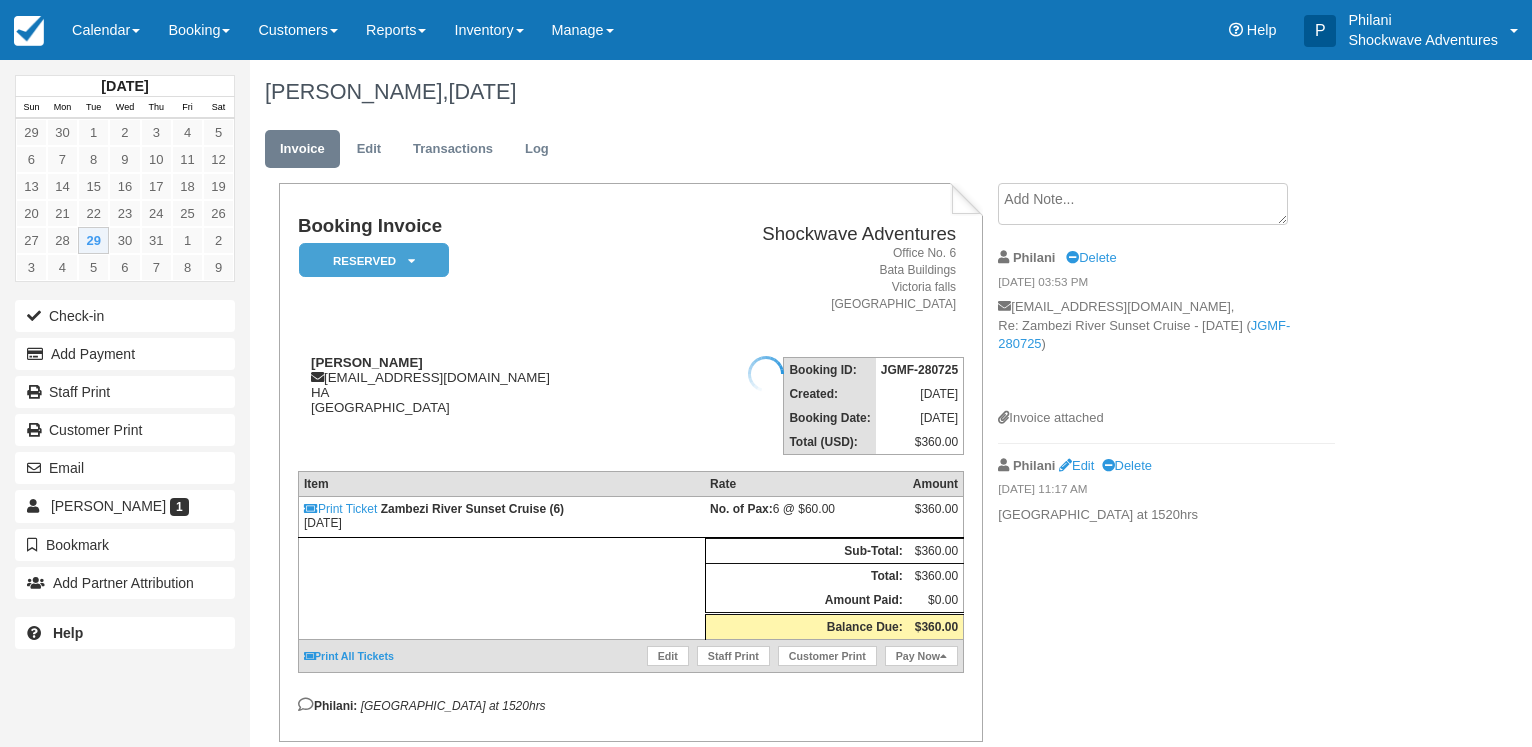 scroll, scrollTop: 0, scrollLeft: 0, axis: both 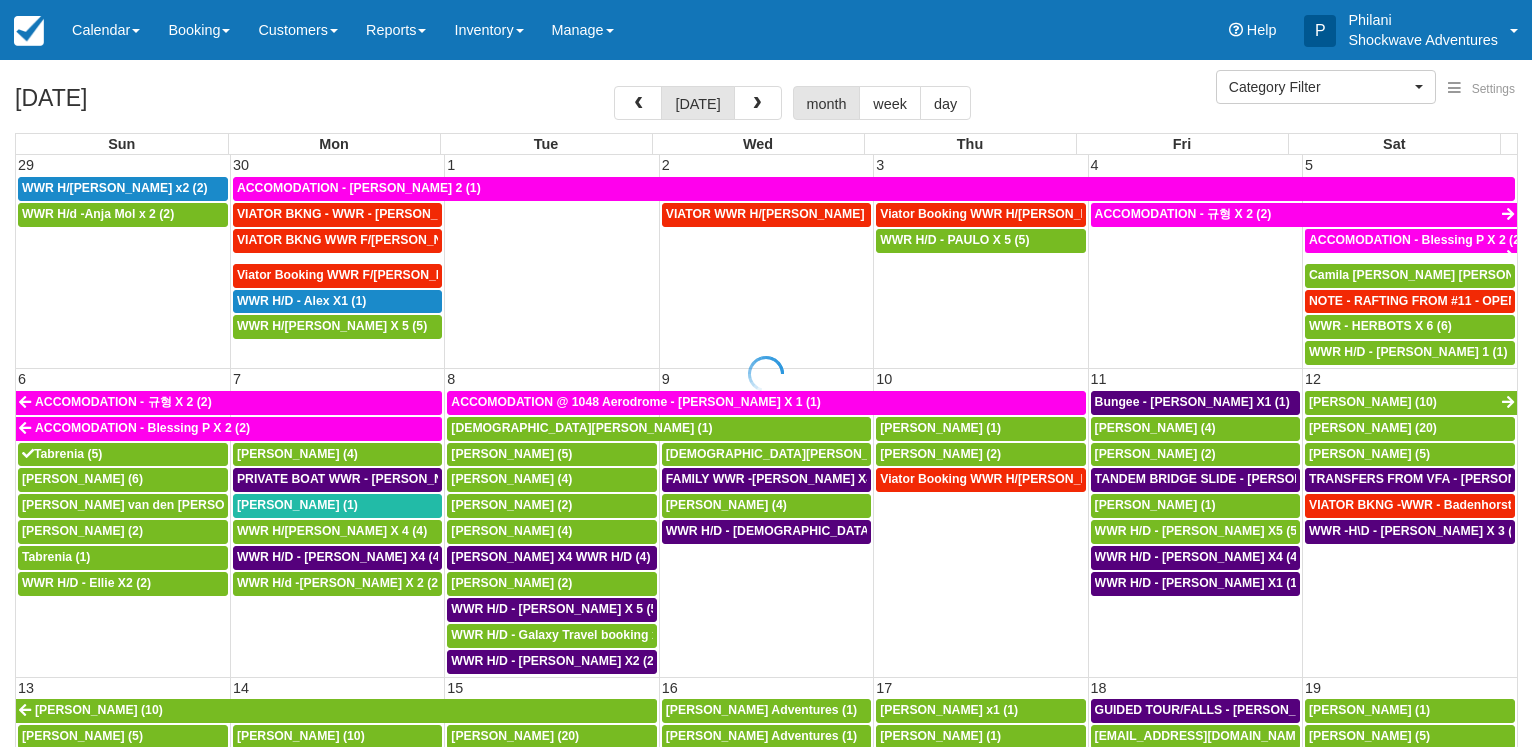 select 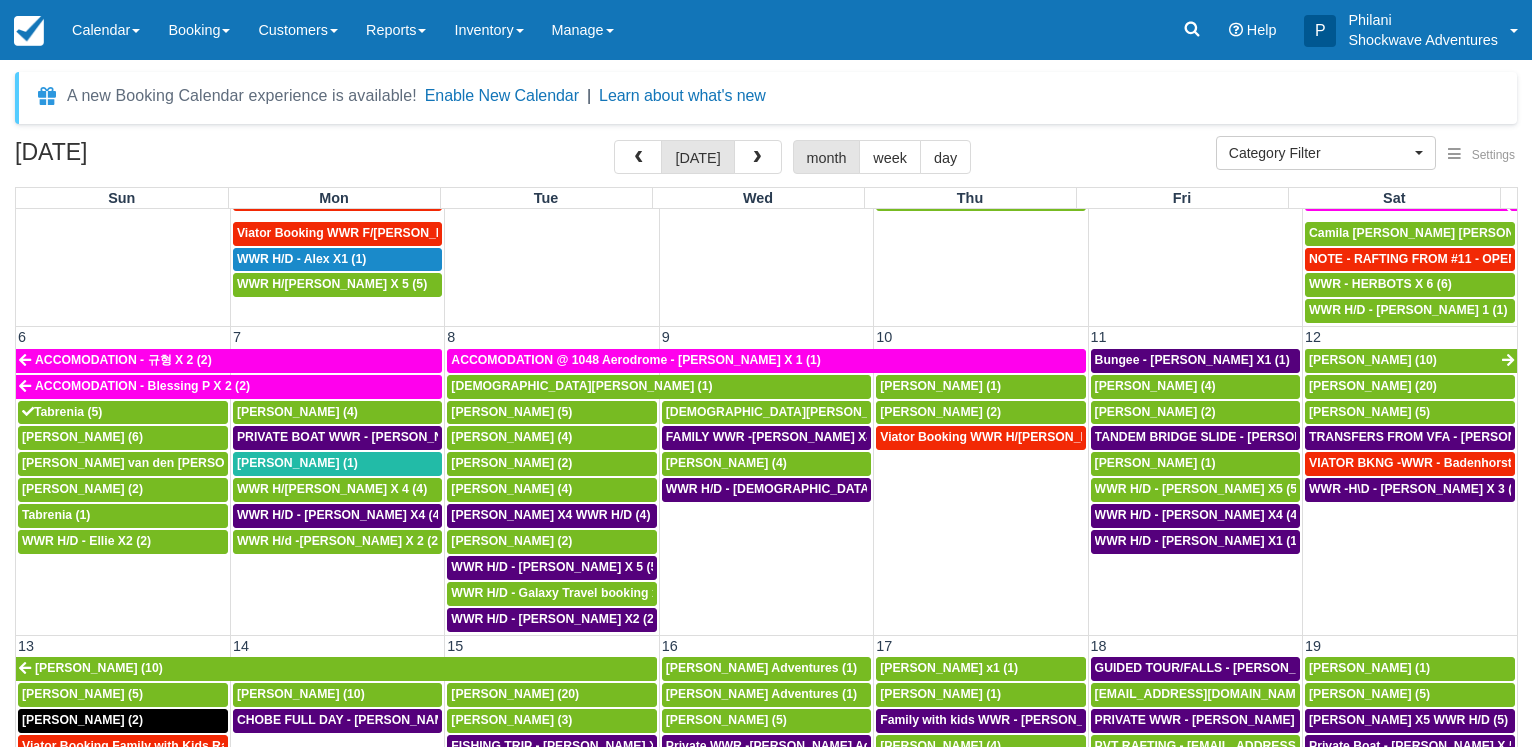scroll, scrollTop: 0, scrollLeft: 0, axis: both 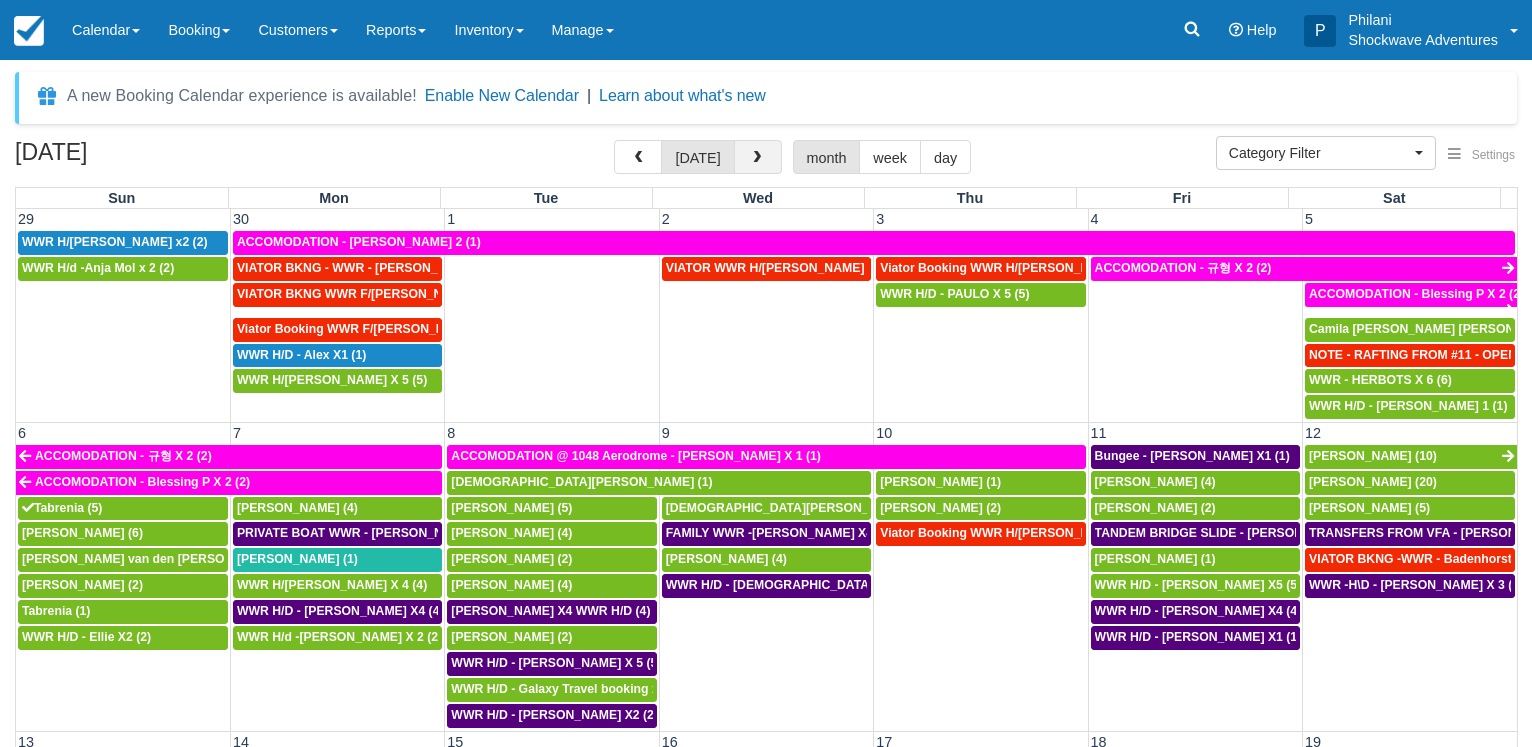 click at bounding box center (757, 158) 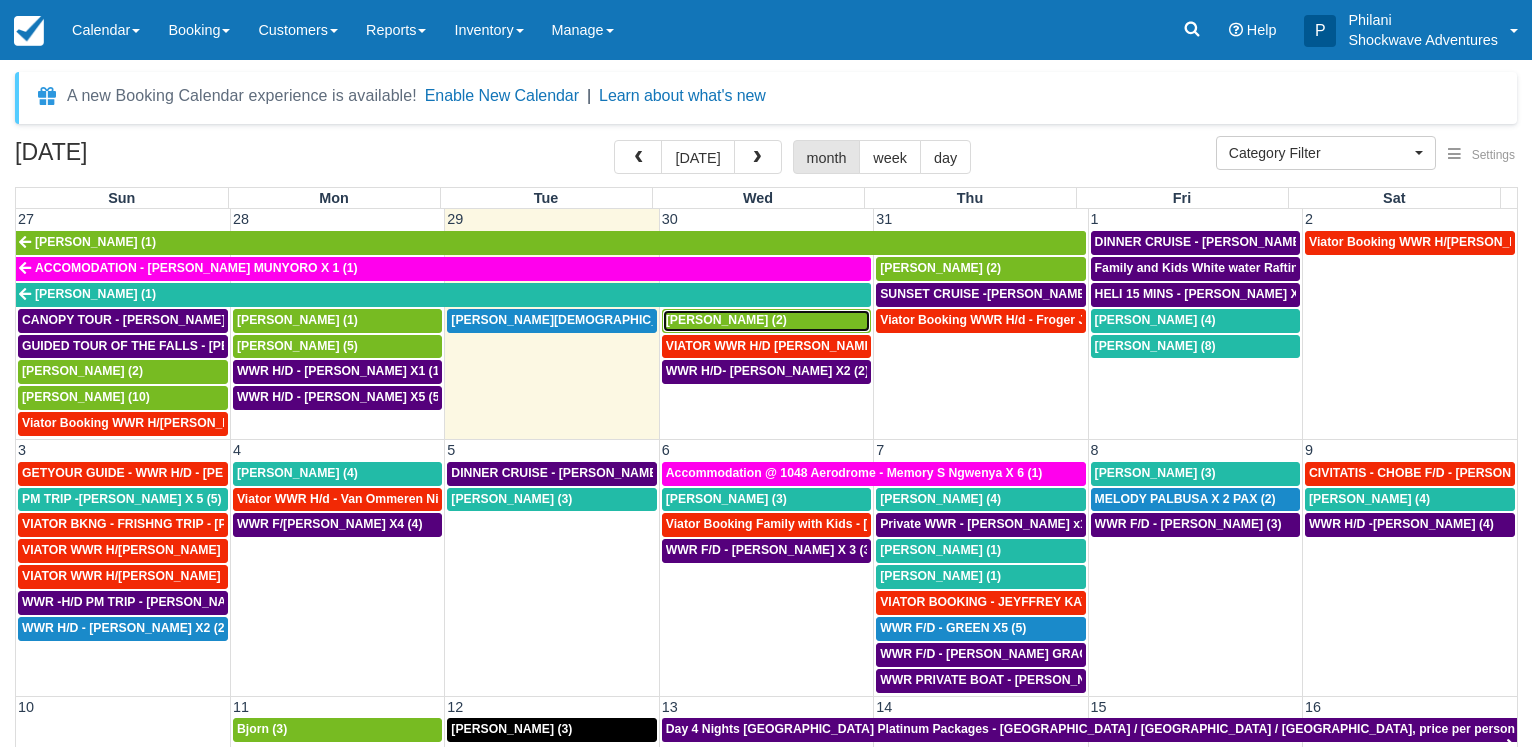 click on "[PERSON_NAME] (2)" at bounding box center (726, 320) 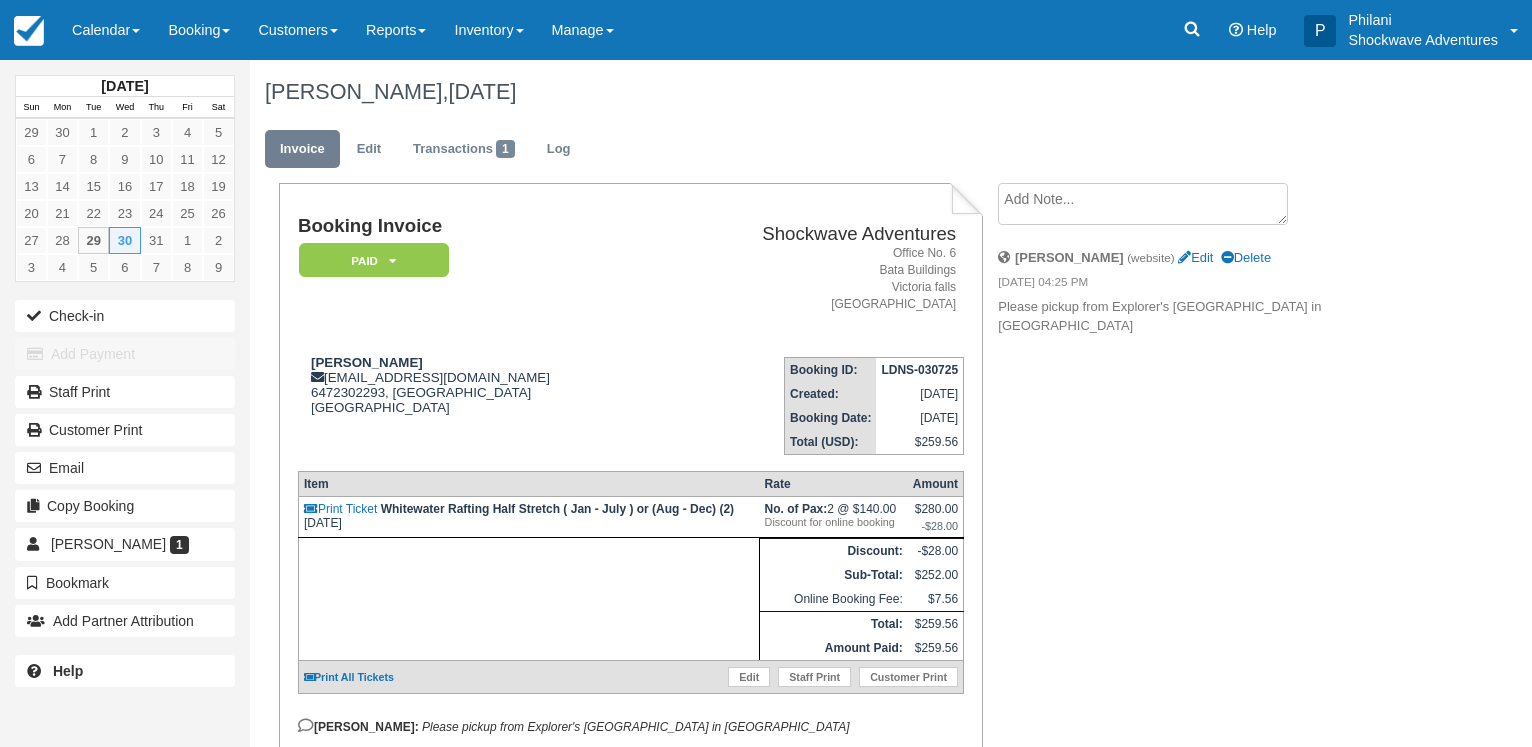 scroll, scrollTop: 0, scrollLeft: 0, axis: both 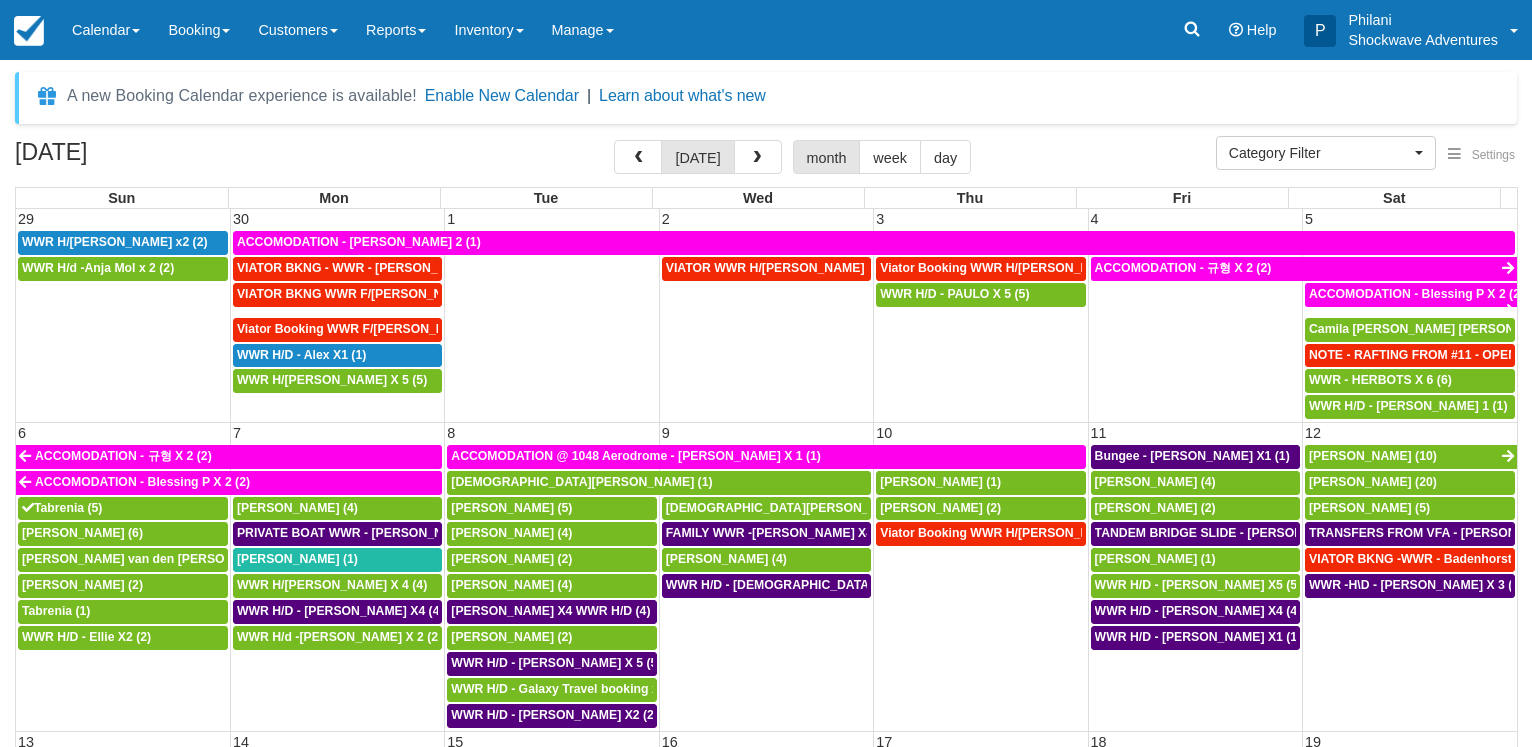 select 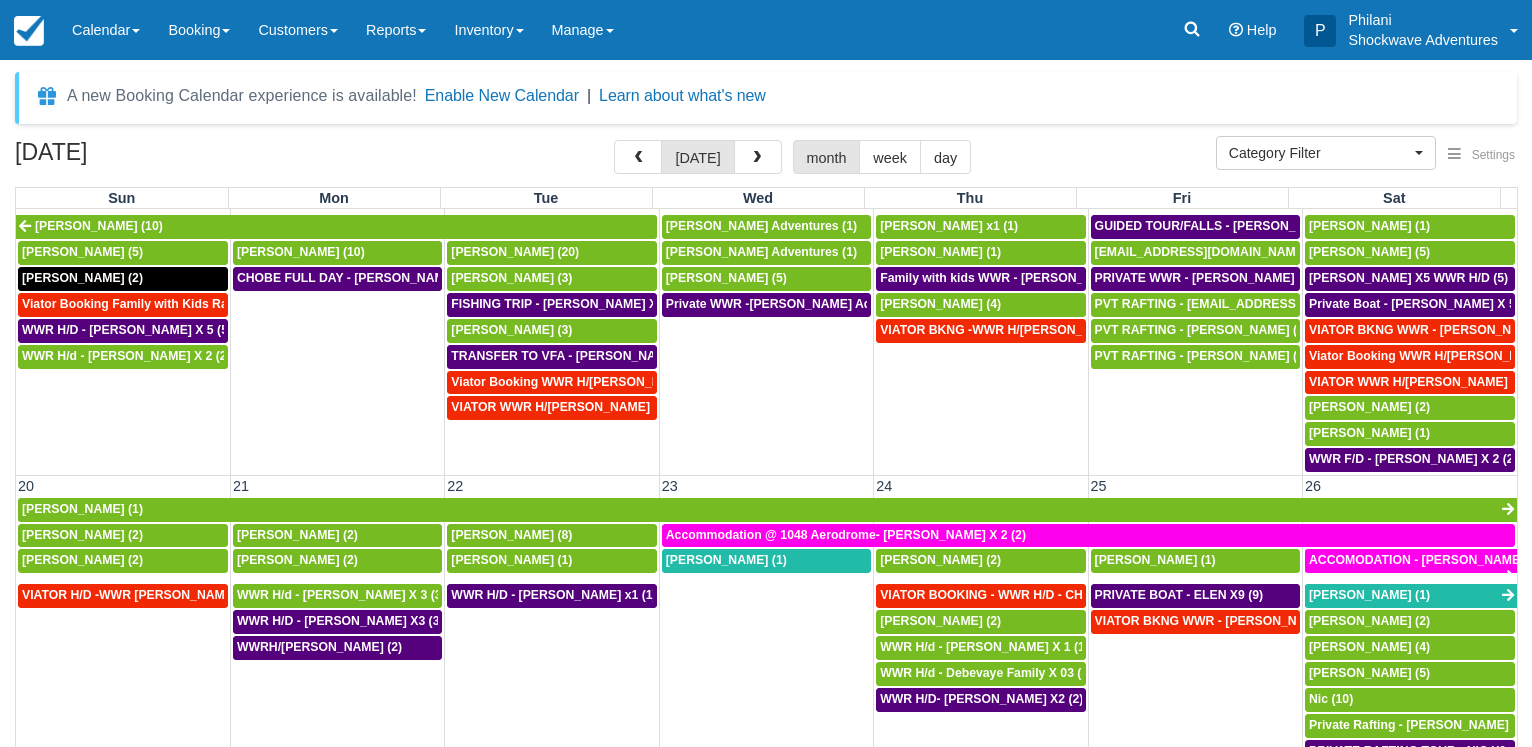 scroll, scrollTop: 576, scrollLeft: 0, axis: vertical 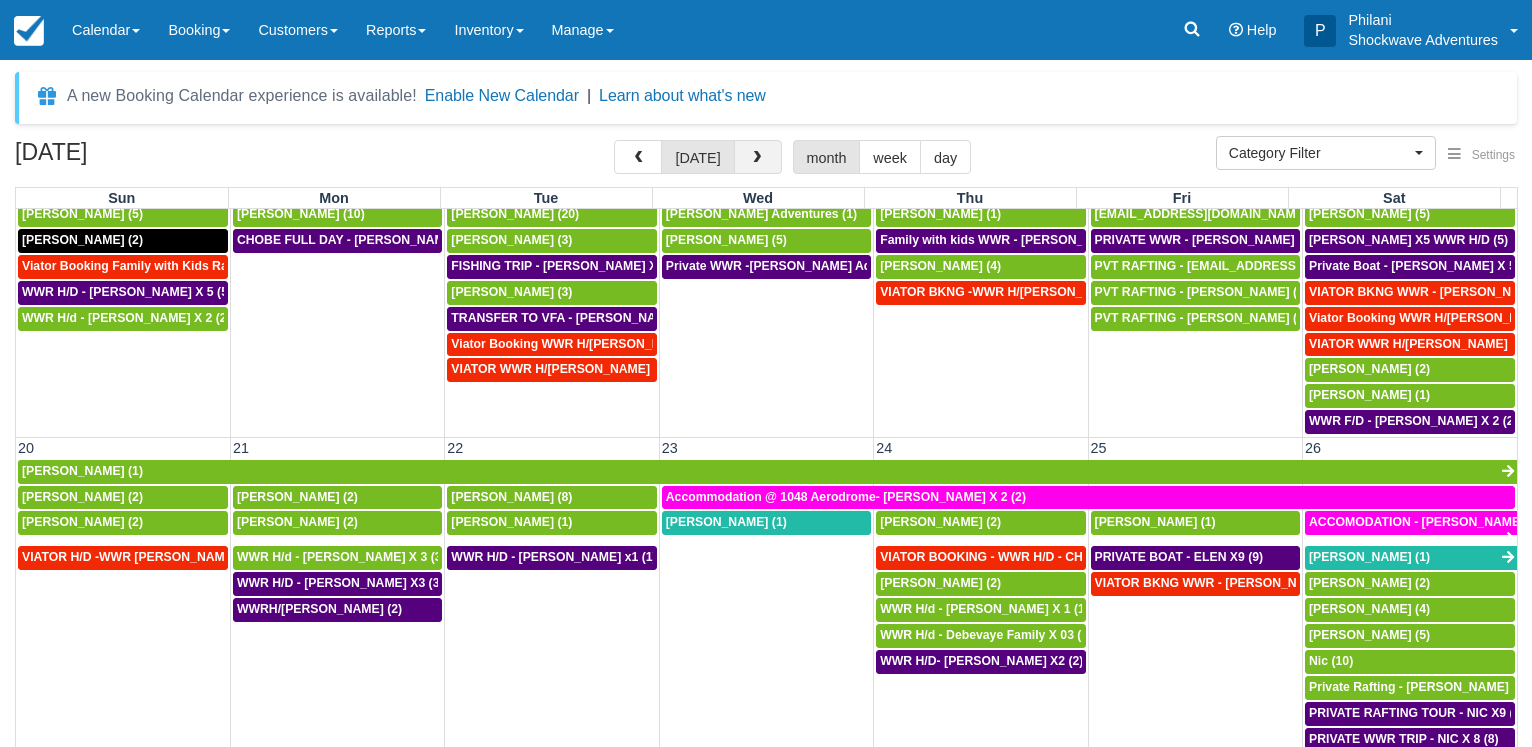 click at bounding box center (758, 157) 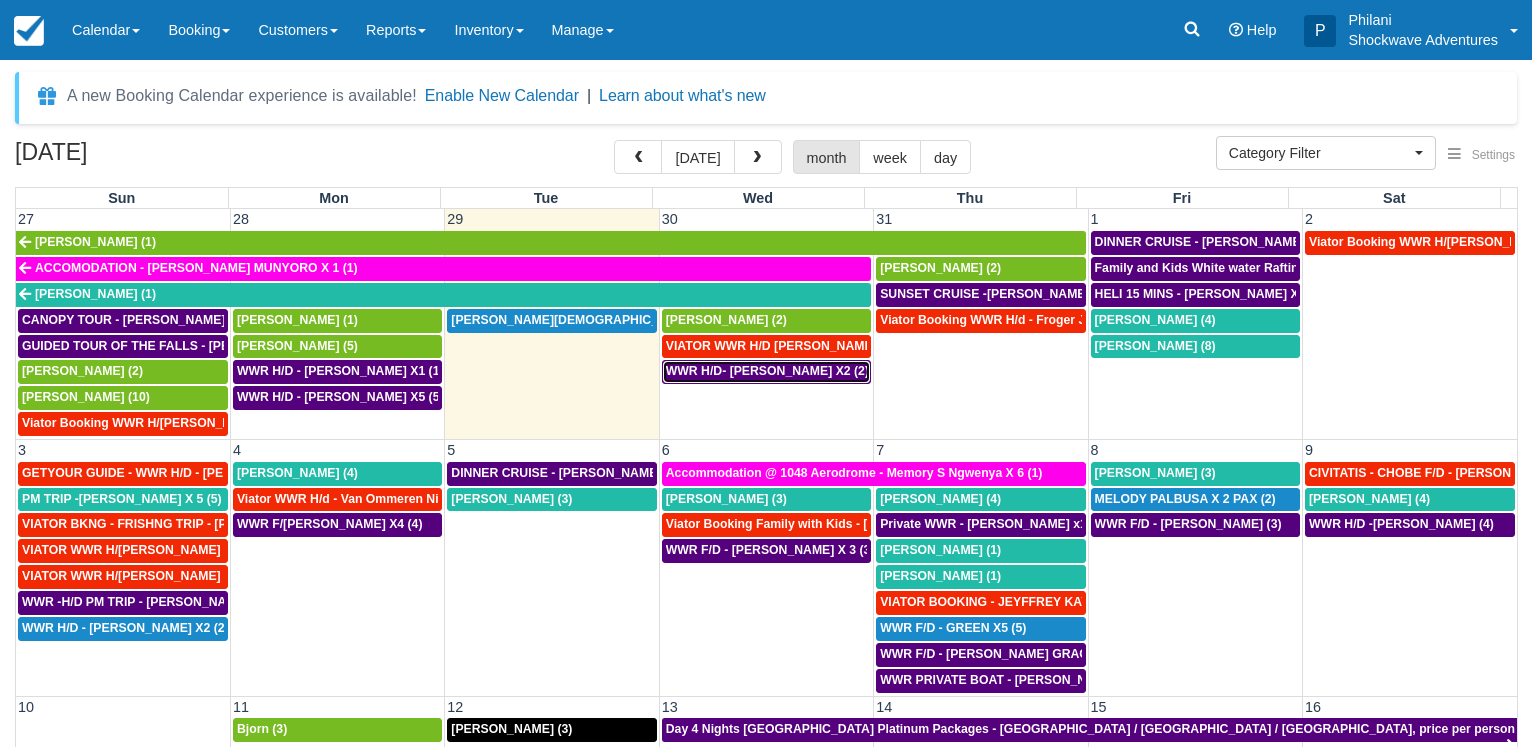 click on "WWR H/D- NISHI SHAH X2 (2)" at bounding box center (767, 371) 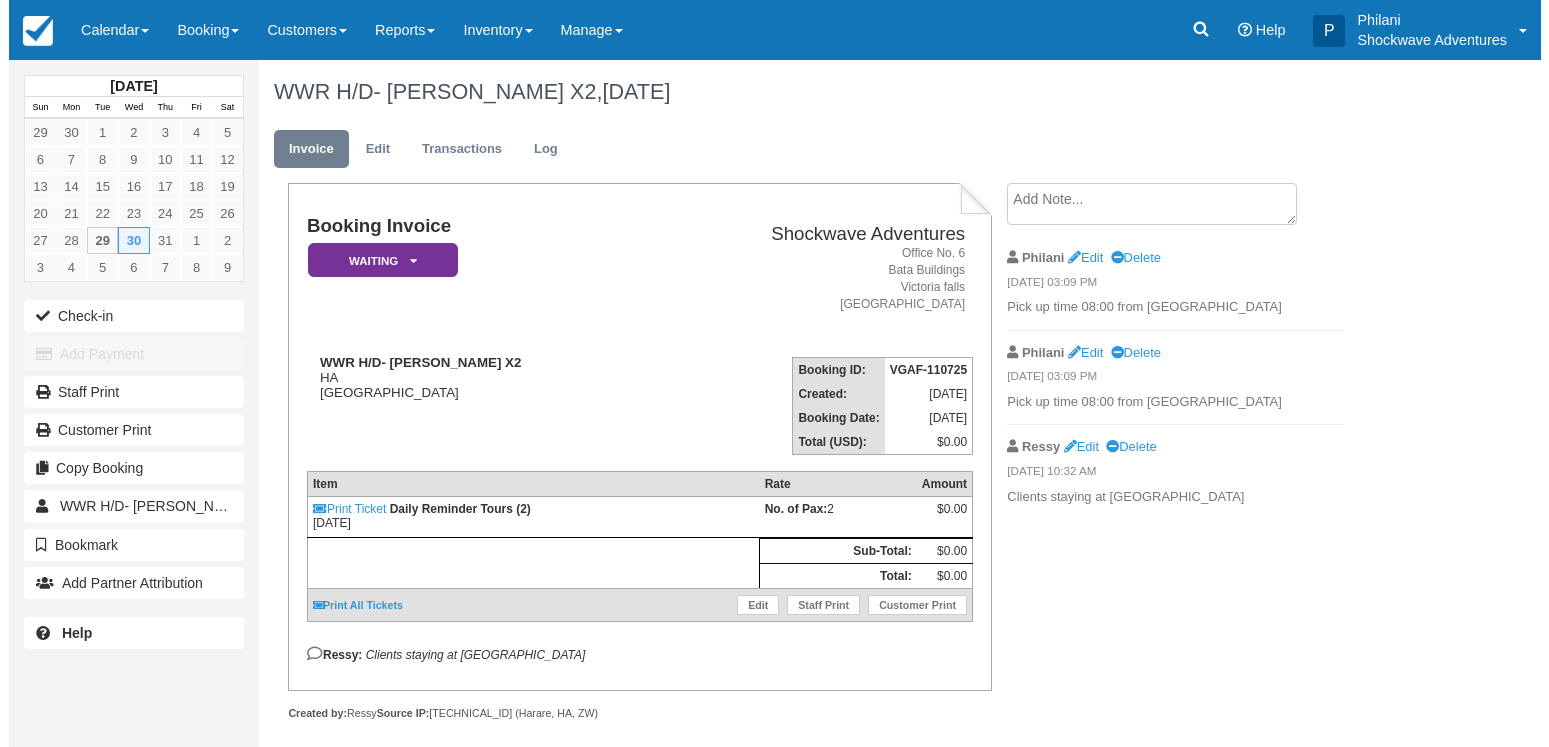 scroll, scrollTop: 0, scrollLeft: 0, axis: both 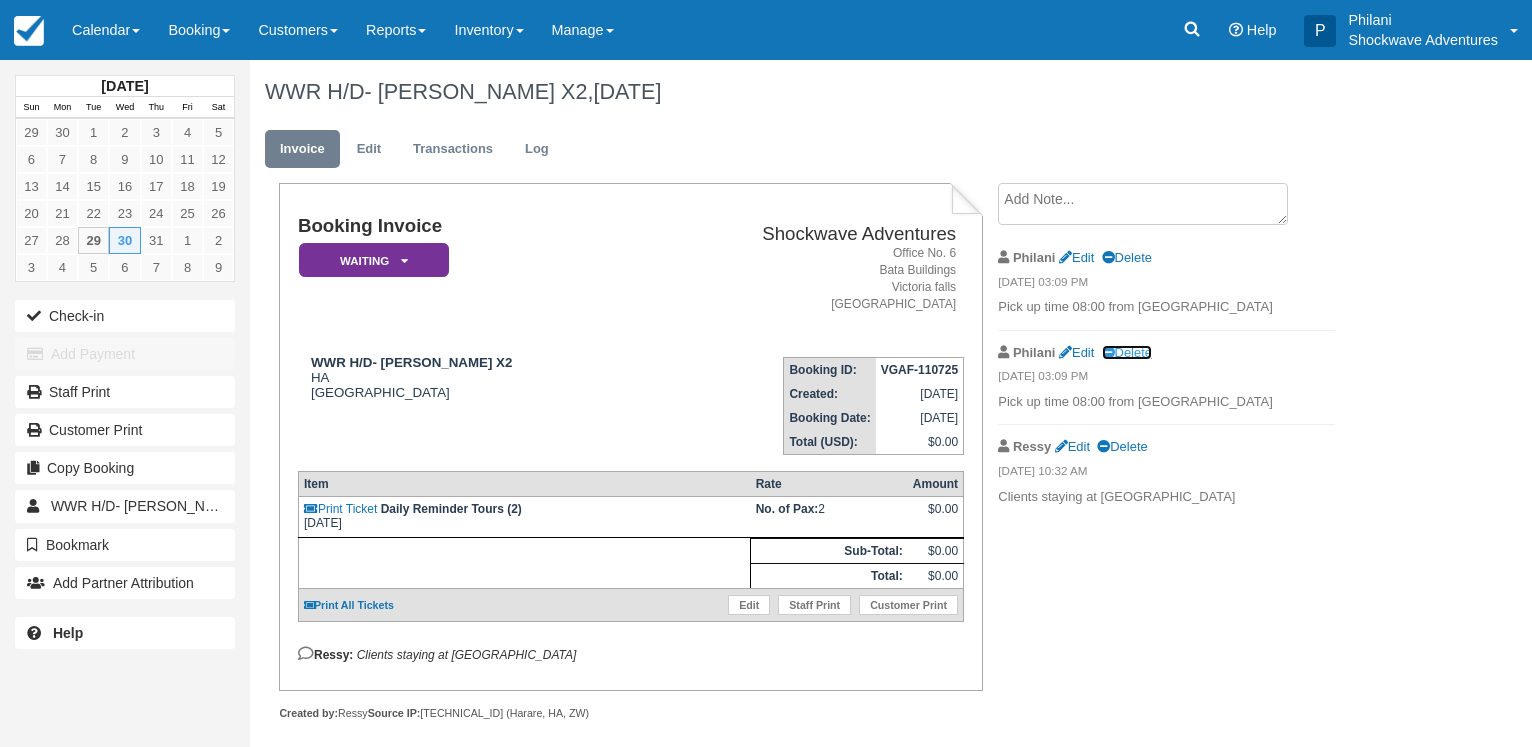 click on "Delete" at bounding box center [1127, 352] 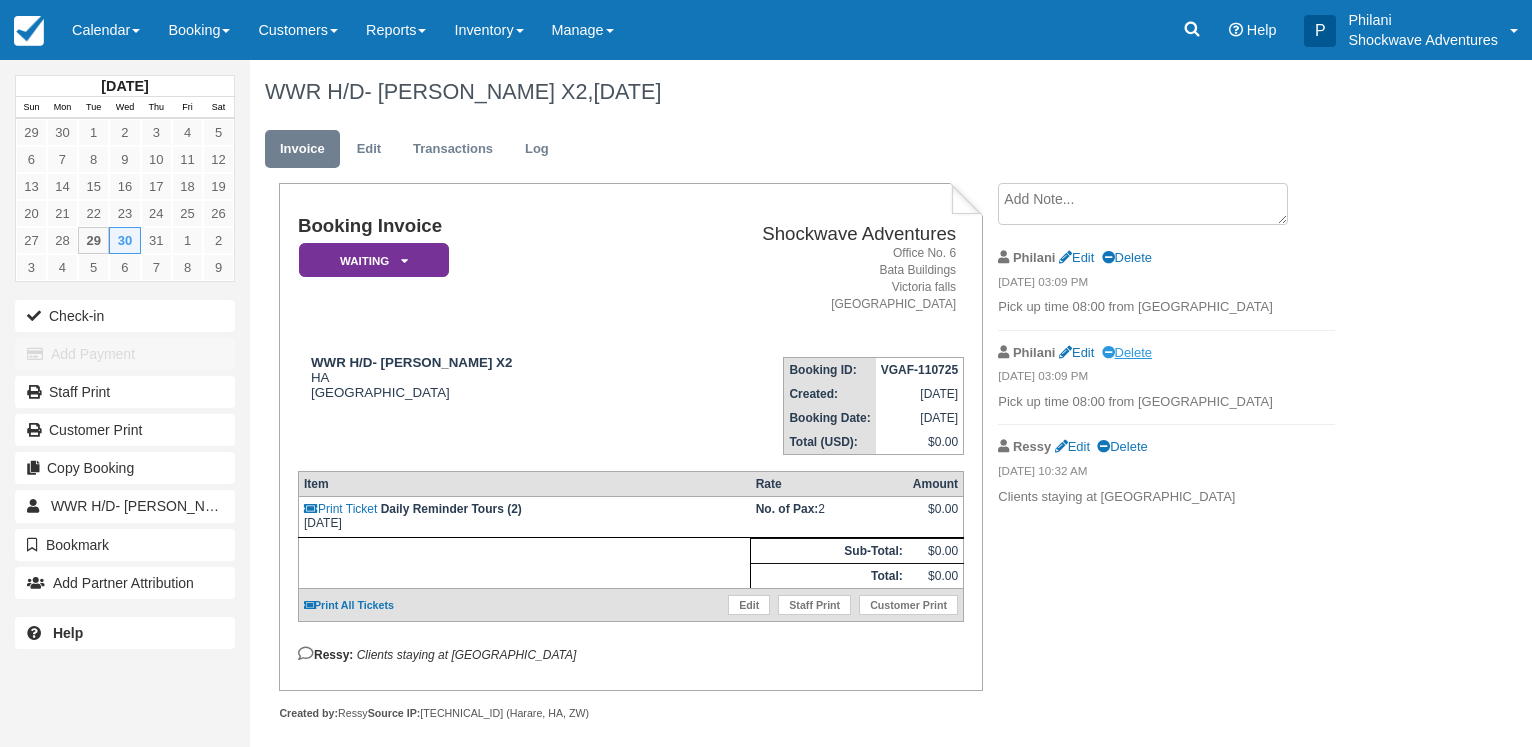 click on "Created:" at bounding box center (830, 394) 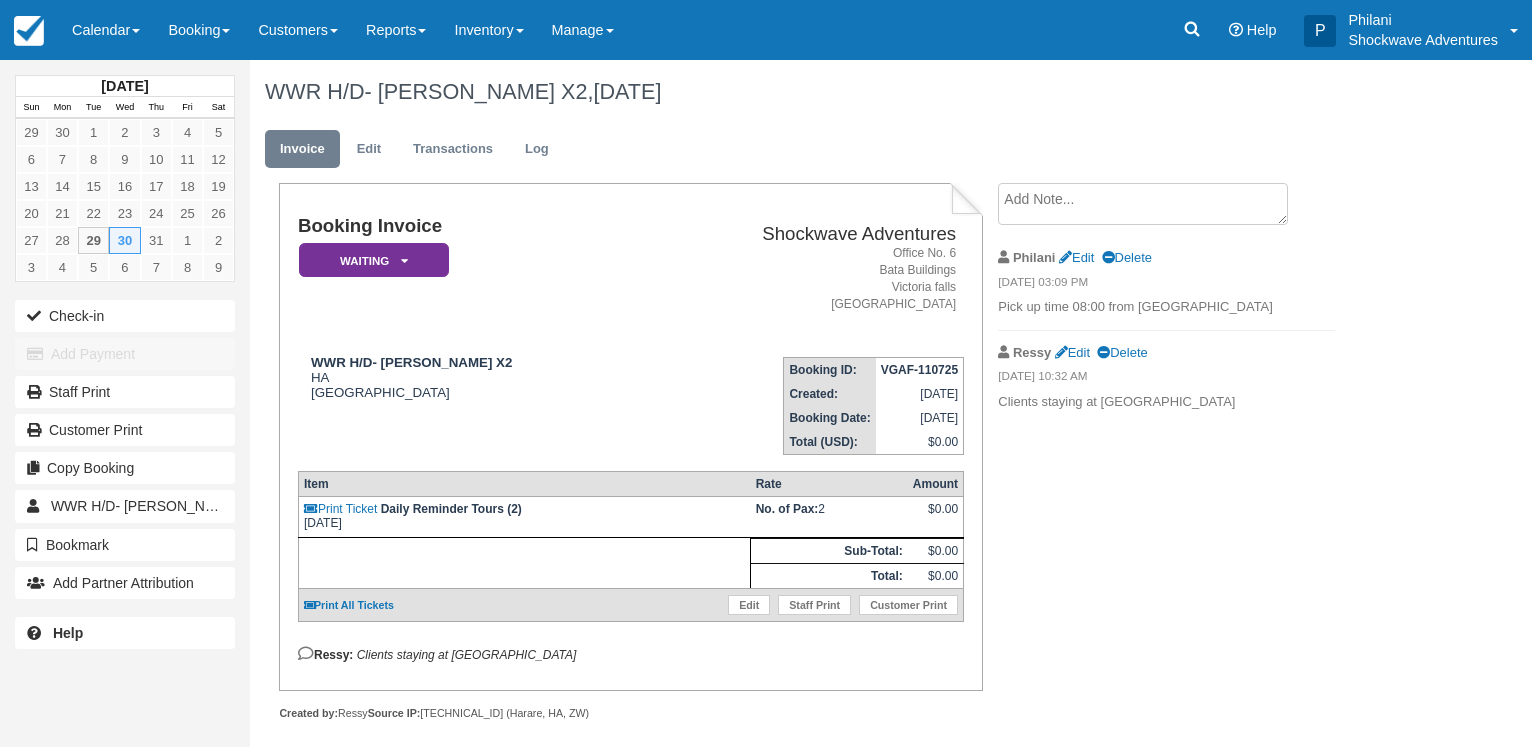 click on "Clients staying at [GEOGRAPHIC_DATA]" at bounding box center (1166, 402) 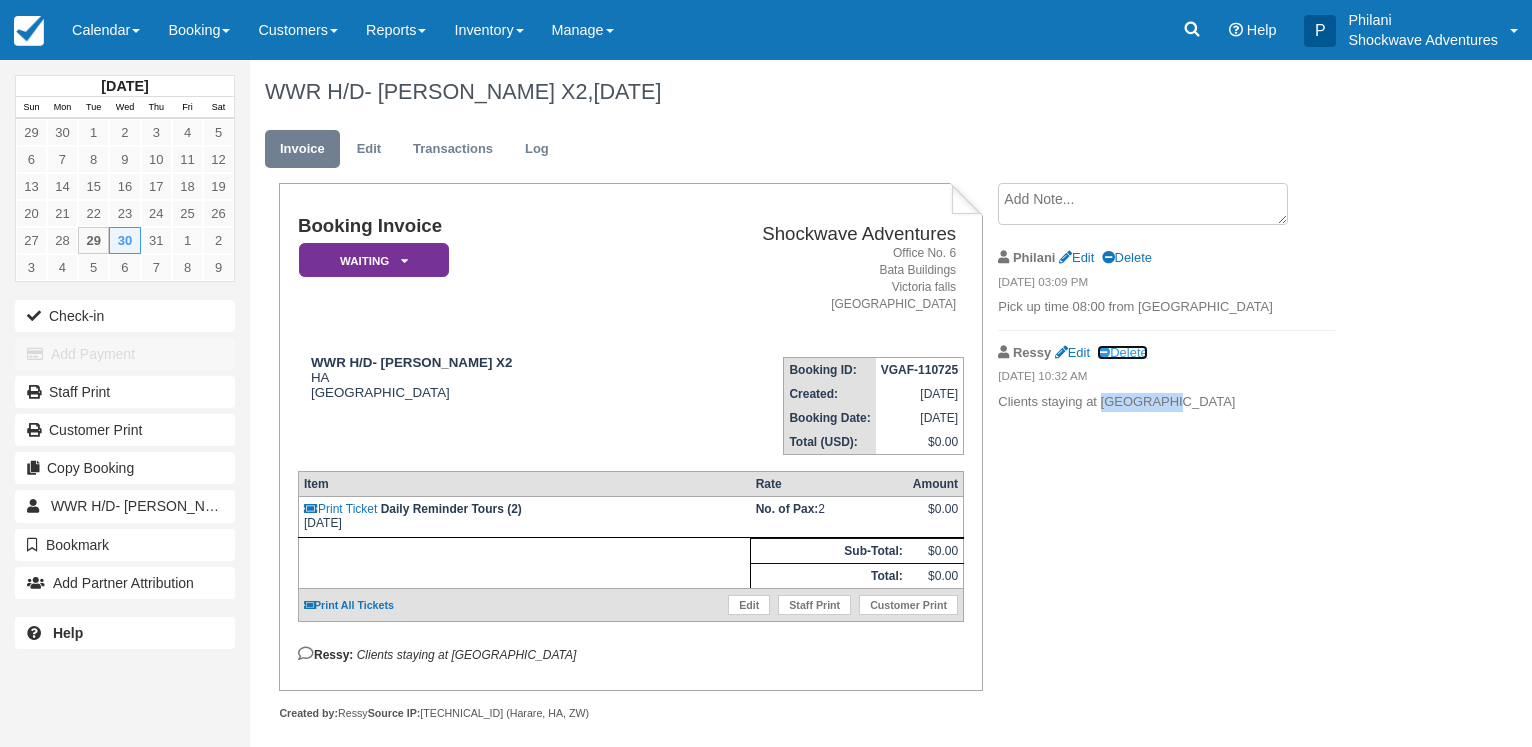 click on "Delete" at bounding box center (1122, 352) 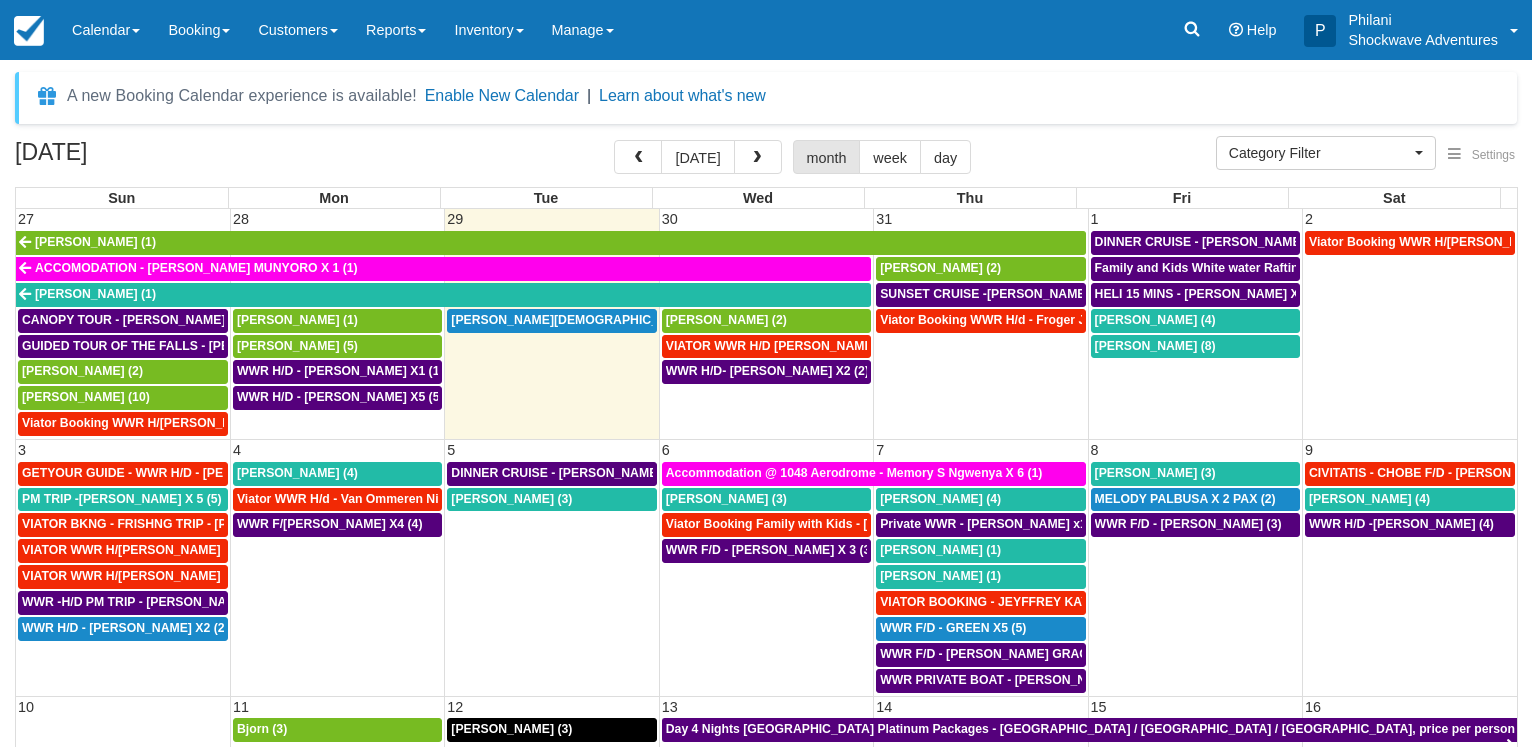 select 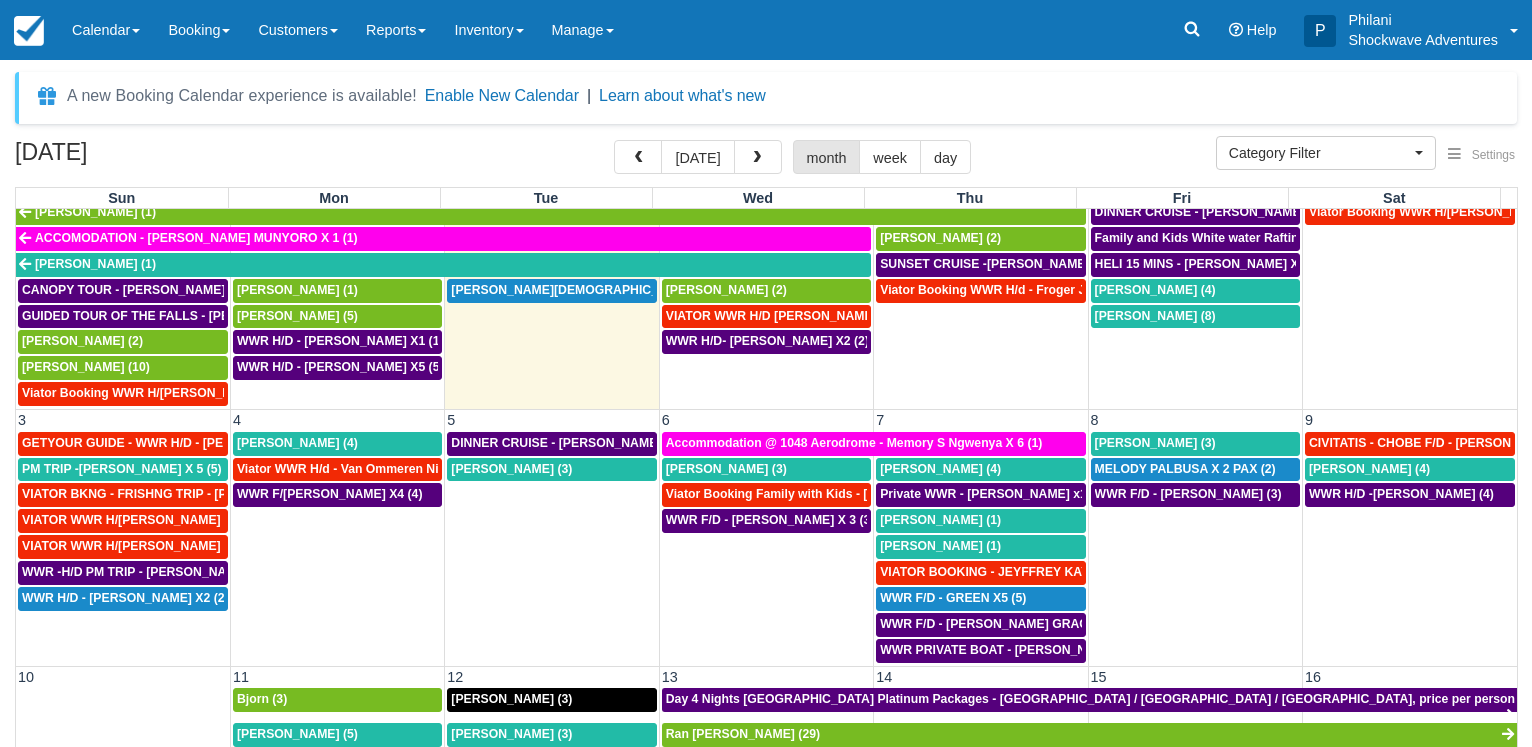 scroll, scrollTop: 0, scrollLeft: 0, axis: both 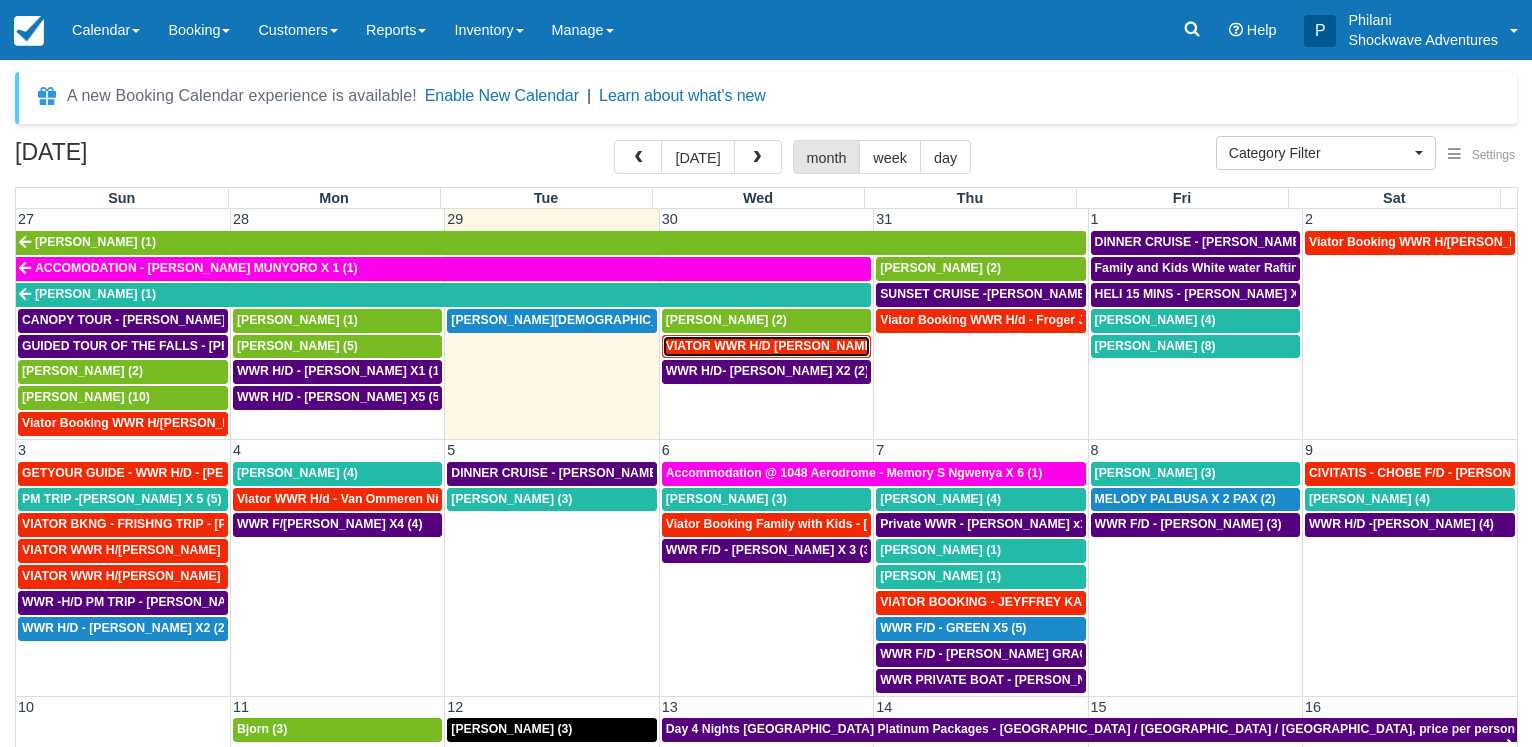 click on "VIATOR WWR  H/D Mryc, Anna X 4 (4)" at bounding box center (785, 346) 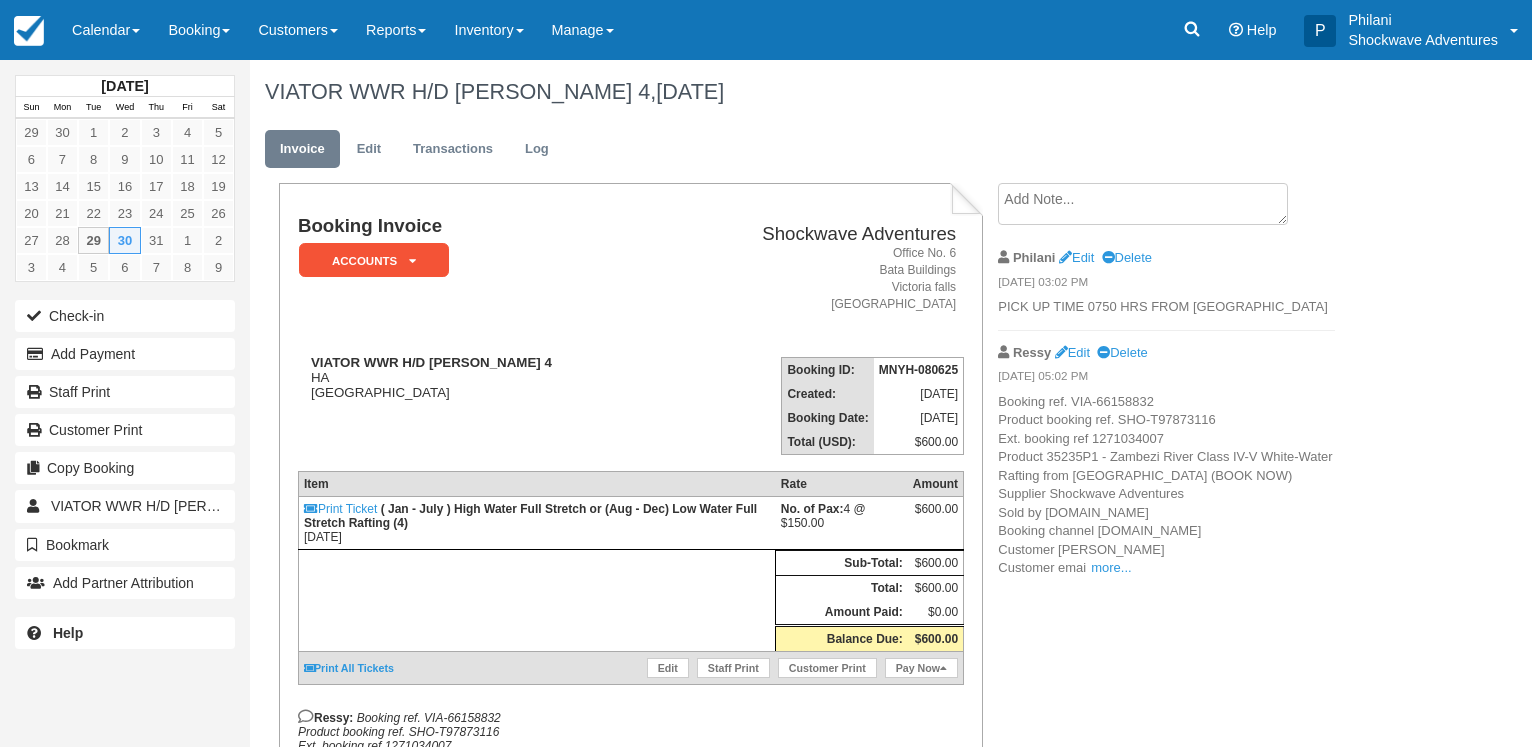 scroll, scrollTop: 0, scrollLeft: 0, axis: both 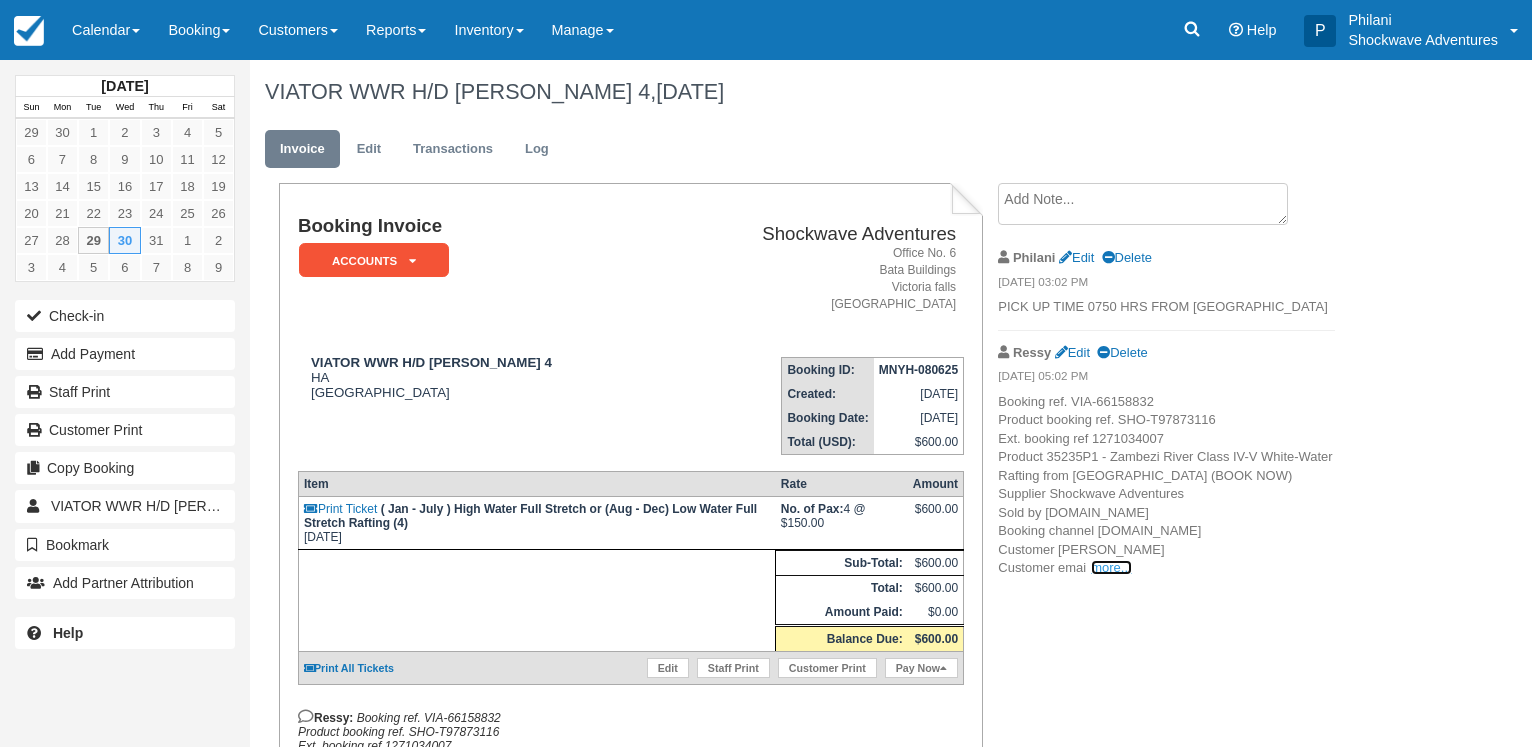 click on "more..." at bounding box center (1111, 567) 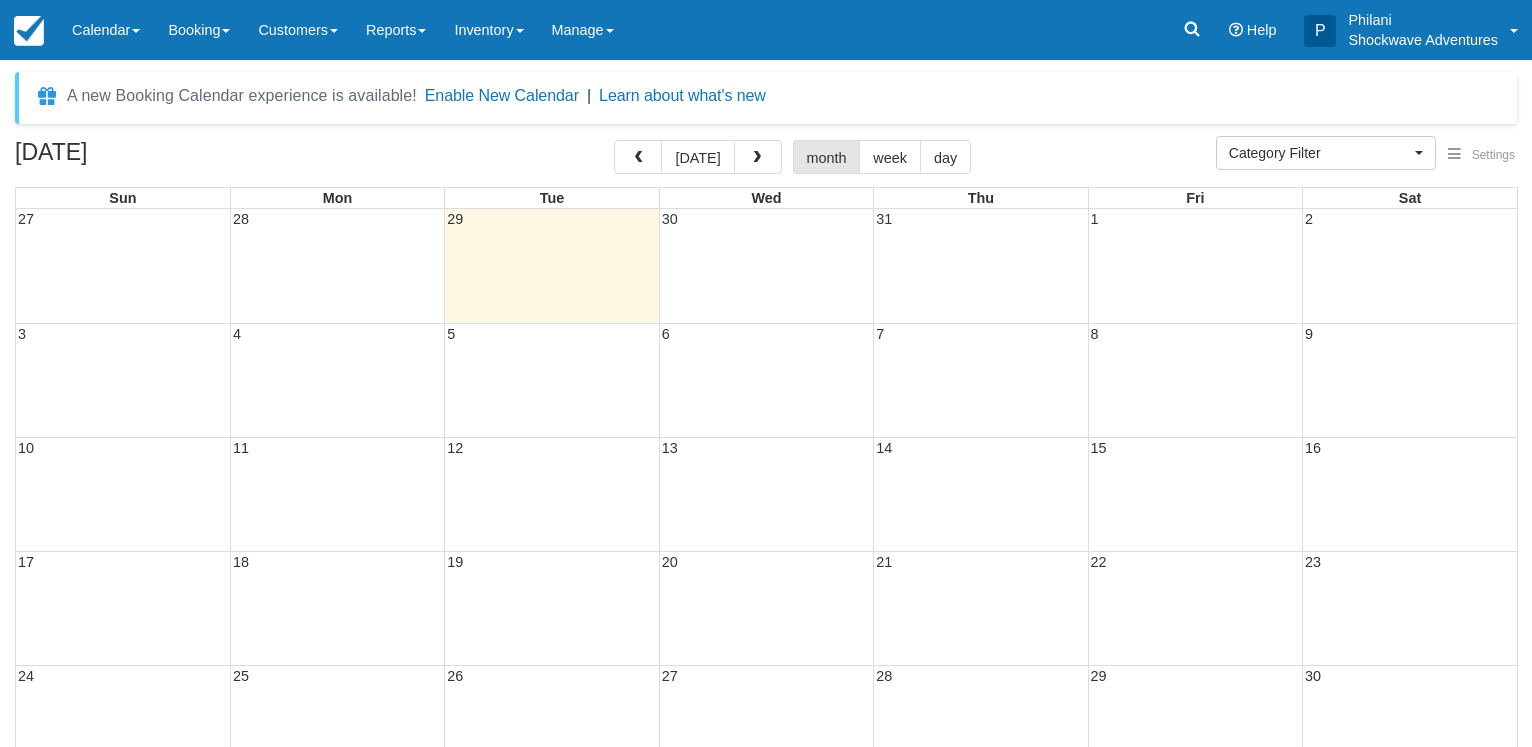 select 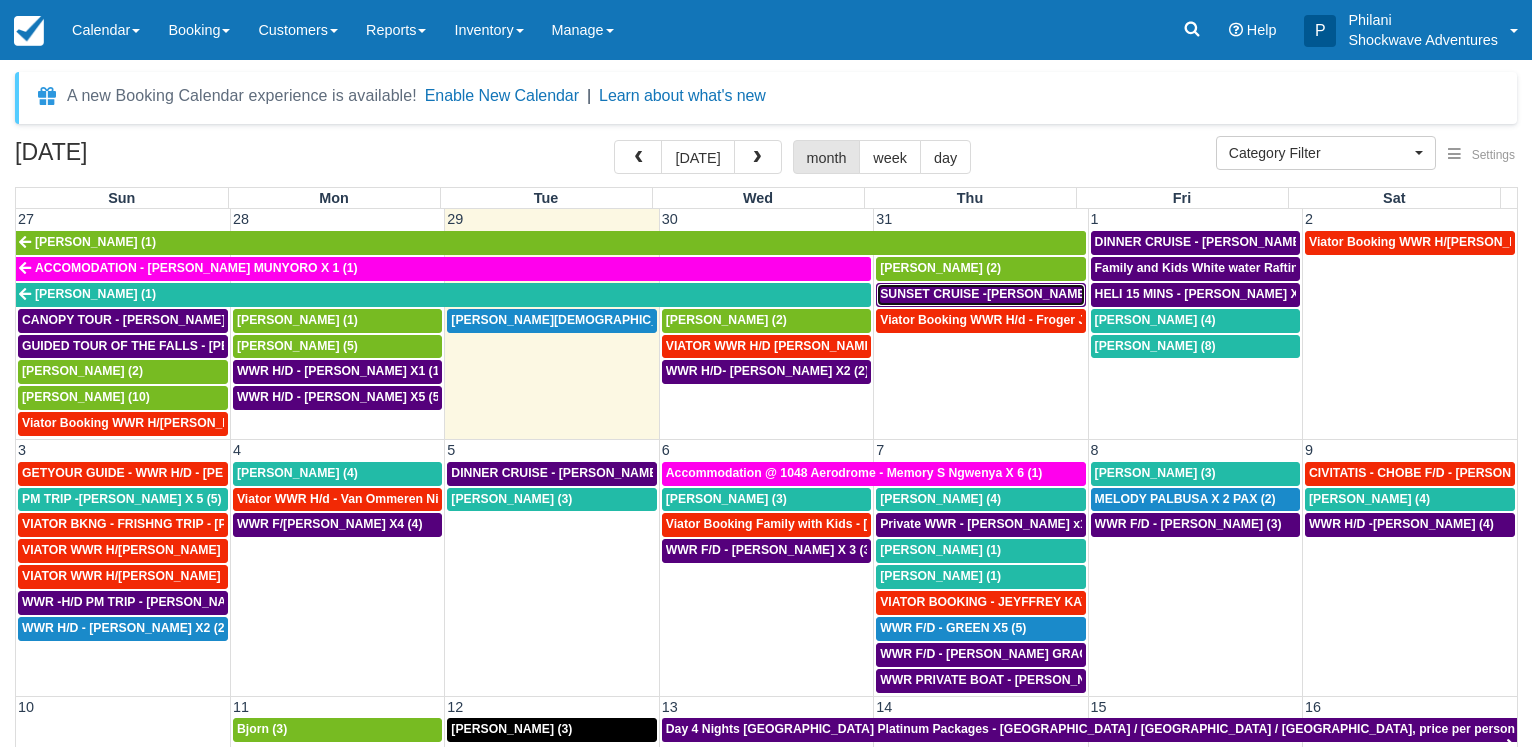 click on "SUNSET CRUISE -[PERSON_NAME] X2 (2)" at bounding box center (1003, 294) 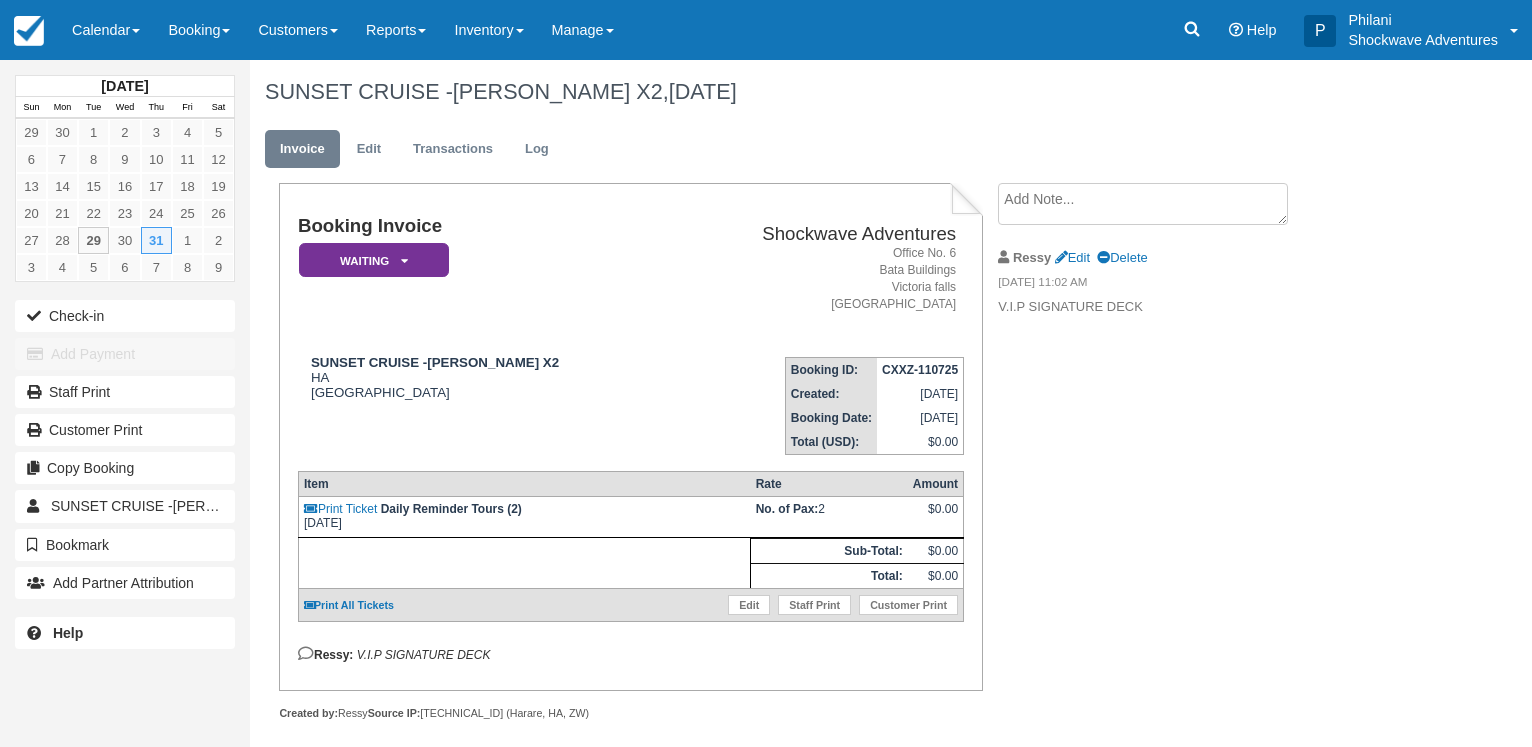 scroll, scrollTop: 0, scrollLeft: 0, axis: both 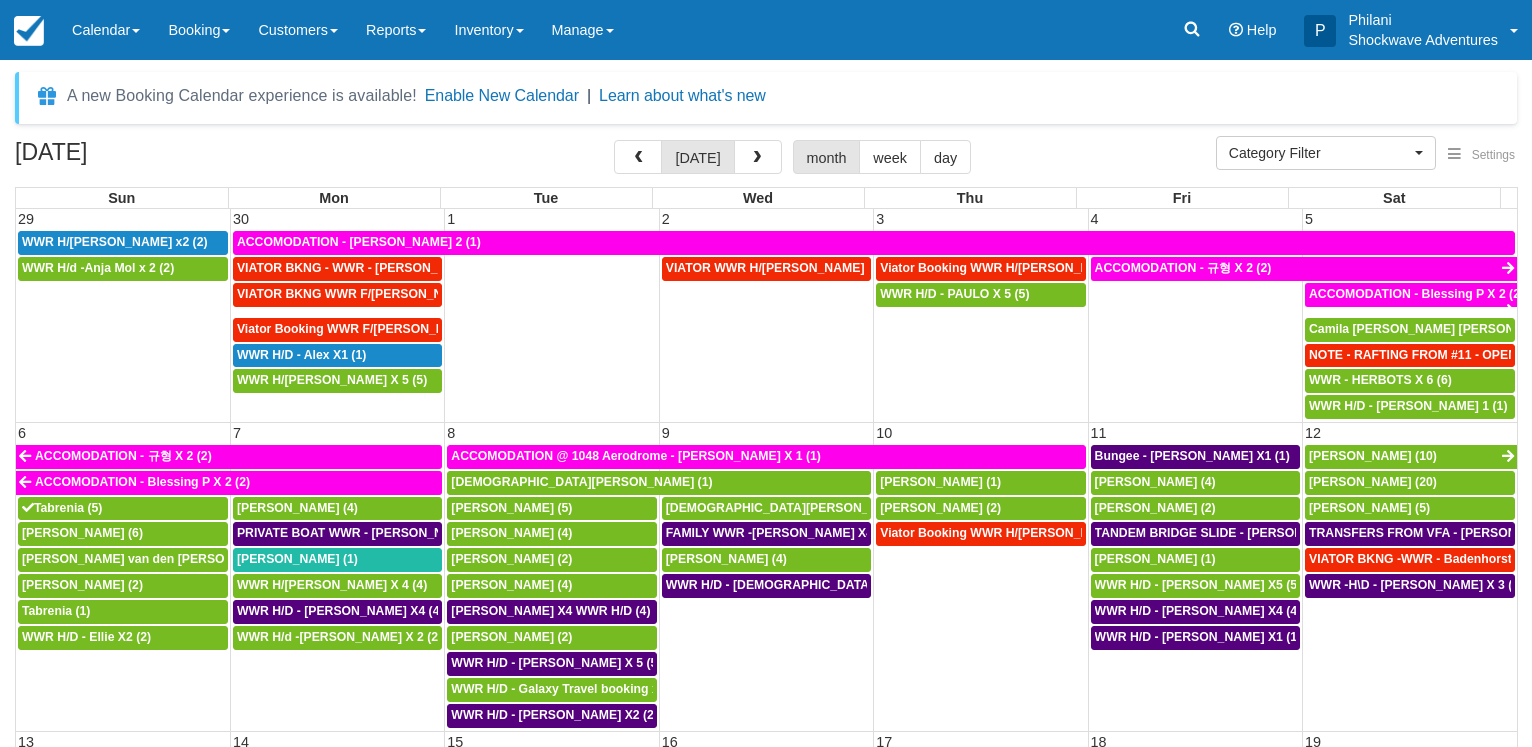 select 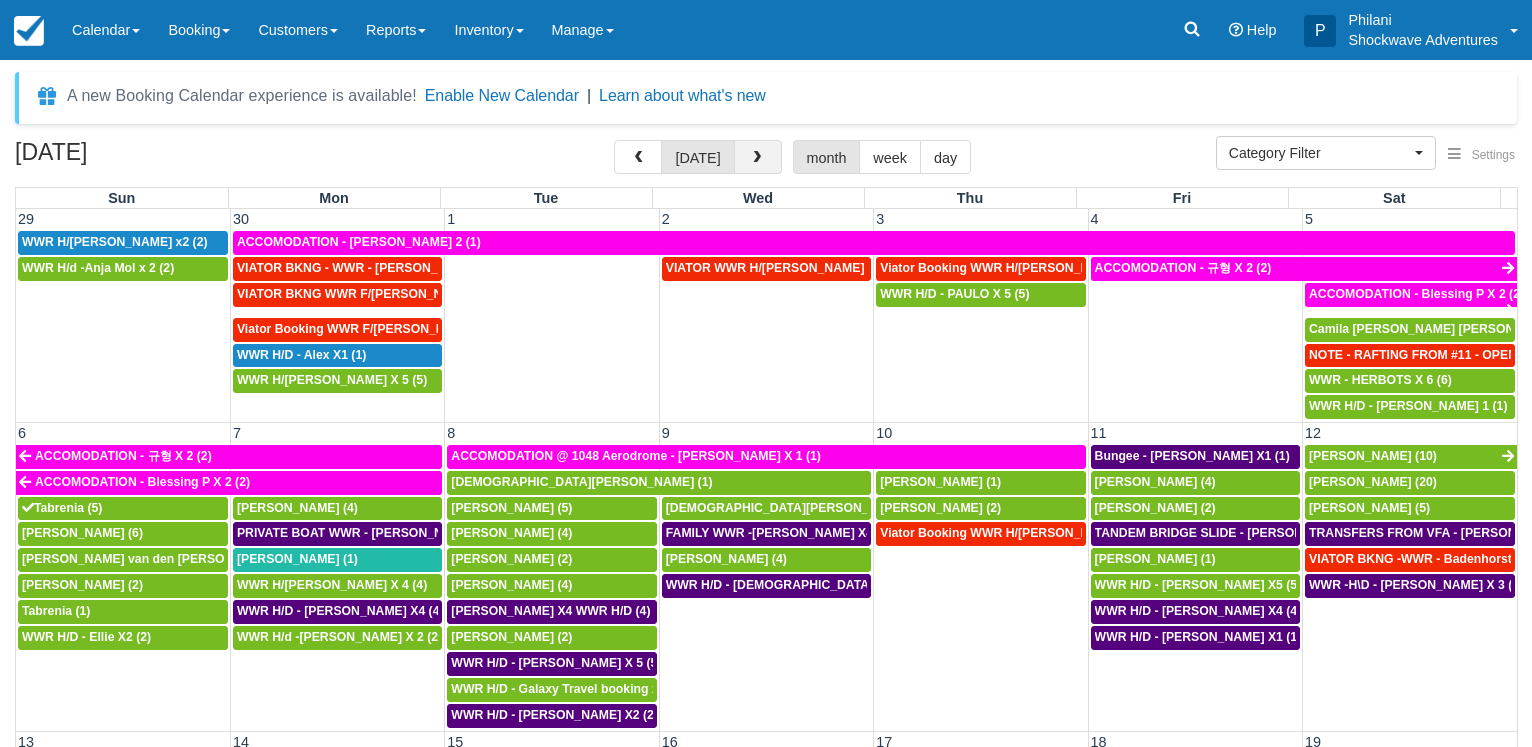 click at bounding box center [758, 157] 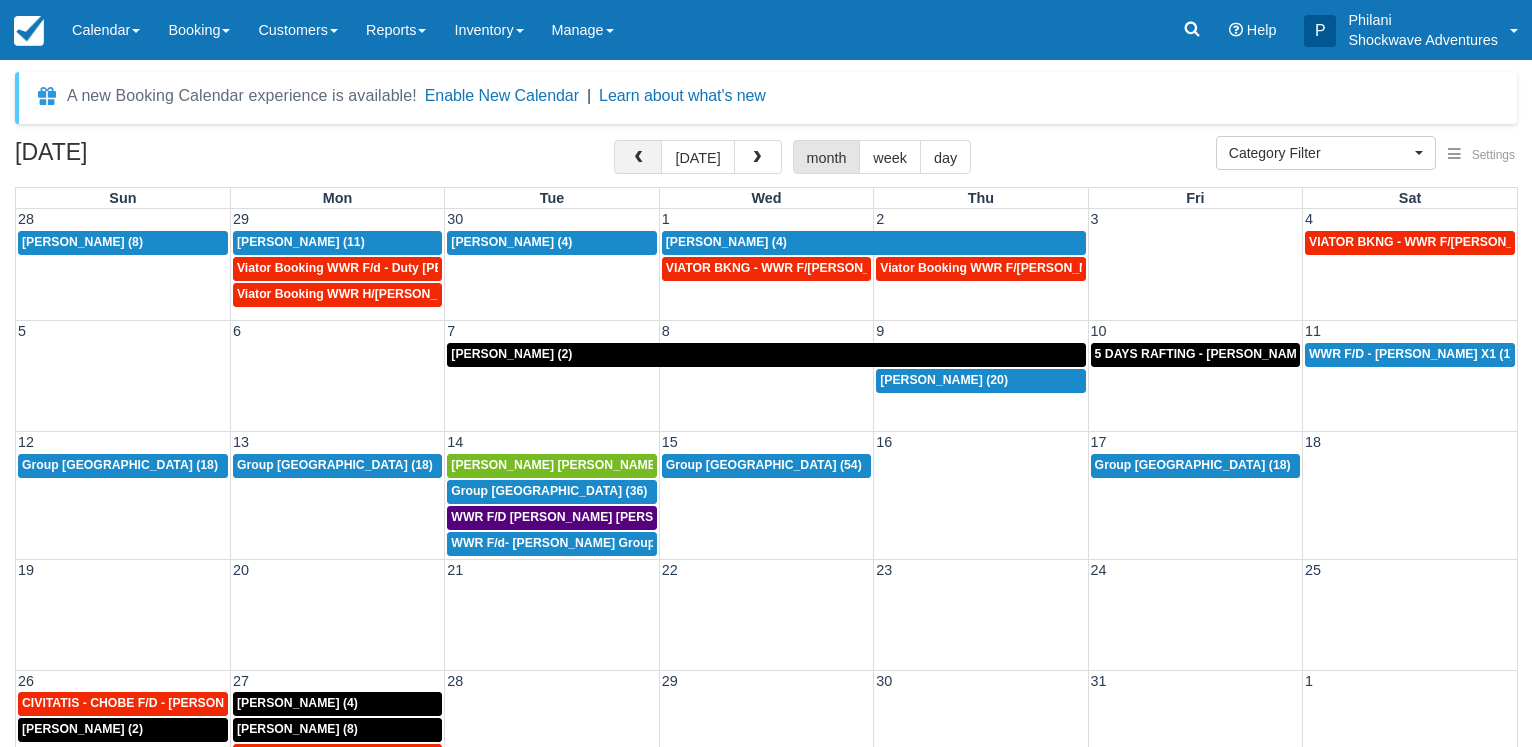 click at bounding box center (638, 157) 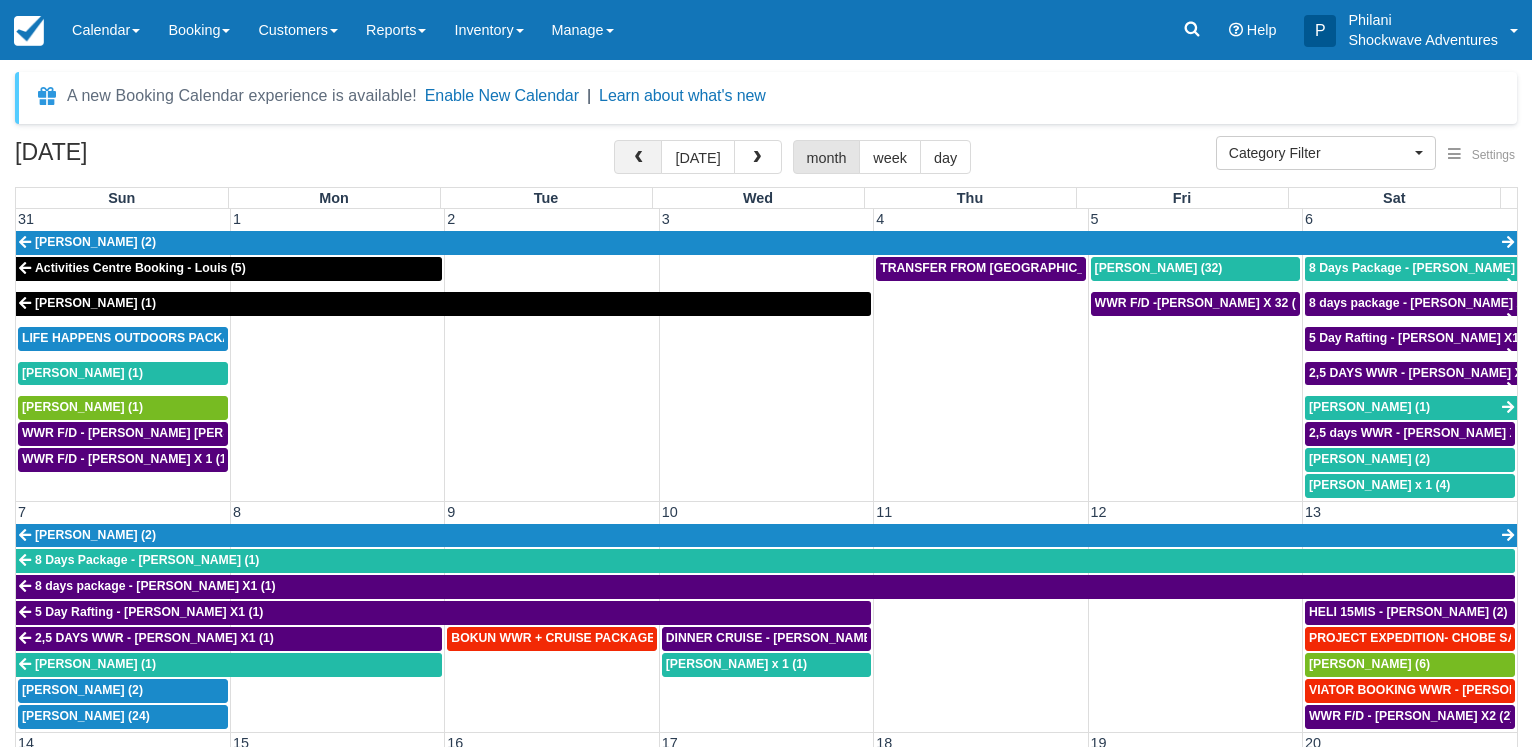 click at bounding box center [638, 157] 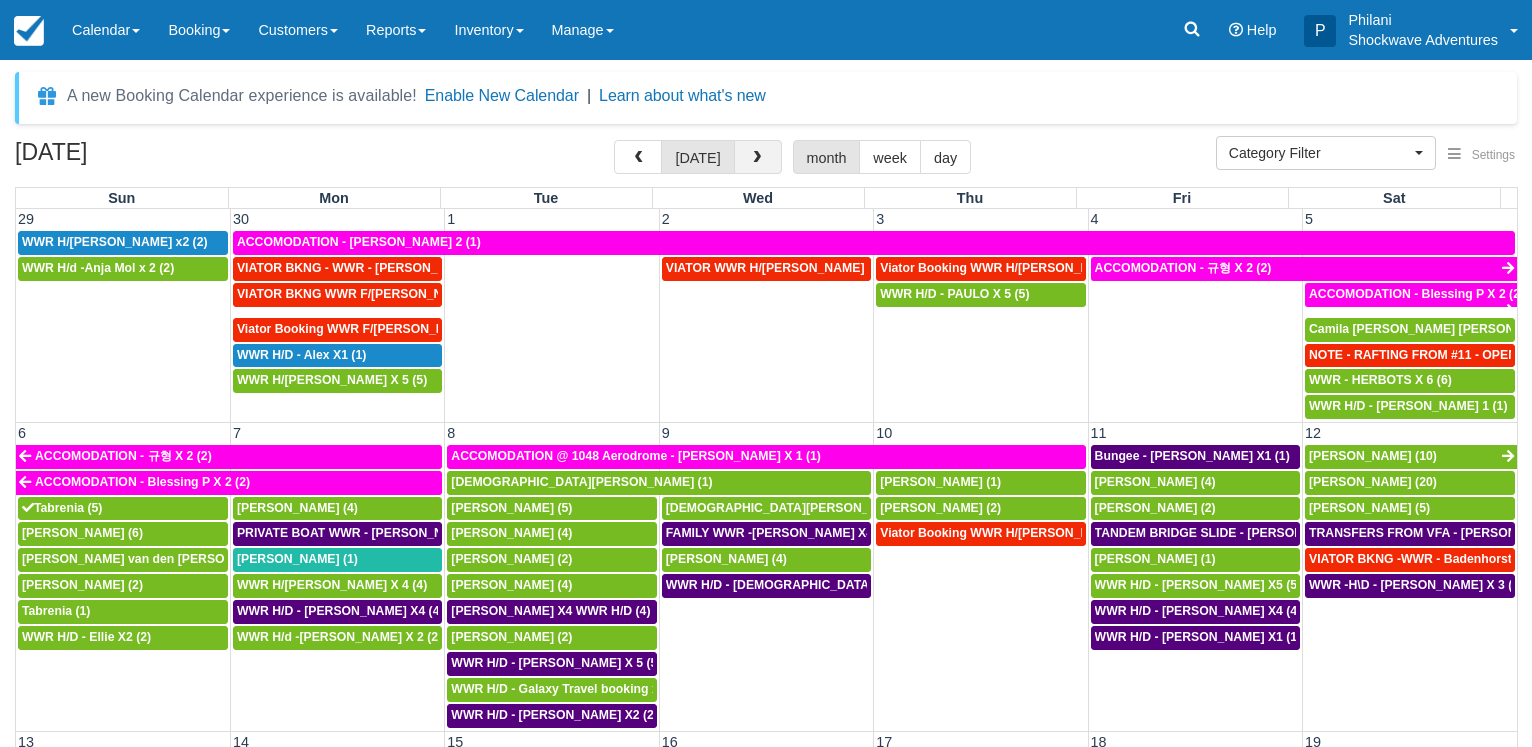 click at bounding box center (758, 157) 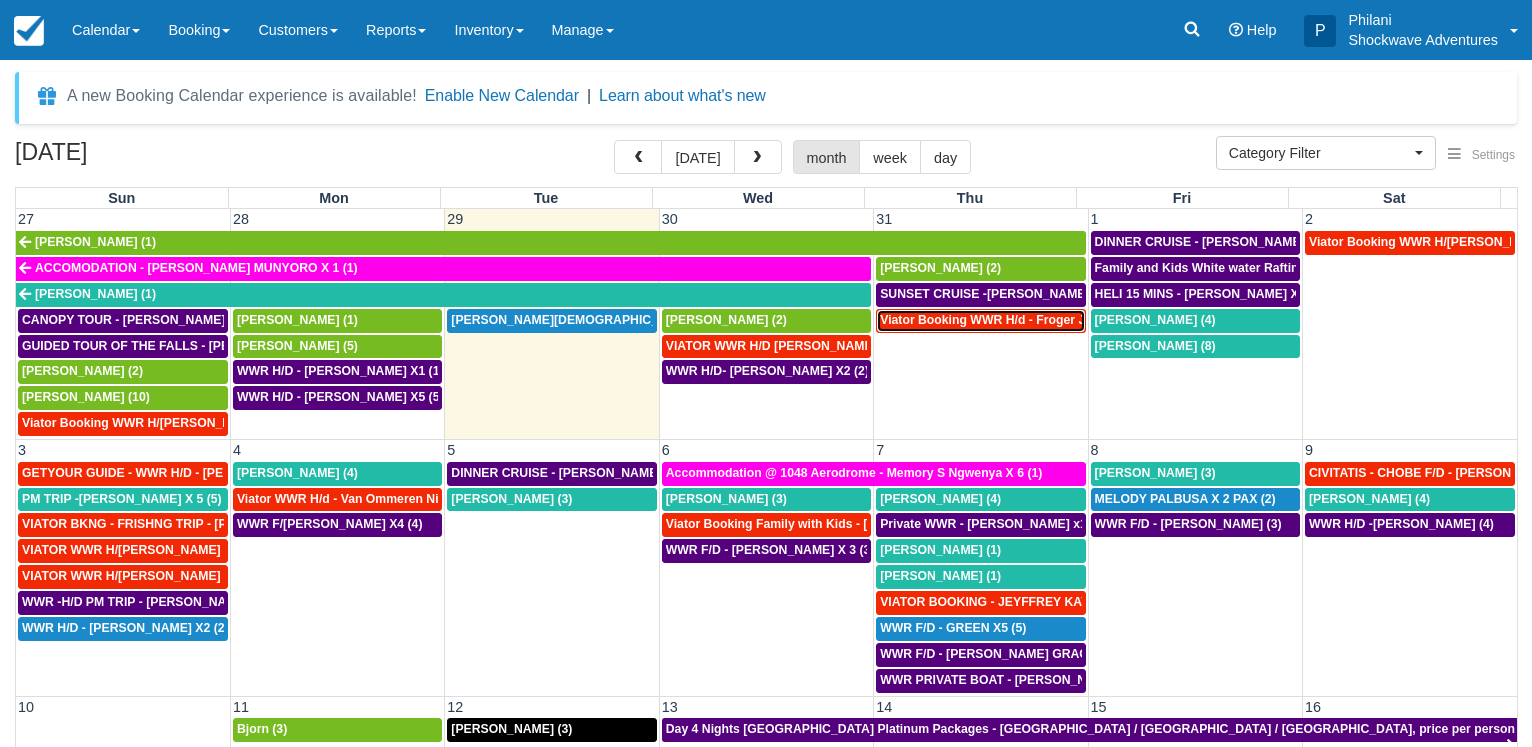 click on "Viator Booking WWR H/d - Froger Julien X1 (1)" at bounding box center (1015, 320) 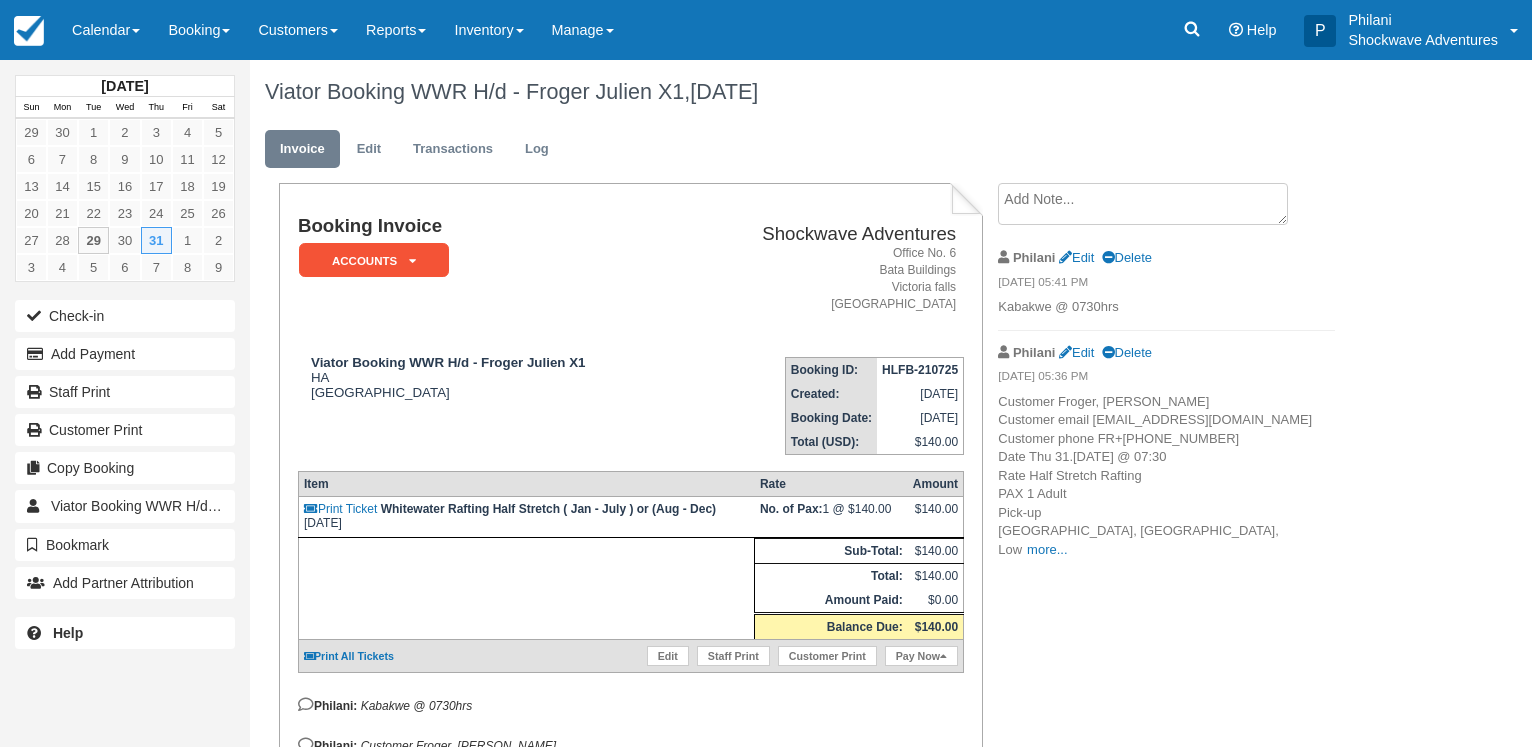 scroll, scrollTop: 0, scrollLeft: 0, axis: both 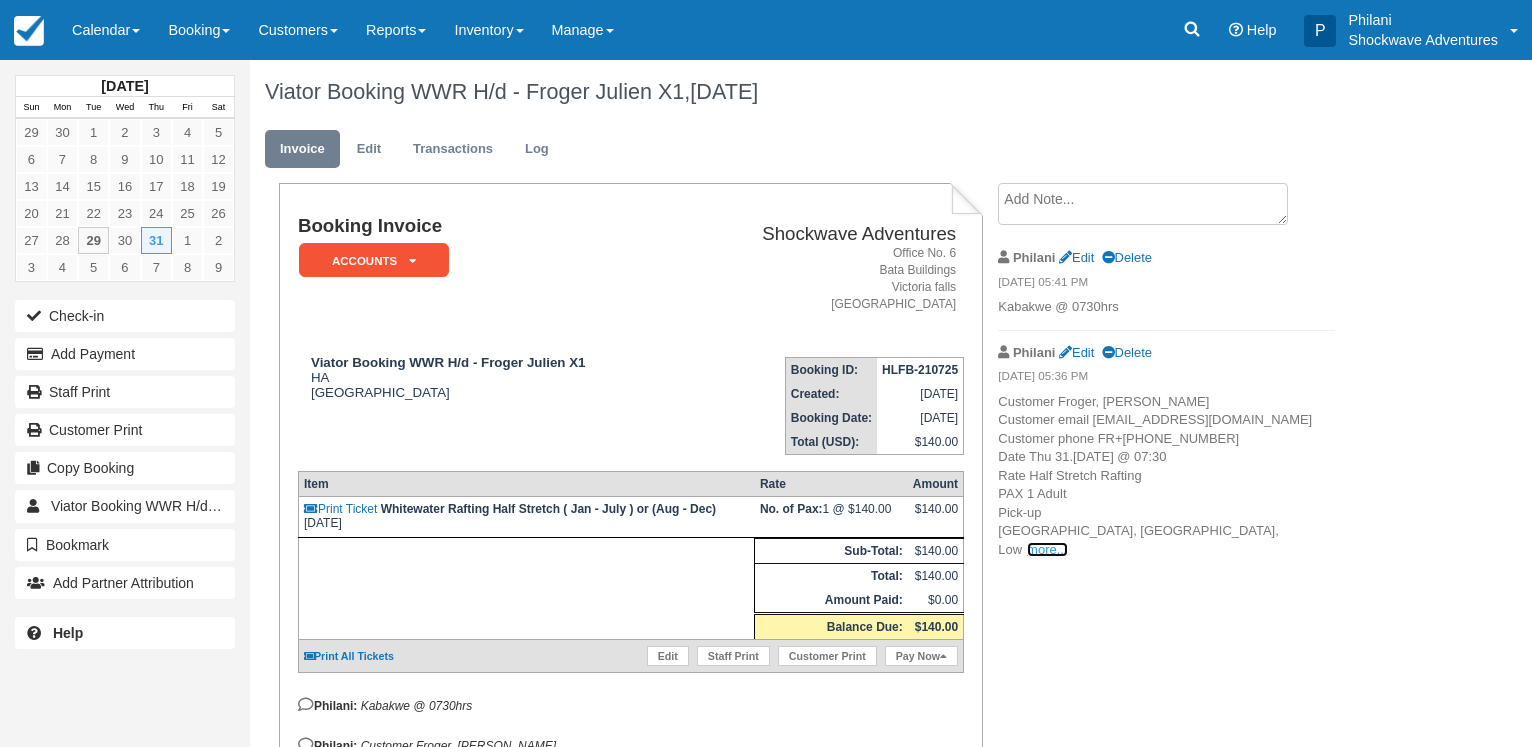 click on "more..." at bounding box center (1047, 549) 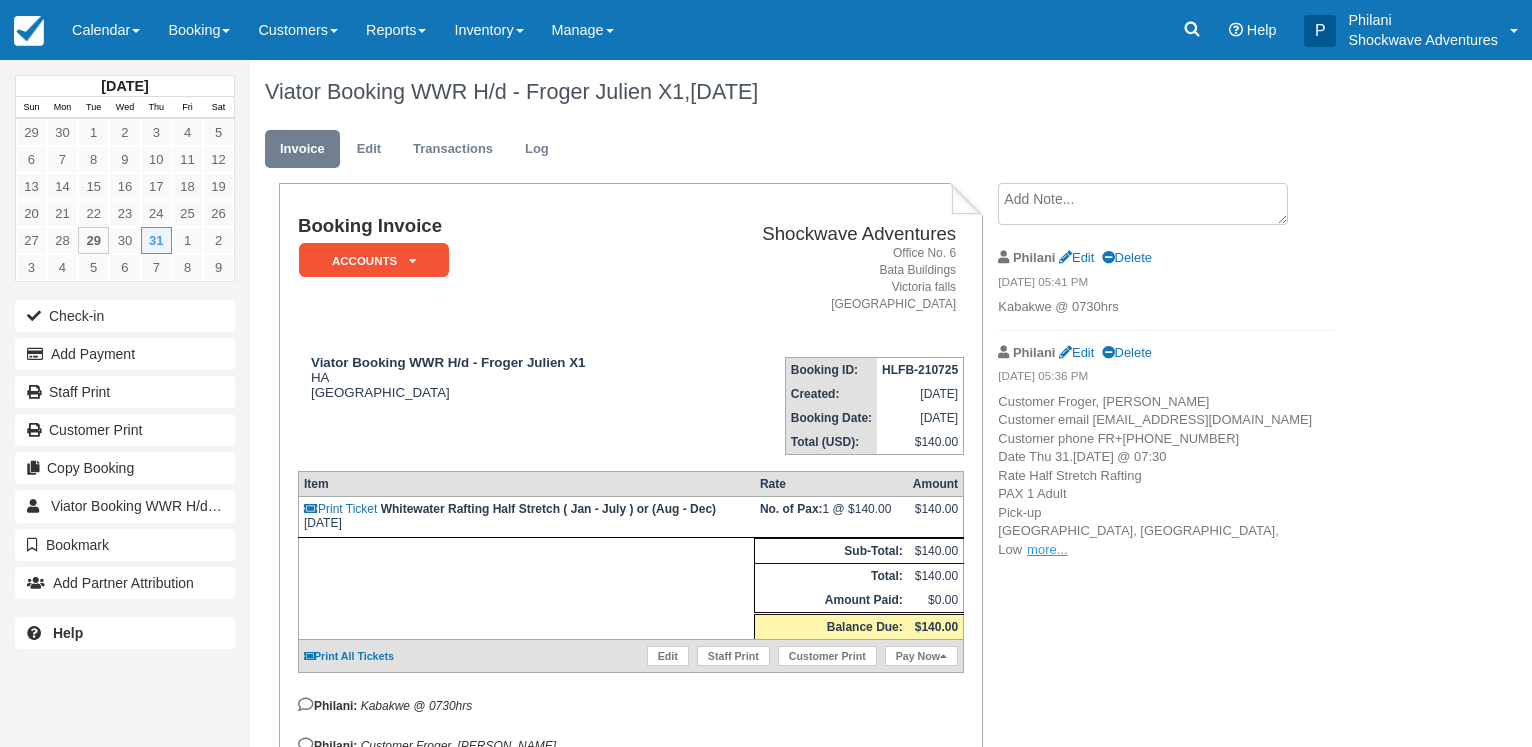 click on "Density, Victoria Falls, Zimbabwe
Guided languages 	(Guided language: English)
Extras
Created 	Mon, July 21 2025 @ 15:24" at bounding box center [0, 0] 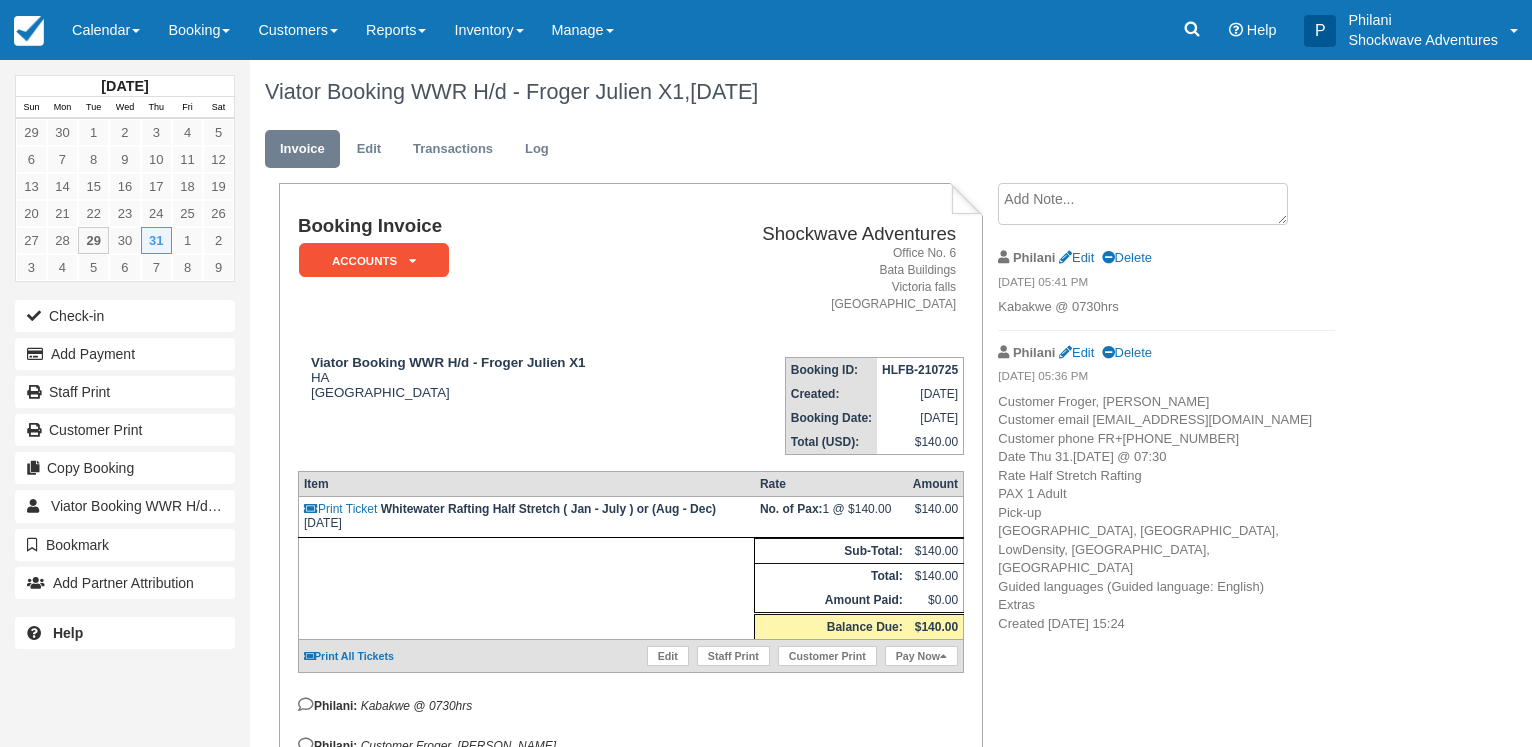 drag, startPoint x: 1105, startPoint y: 672, endPoint x: 1084, endPoint y: 687, distance: 25.806976 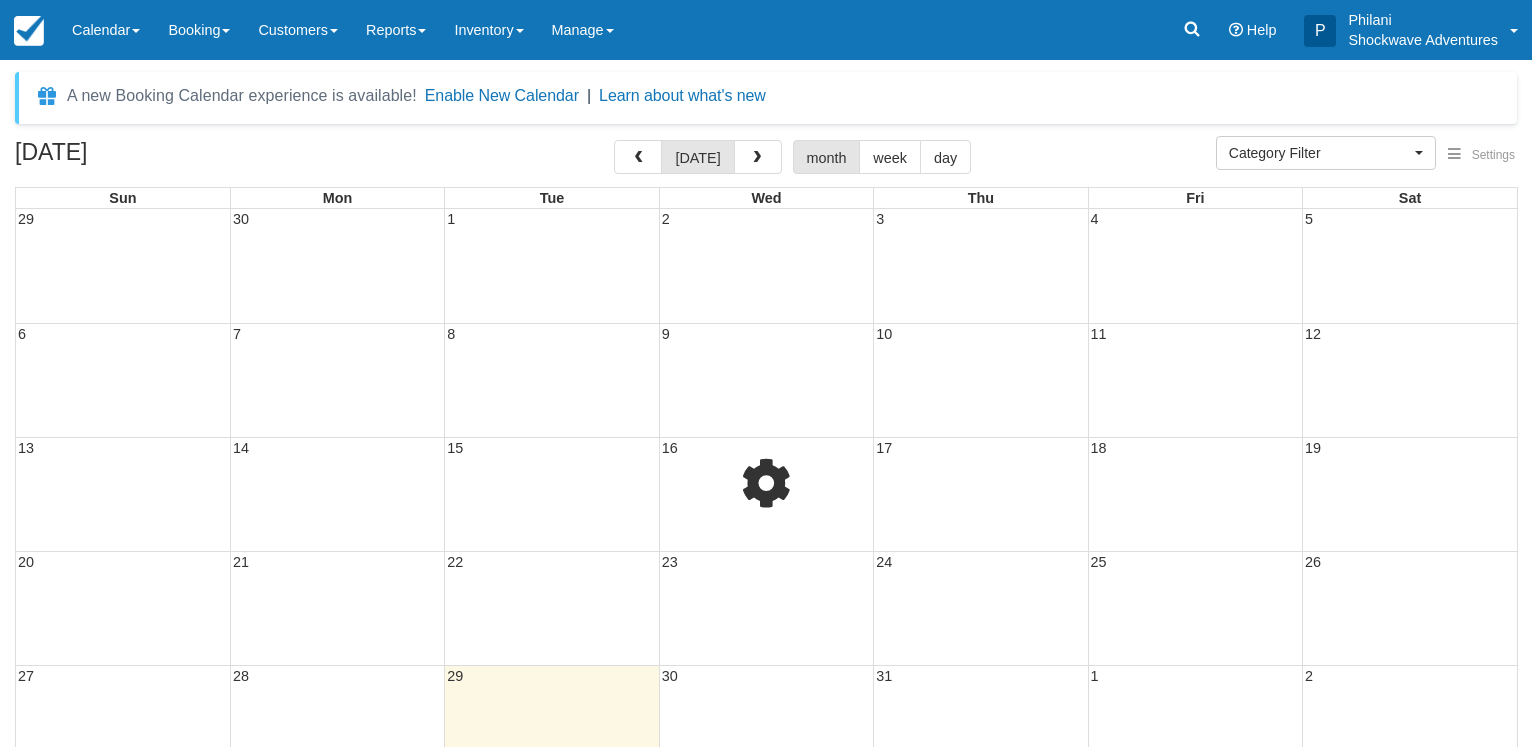 select 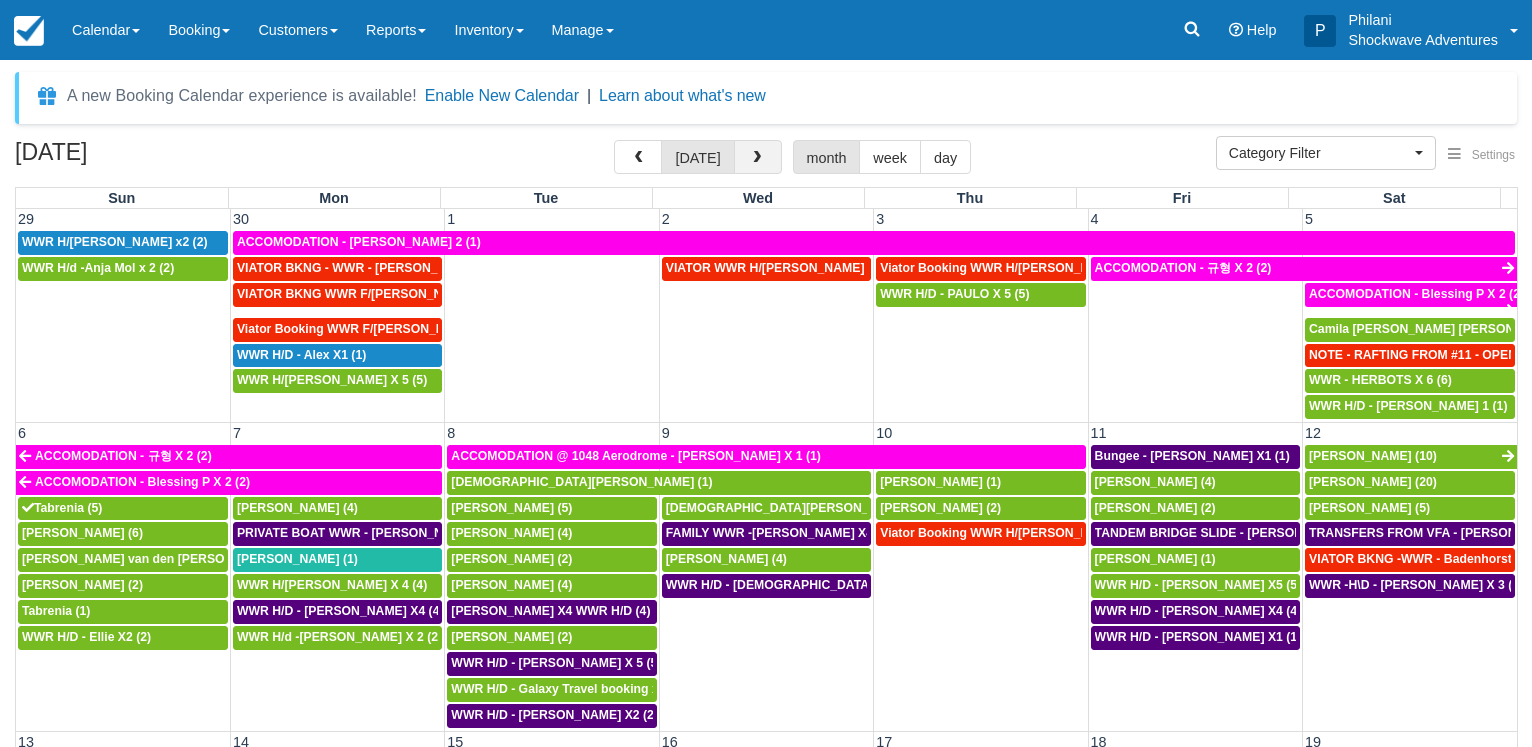 click at bounding box center (758, 157) 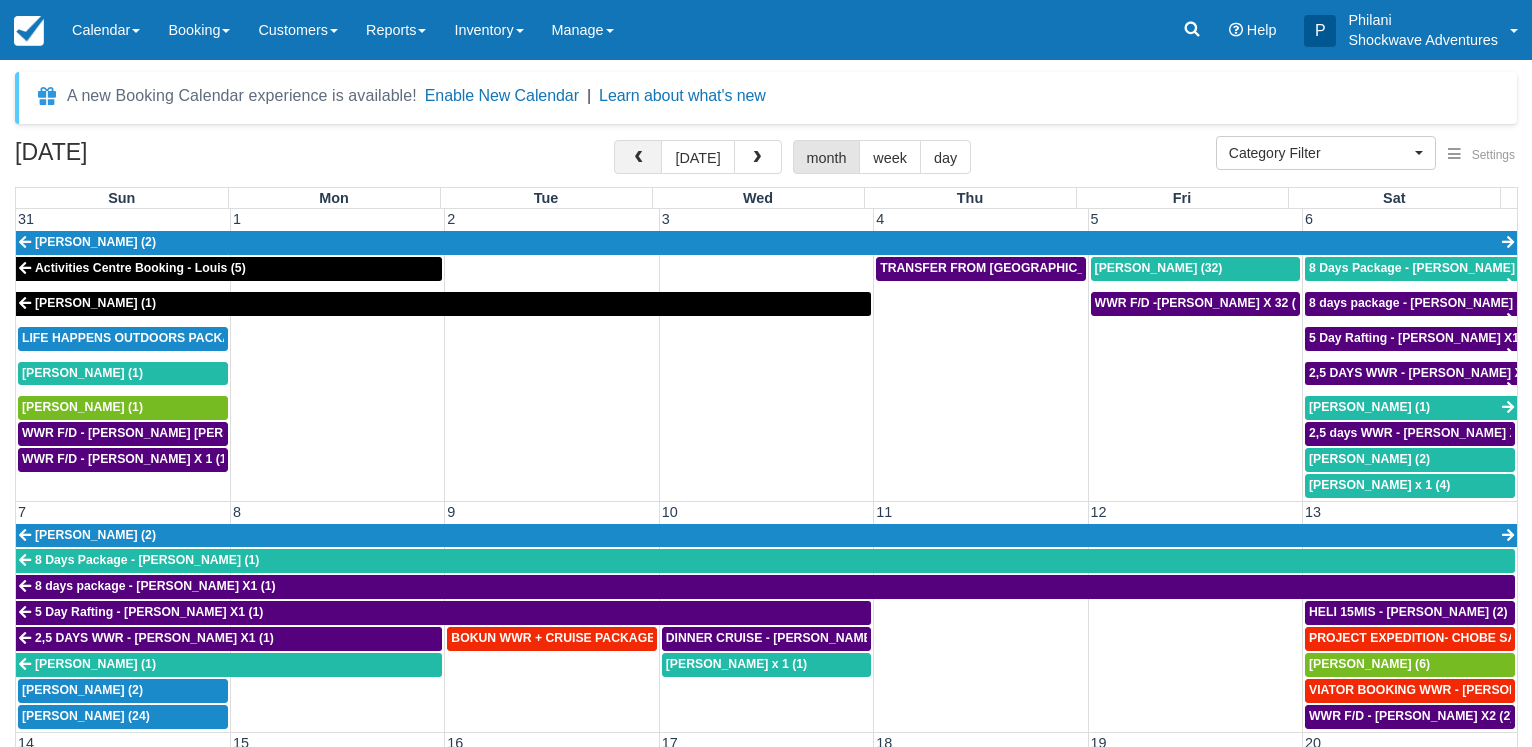 click at bounding box center (638, 157) 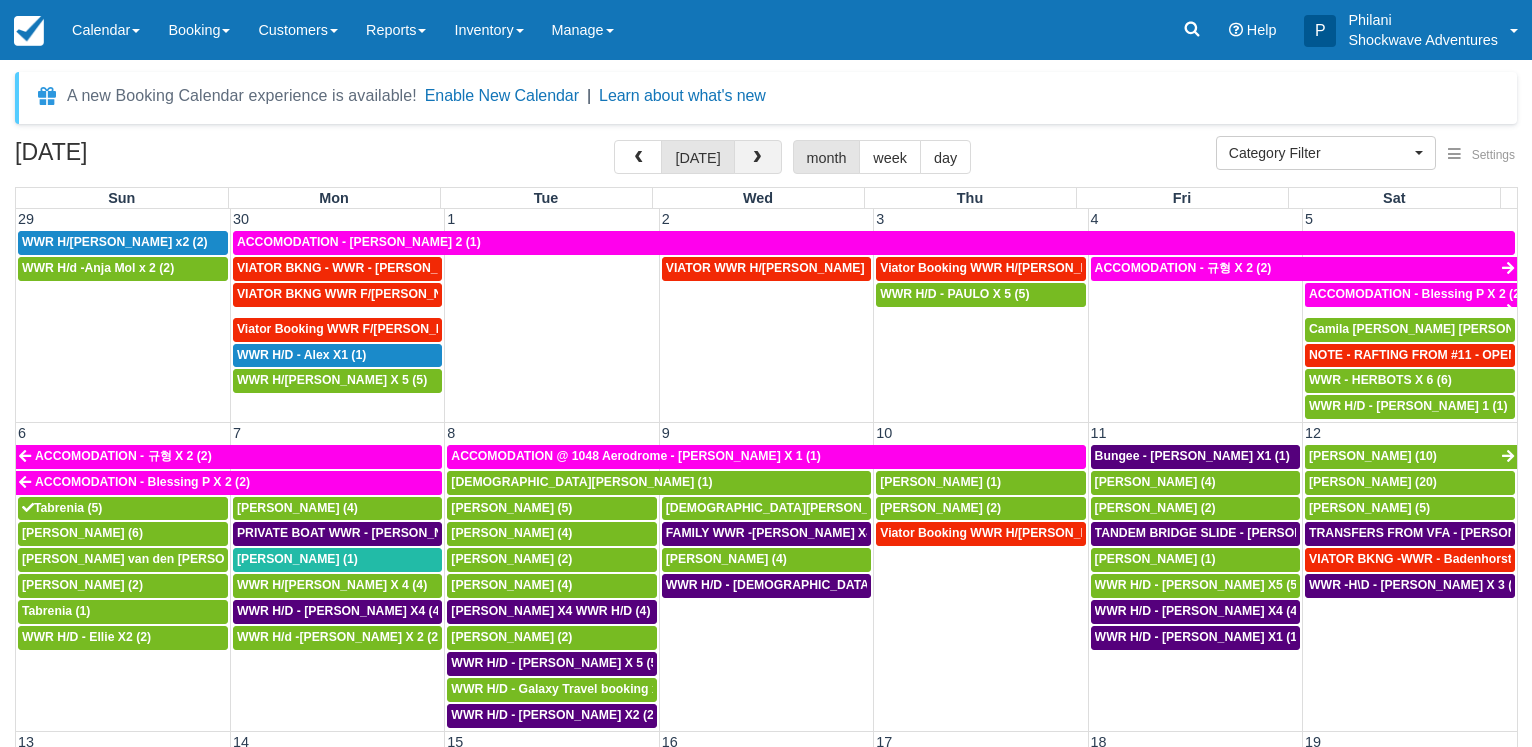 click at bounding box center (757, 158) 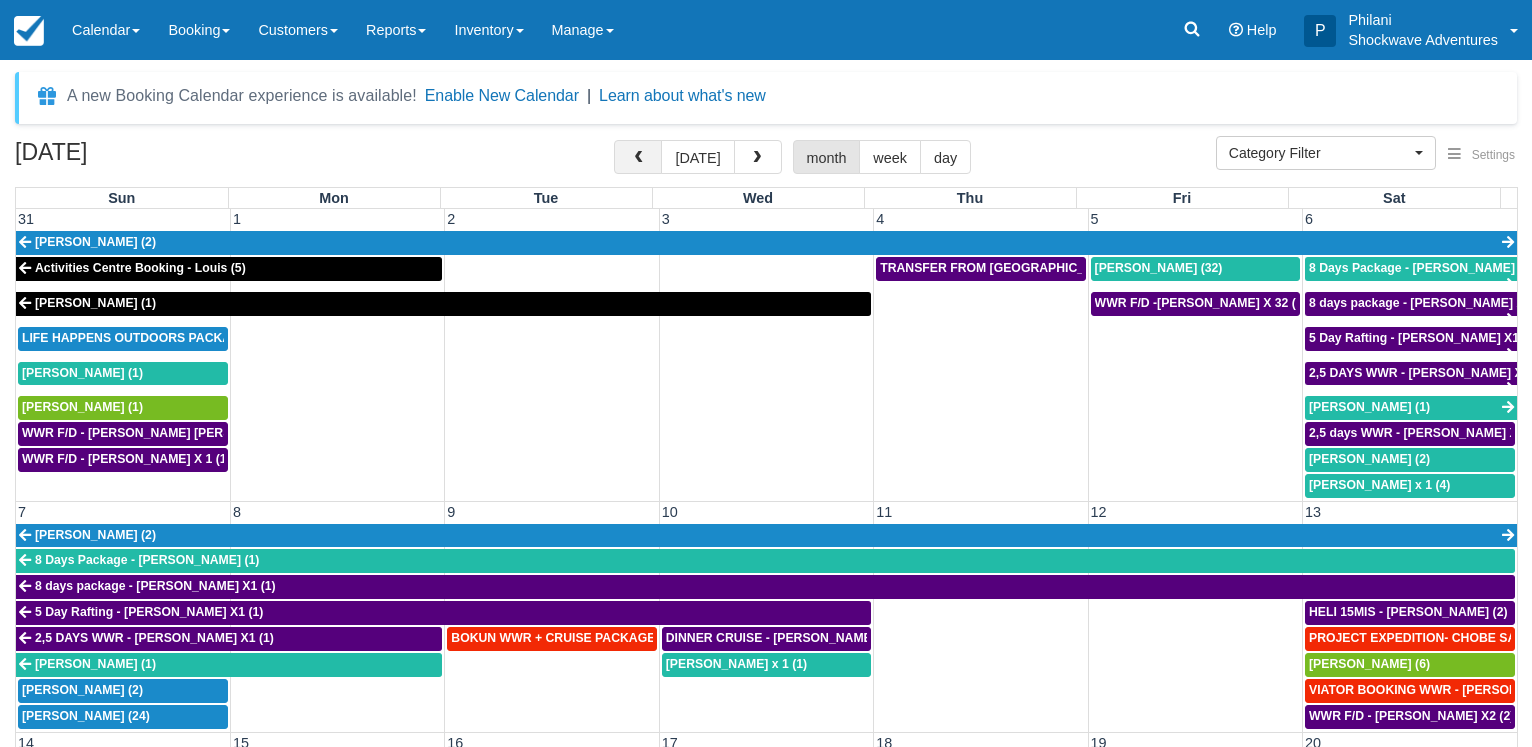 click at bounding box center (638, 157) 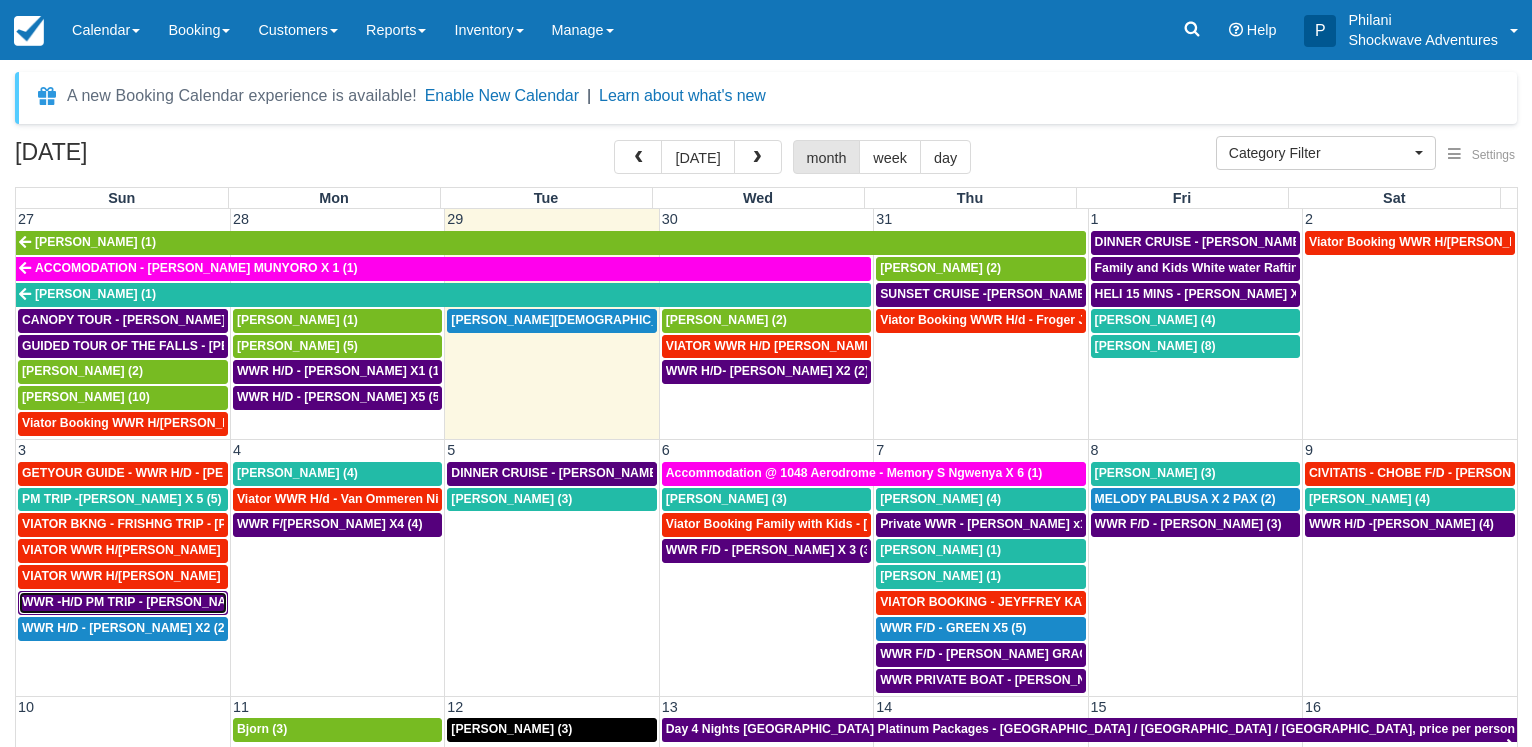 click on "WWR -H/D PM TRIP - FILIPO VIGANO X5 (5)" at bounding box center (154, 602) 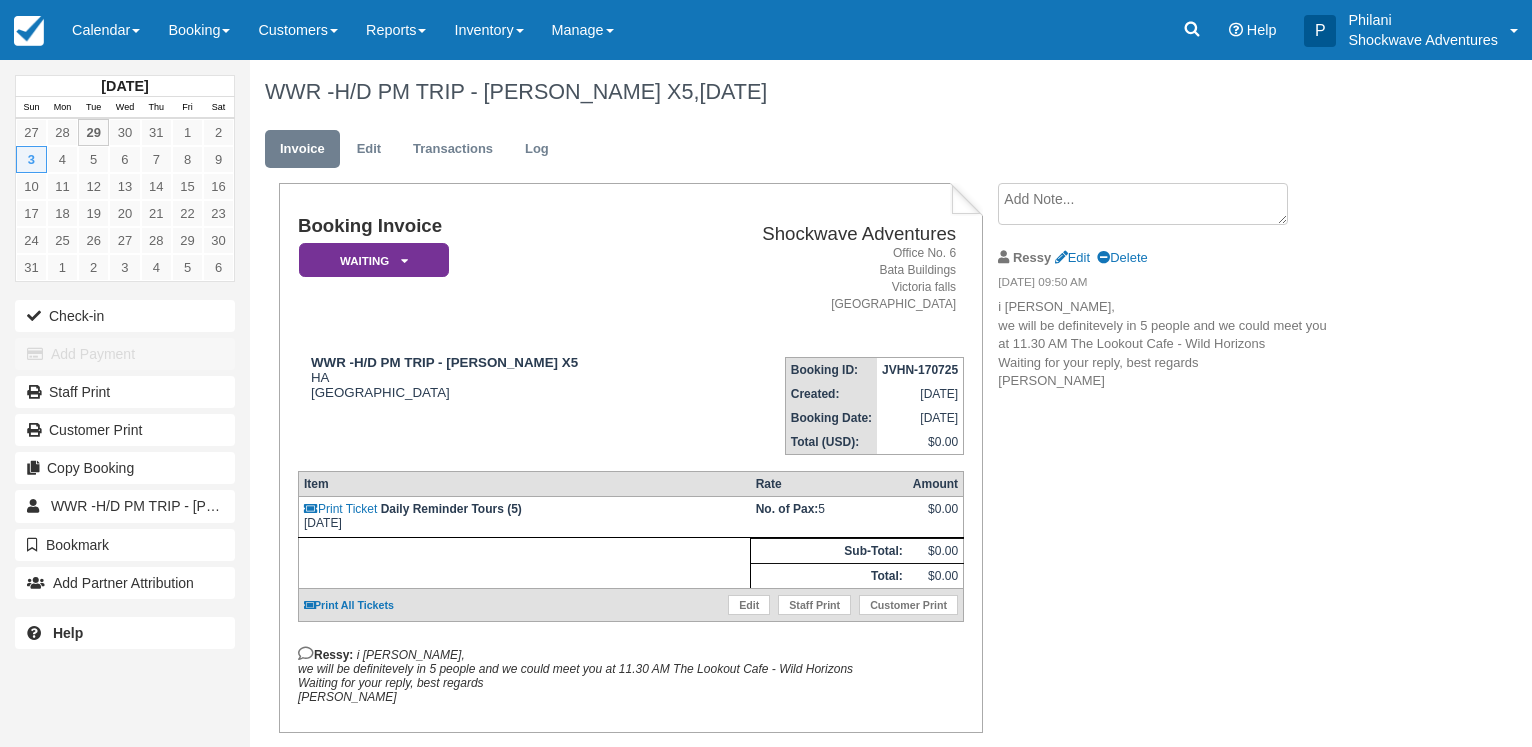 scroll, scrollTop: 0, scrollLeft: 0, axis: both 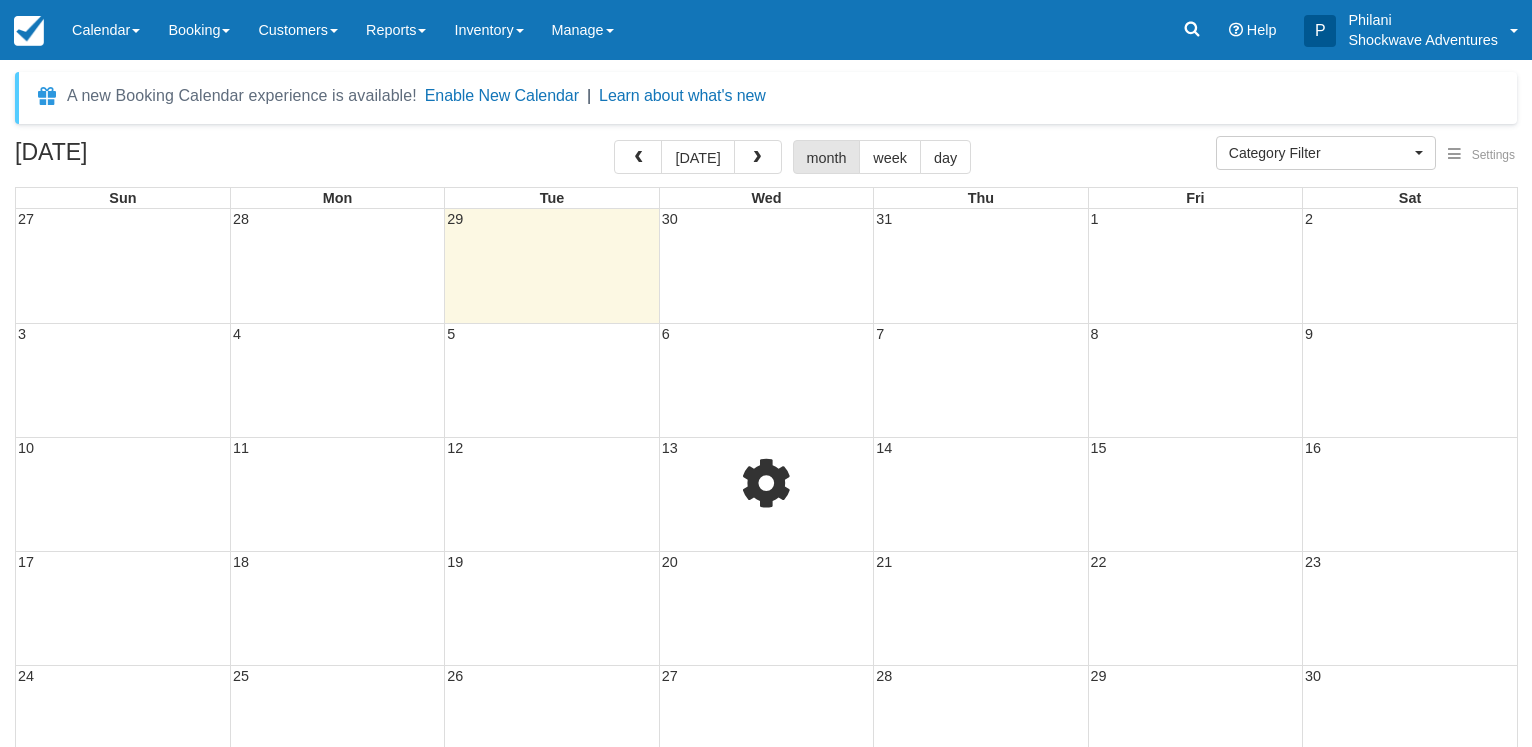 select 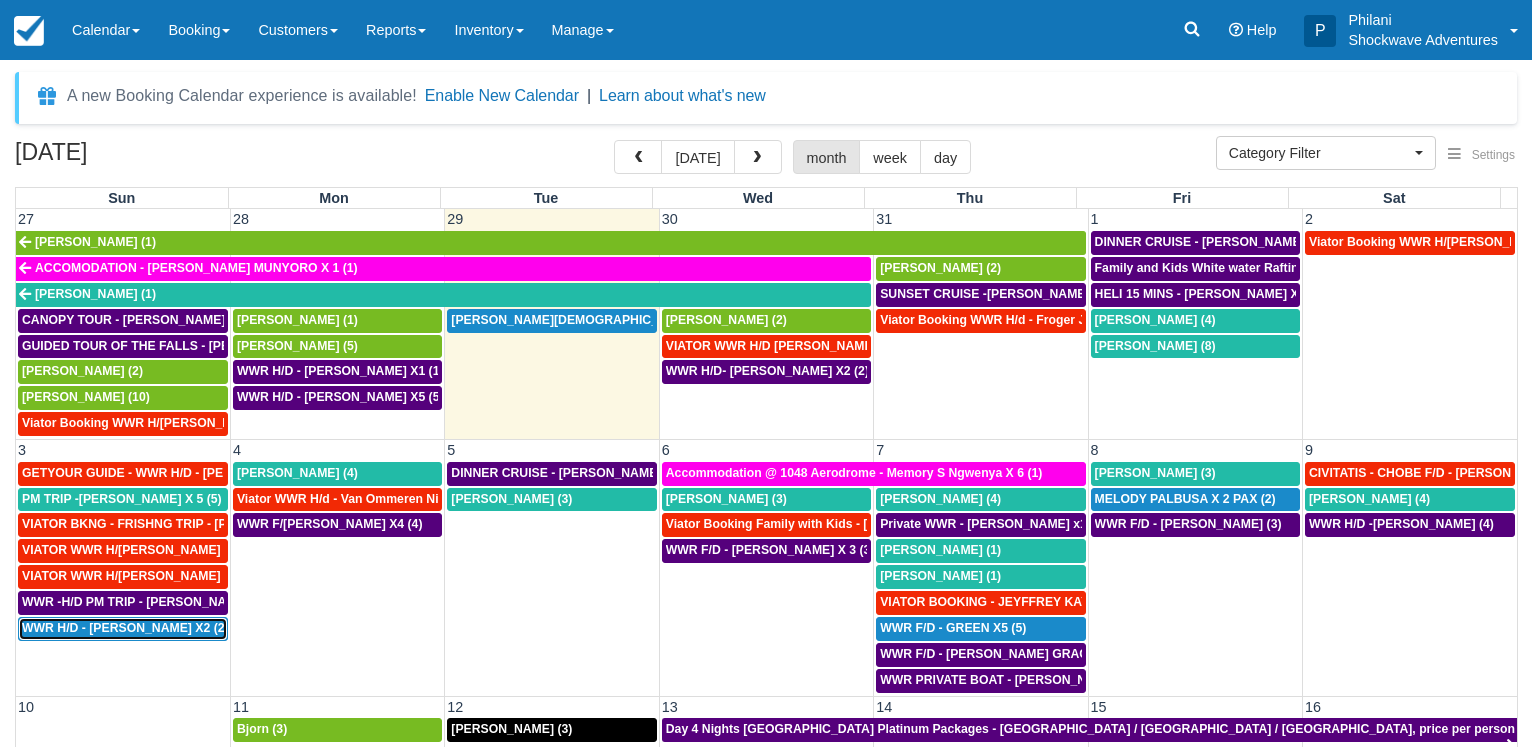 click on "WWR H/D - [PERSON_NAME]  X2 (2)" at bounding box center (125, 628) 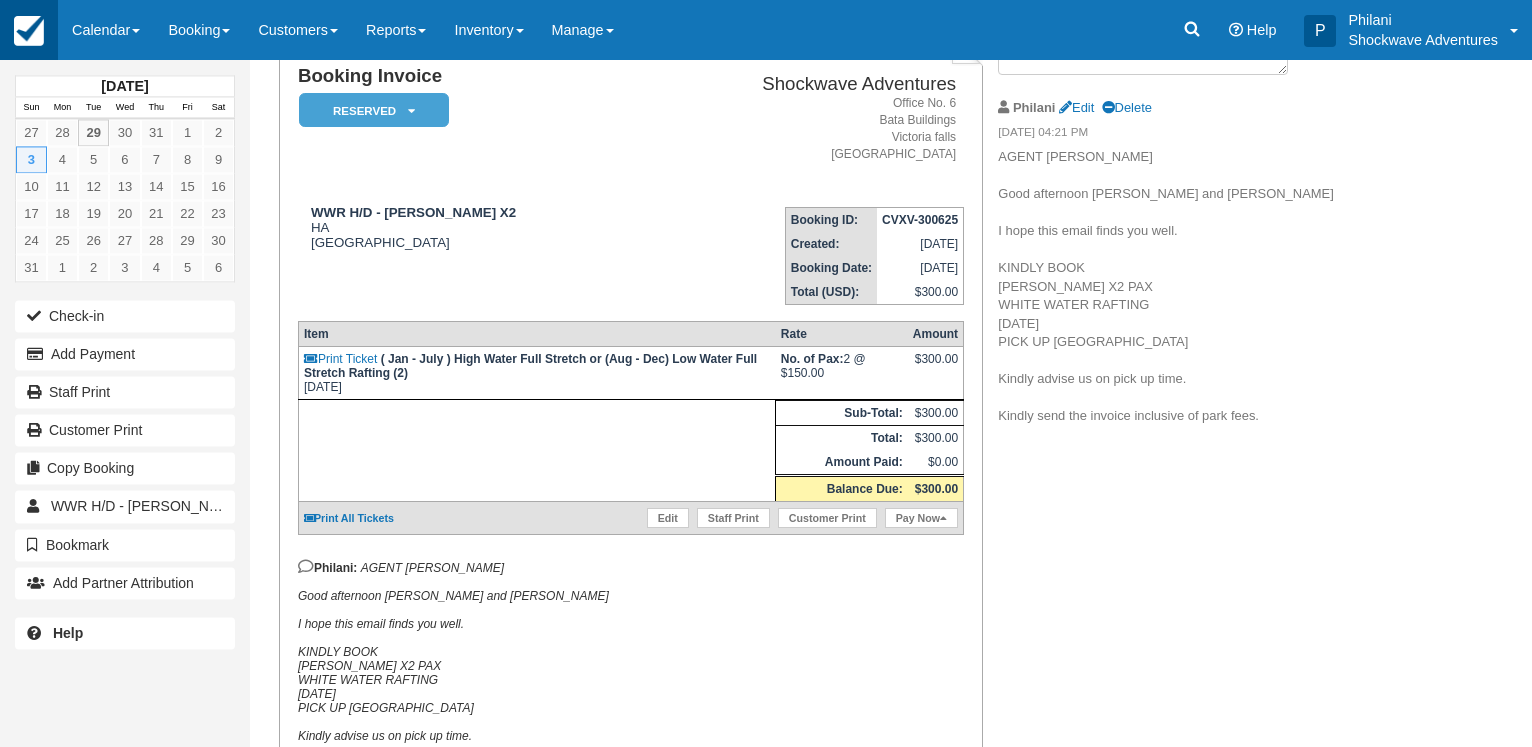 scroll, scrollTop: 0, scrollLeft: 0, axis: both 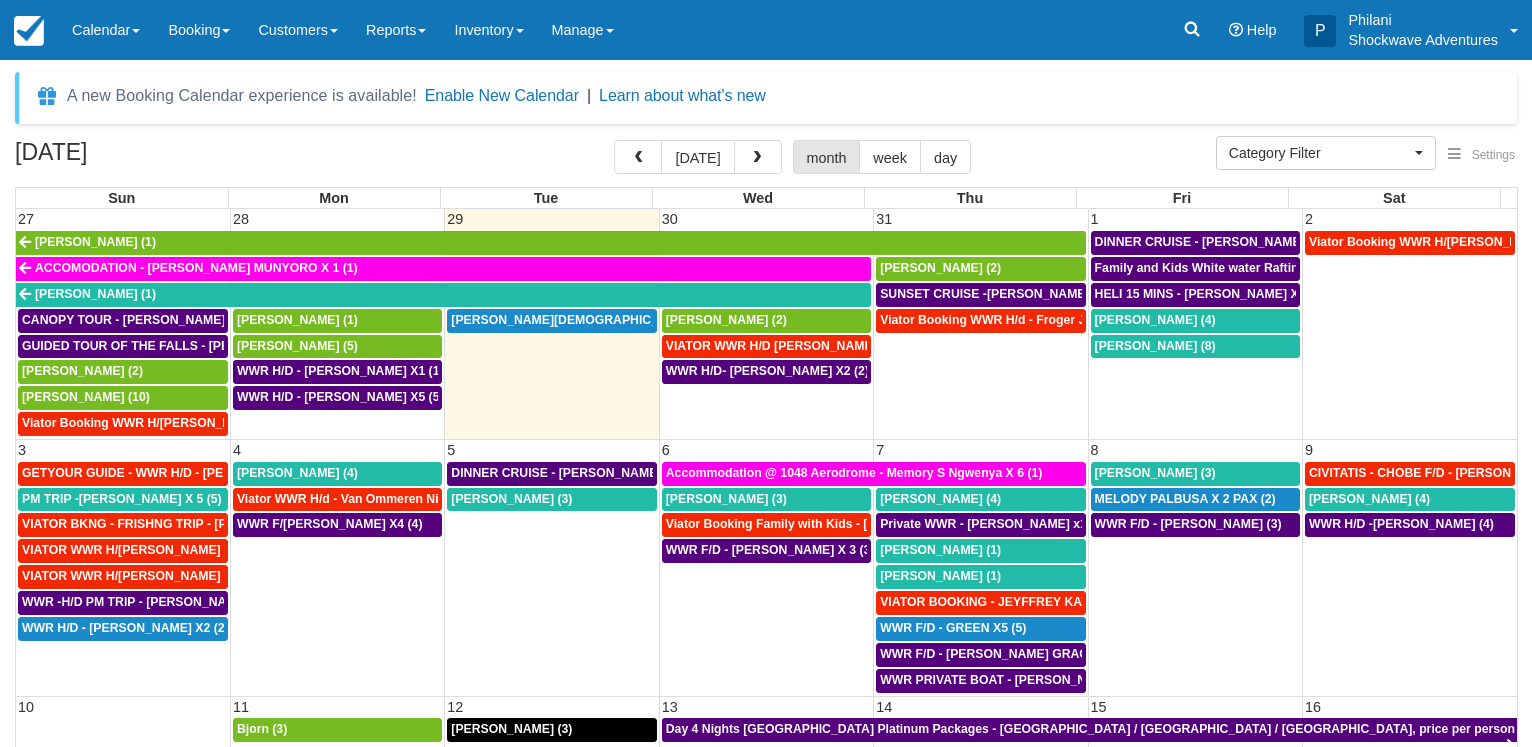 select 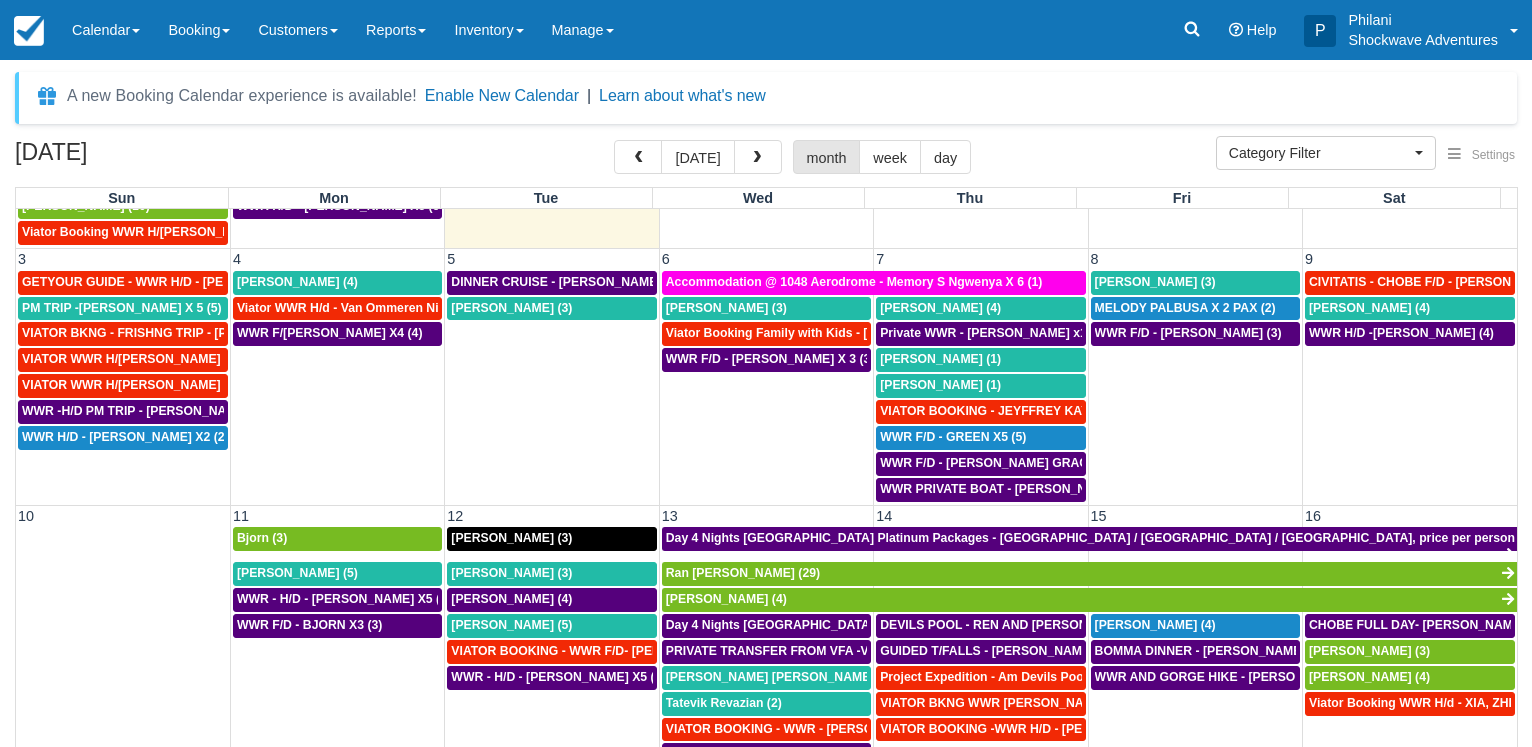 scroll, scrollTop: 192, scrollLeft: 0, axis: vertical 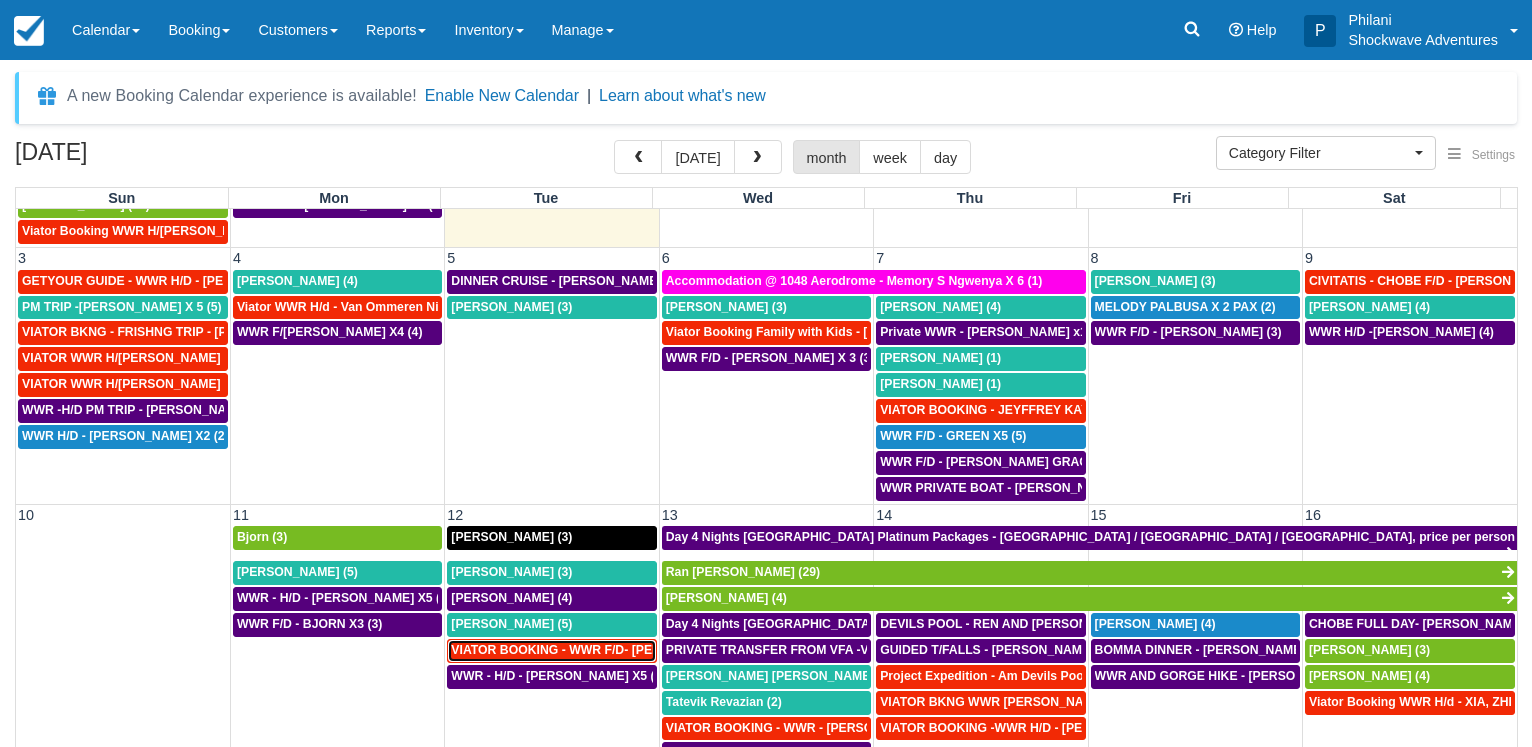 click on "VIATOR BOOKING - WWR F/D- [PERSON_NAME] 2 (2)" at bounding box center [607, 650] 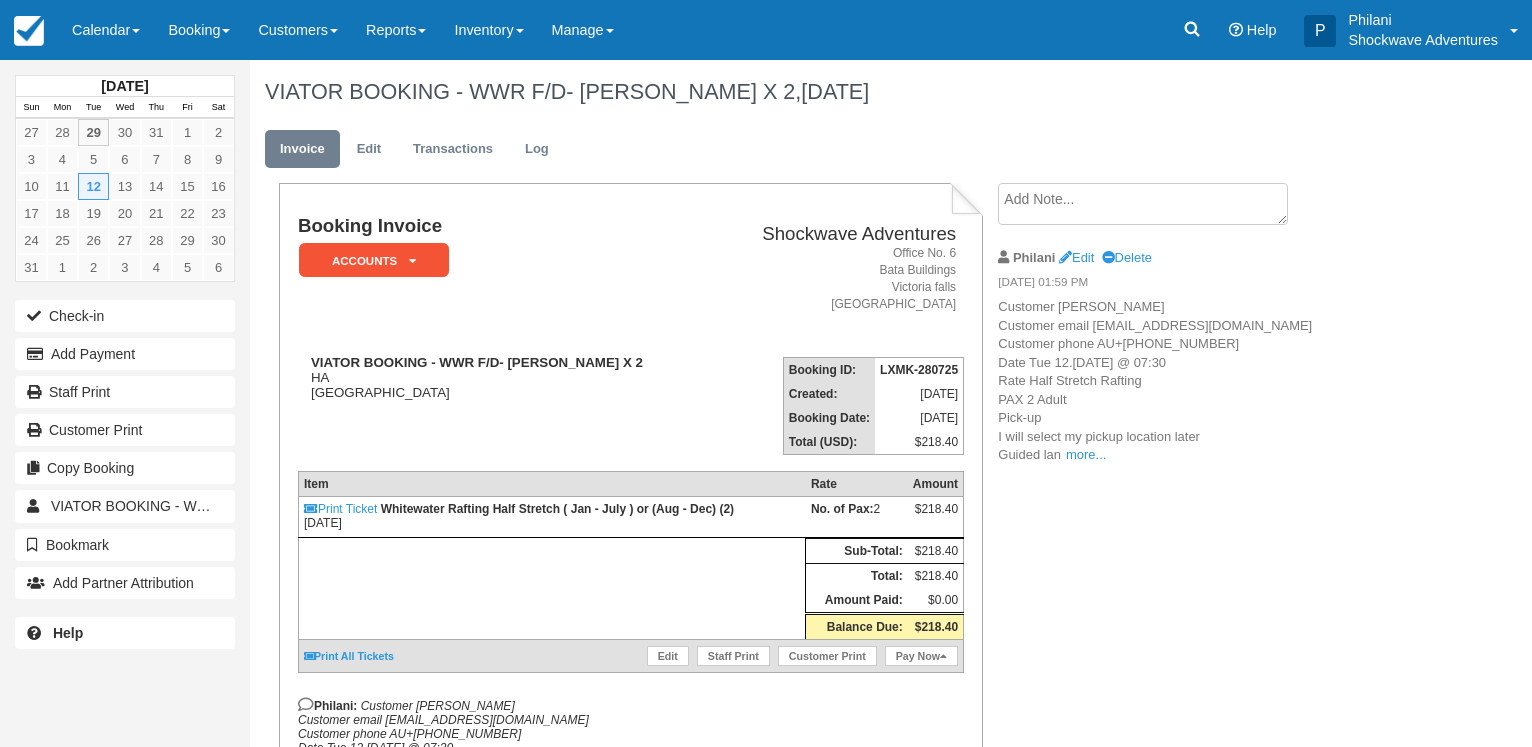 scroll, scrollTop: 0, scrollLeft: 0, axis: both 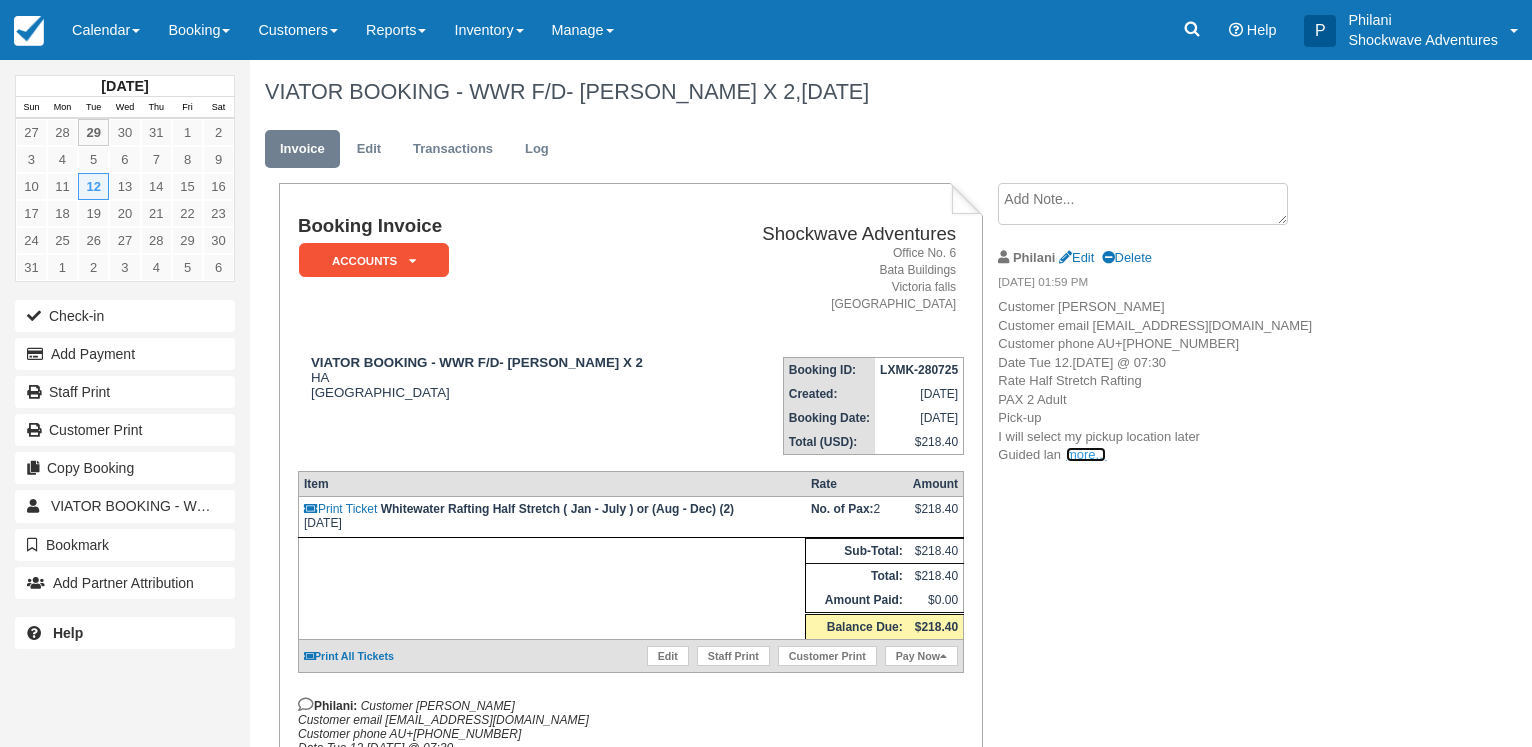 click on "more..." at bounding box center [1086, 454] 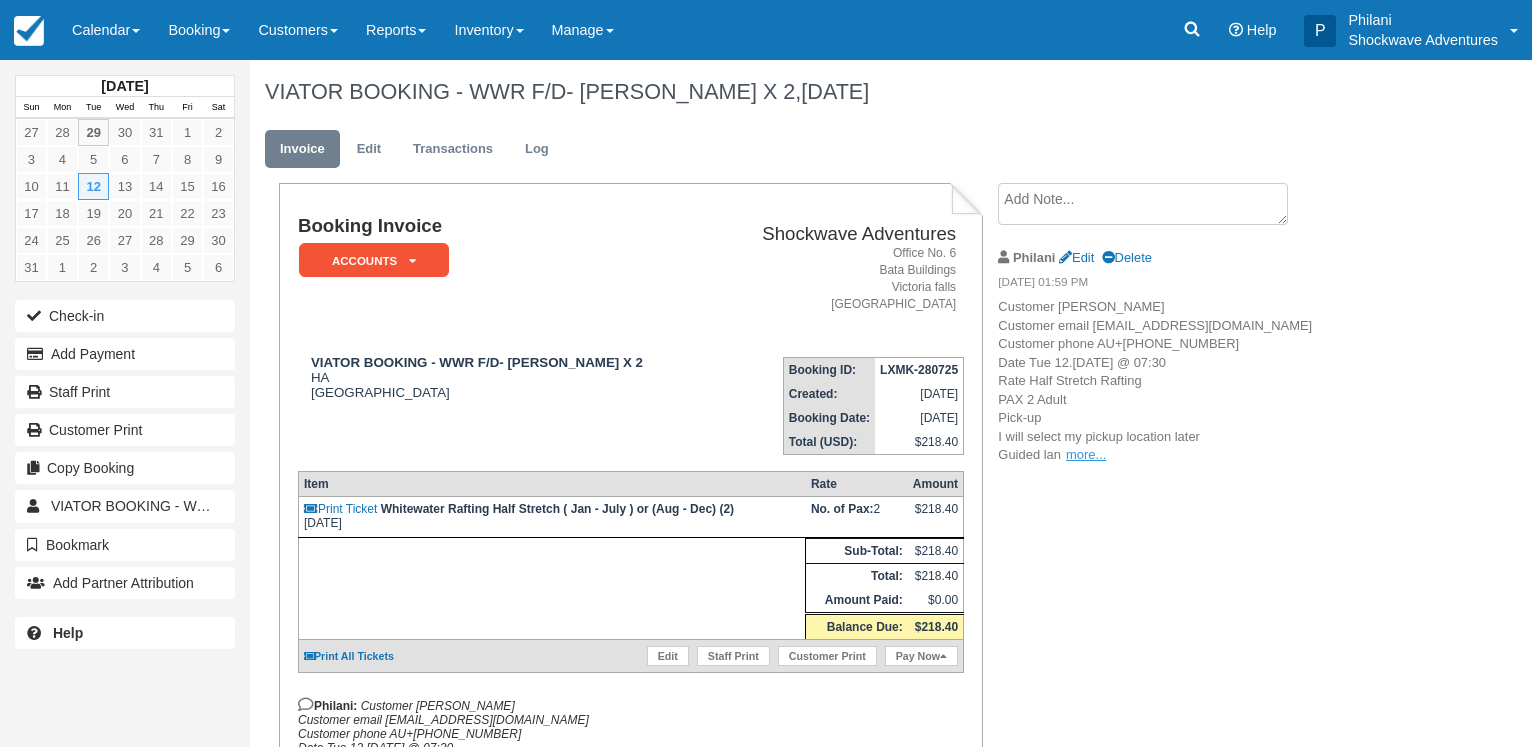 click on "guages 	(Guided language: English)
Extras
Created 	[DATE] 10:52
Notes
--- Inclusions: ---
All rafting gear (helmet, life jacket, and paddle)
Local guide
Light refreshments during rafting
Lunch
Unlimited drinks (open bar)
Hotel pickup and drop-off
--- Booking languages: ---
GUIDE : English
Viator amount: USD 218.4" at bounding box center (0, 0) 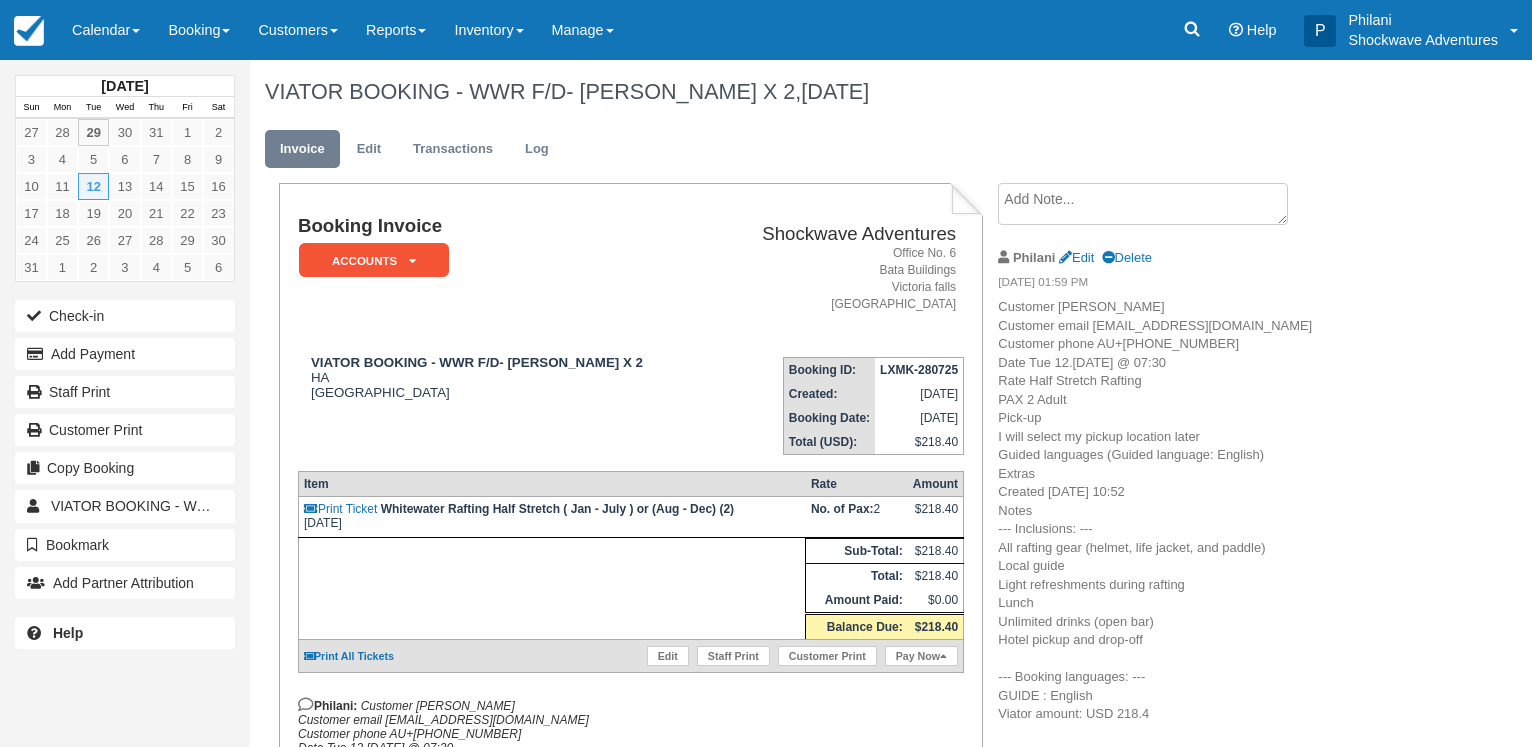 click on "Booking Invoice
ACCOUNTS   Pending Reserved Deposit Paid Waiting Cancelled Void NO LONGER COMING Enquiry WATER LEVELS V.I.P / TOURS Videos Merchandise BOKUN ACC
[STREET_ADDRESS]
VIATOR BOOKING - WWR F/D- [PERSON_NAME] X 2 HA [GEOGRAPHIC_DATA]
Booking ID:
LXMK-280725
Created:
[DATE]
Booking Date:
[DATE]
Total (USD):
$218.40
Item
Rate
Amount
Print Ticket
Whitewater Rafting Half Stretch ( Jan - July ) or (Aug - Dec) (2)
[DATE]
No. of Pax:  2
$218.40" at bounding box center (631, 618) 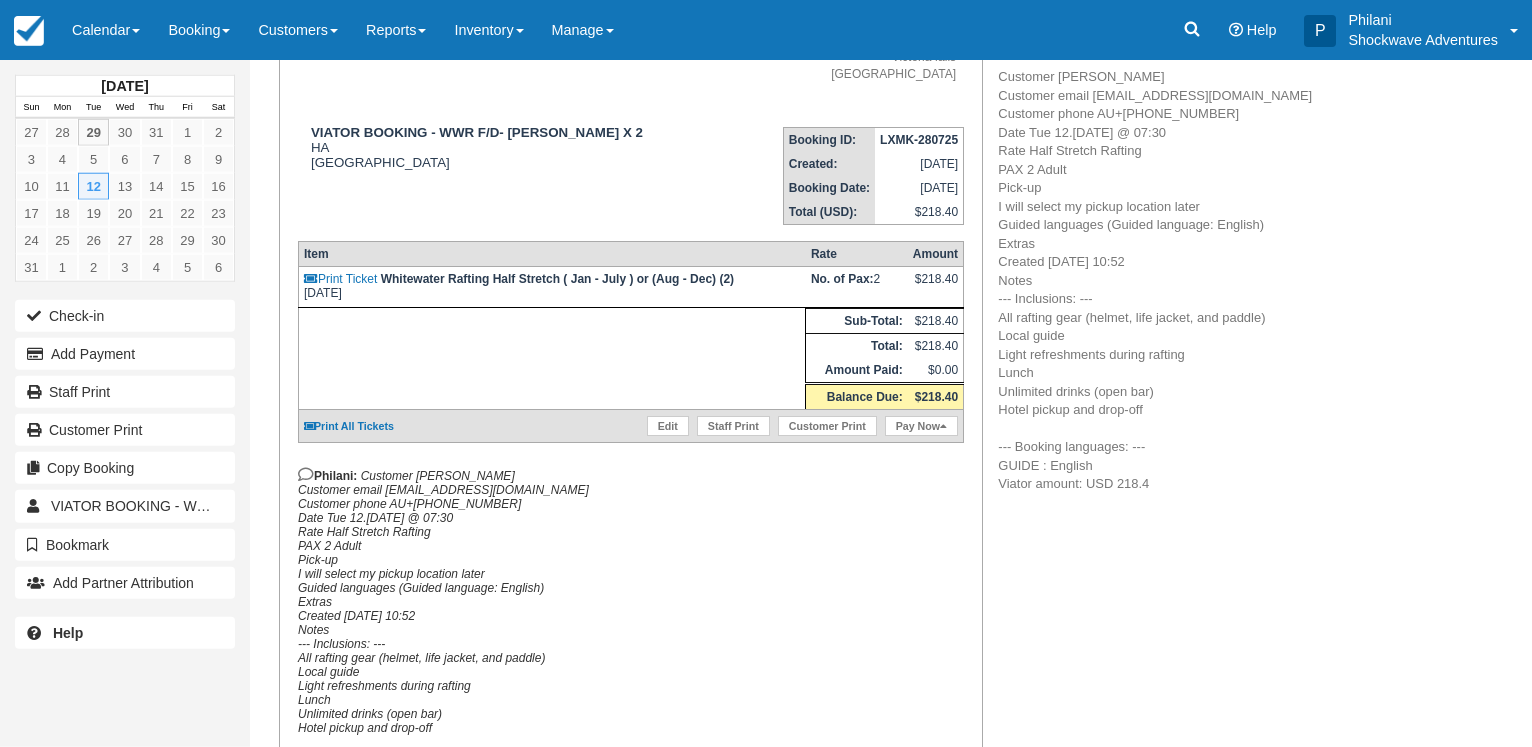 scroll, scrollTop: 306, scrollLeft: 0, axis: vertical 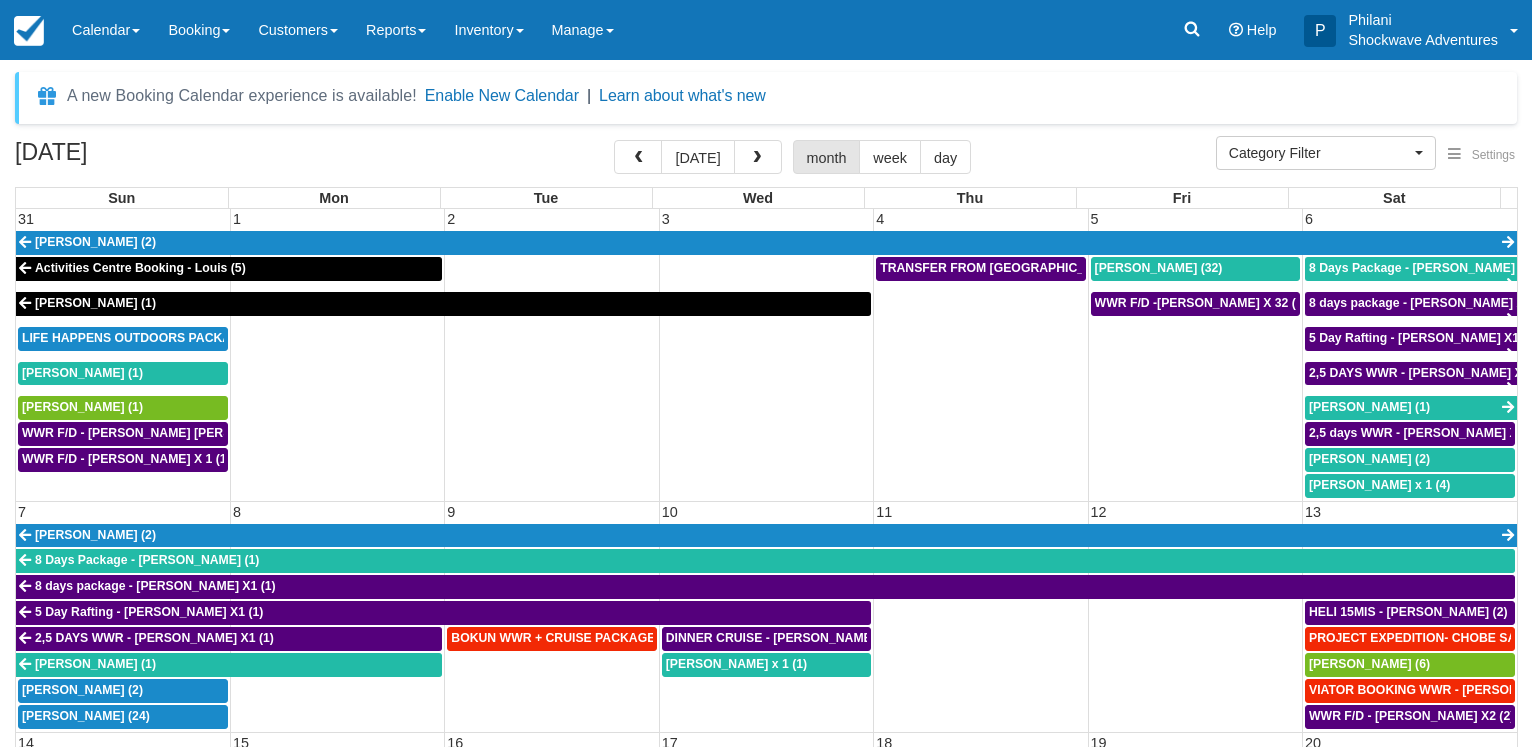 select 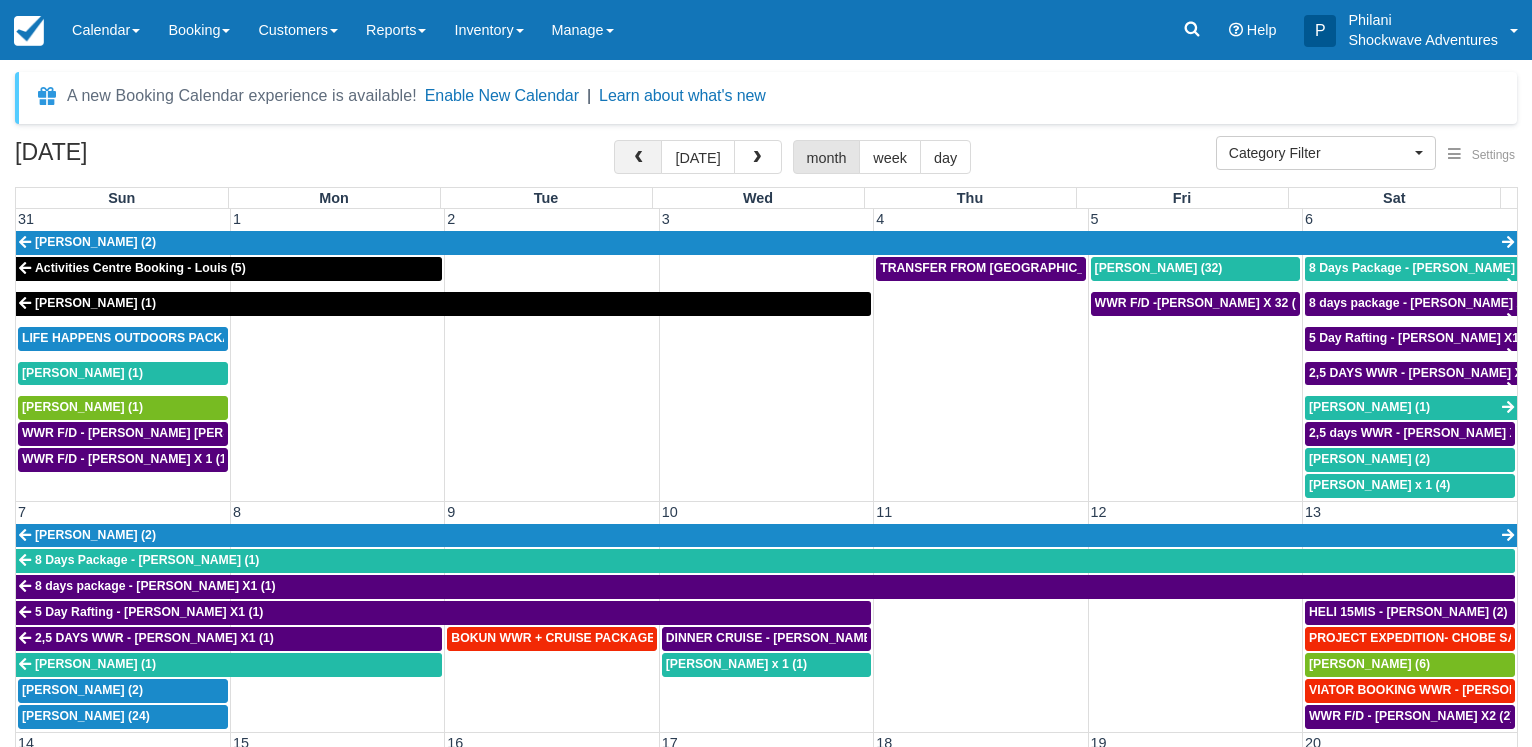 click at bounding box center (638, 157) 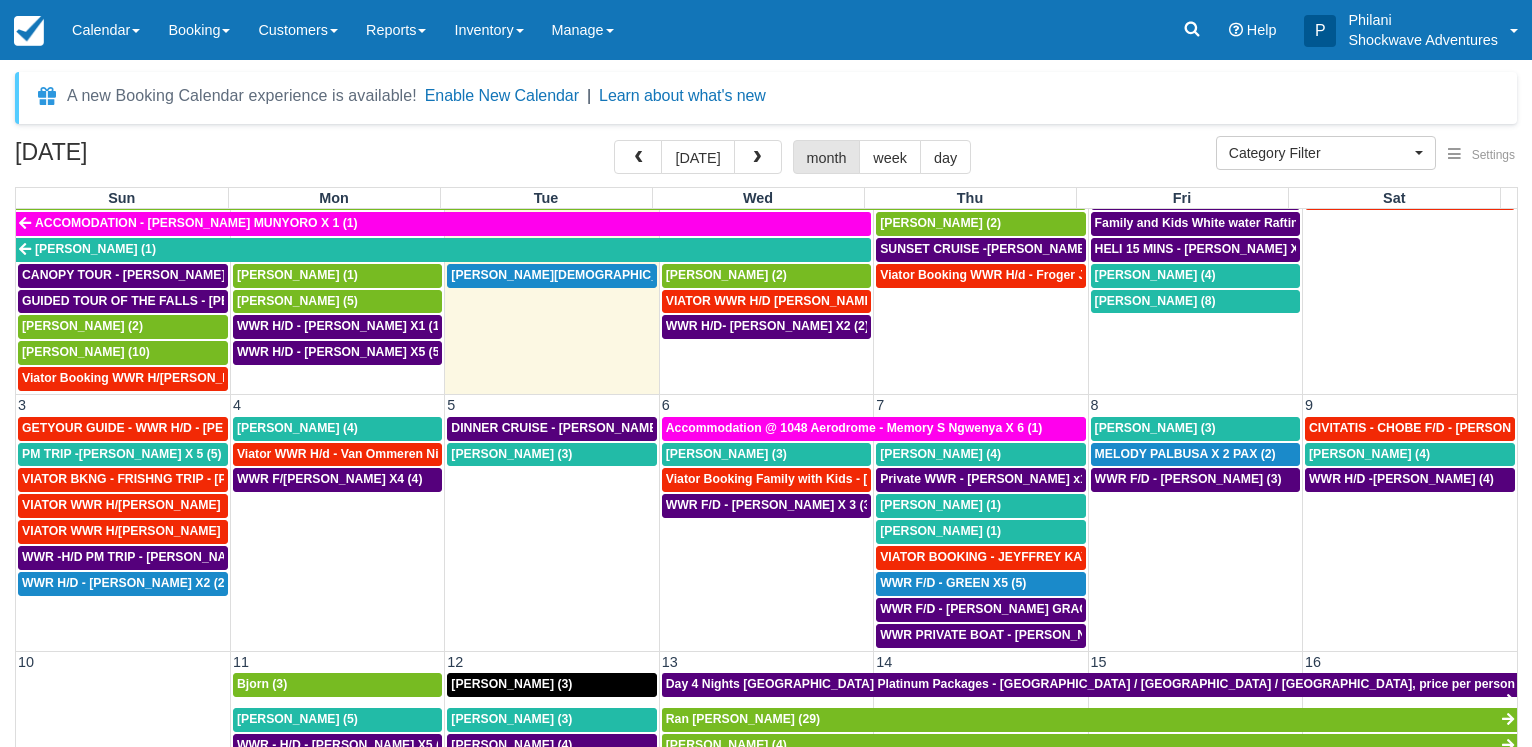 scroll, scrollTop: 0, scrollLeft: 0, axis: both 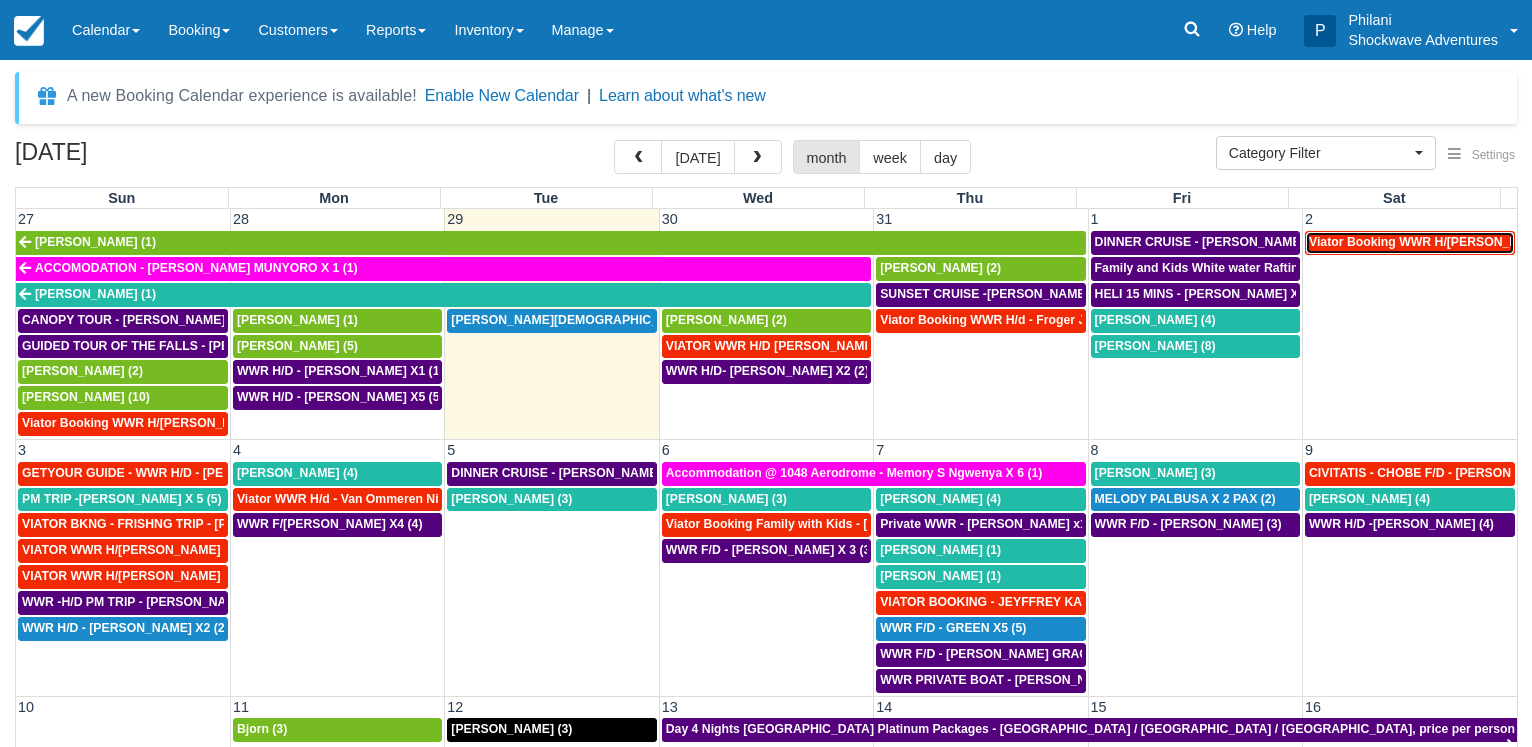 click on "Viator Booking WWR H/d - Teuscher, Craig  X 4 (4)" at bounding box center (1443, 242) 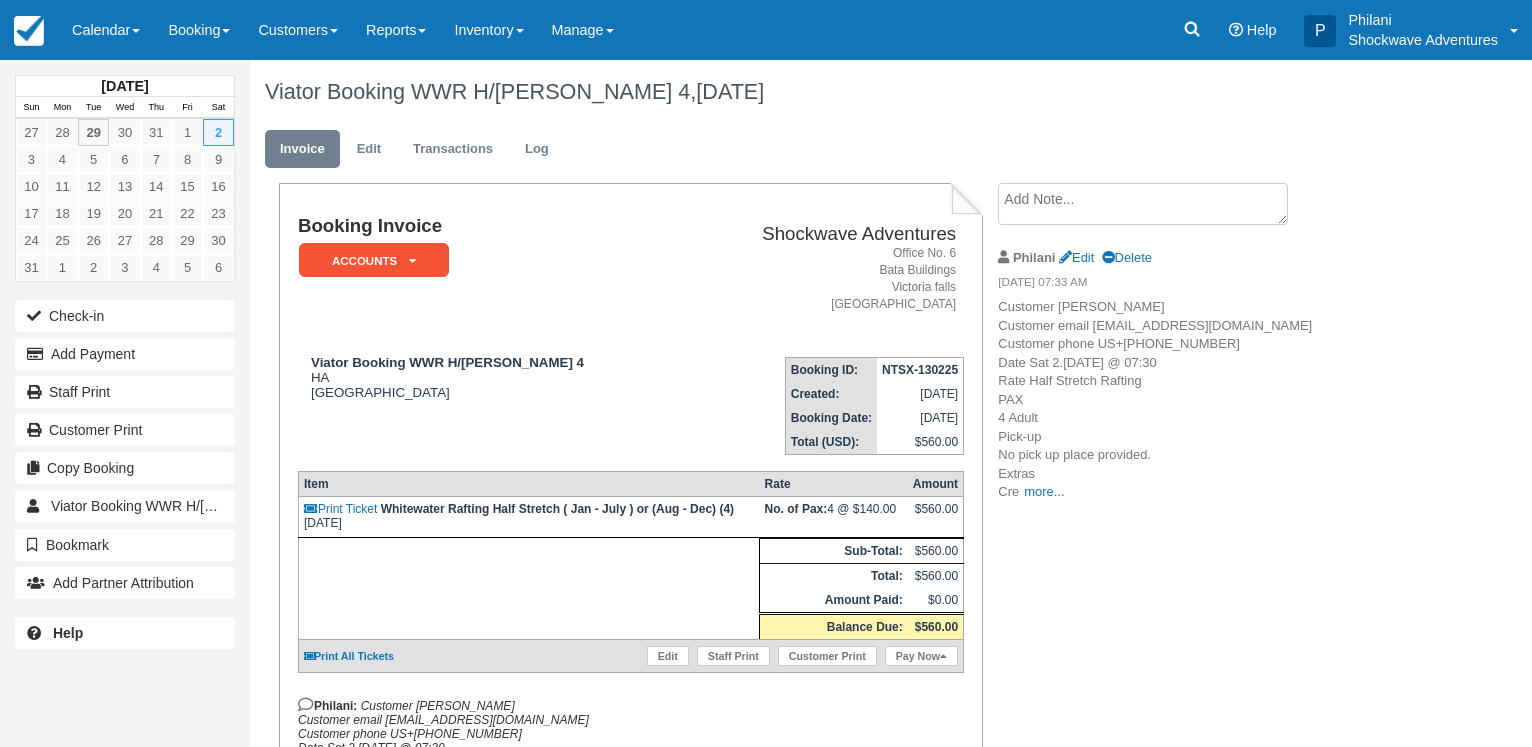 scroll, scrollTop: 0, scrollLeft: 0, axis: both 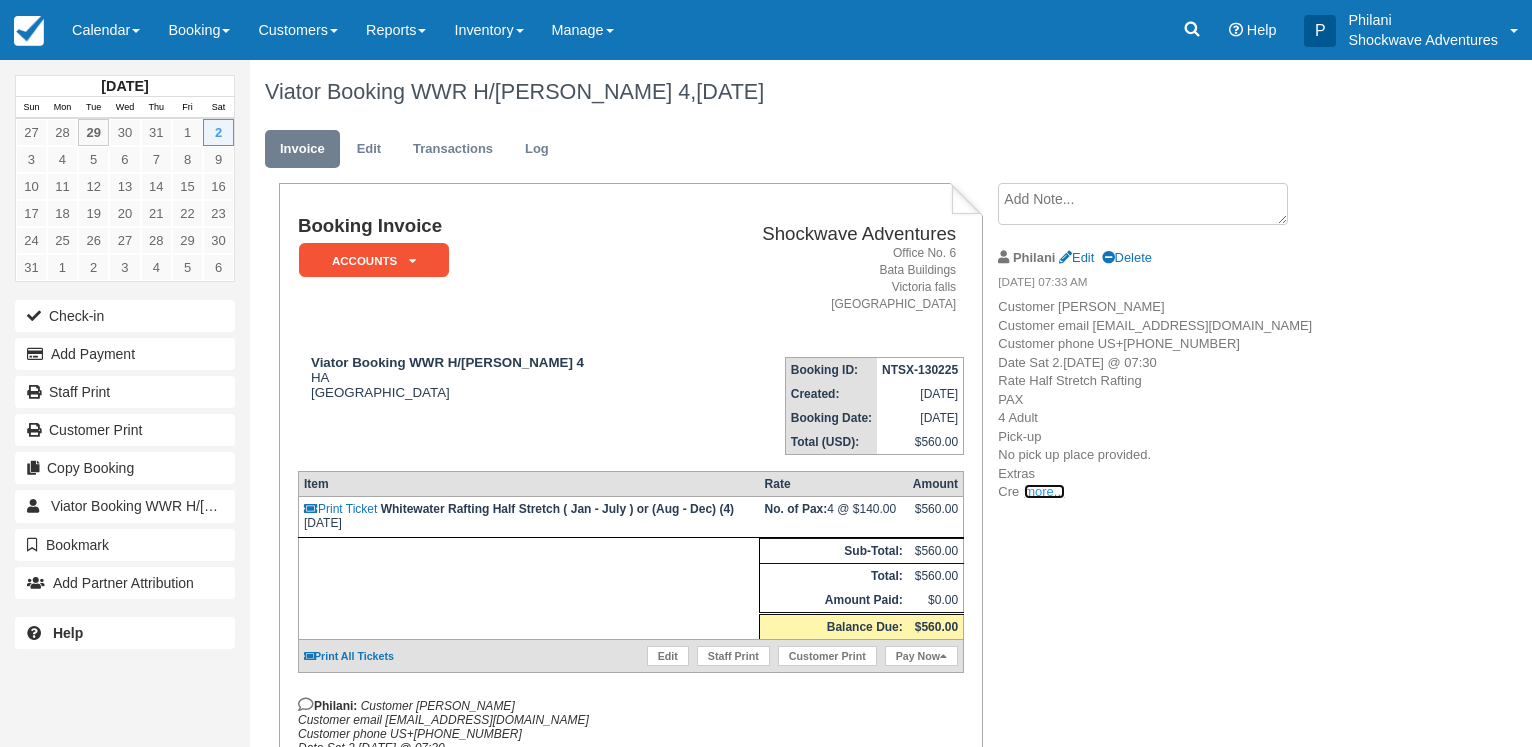 click on "more..." at bounding box center [1044, 491] 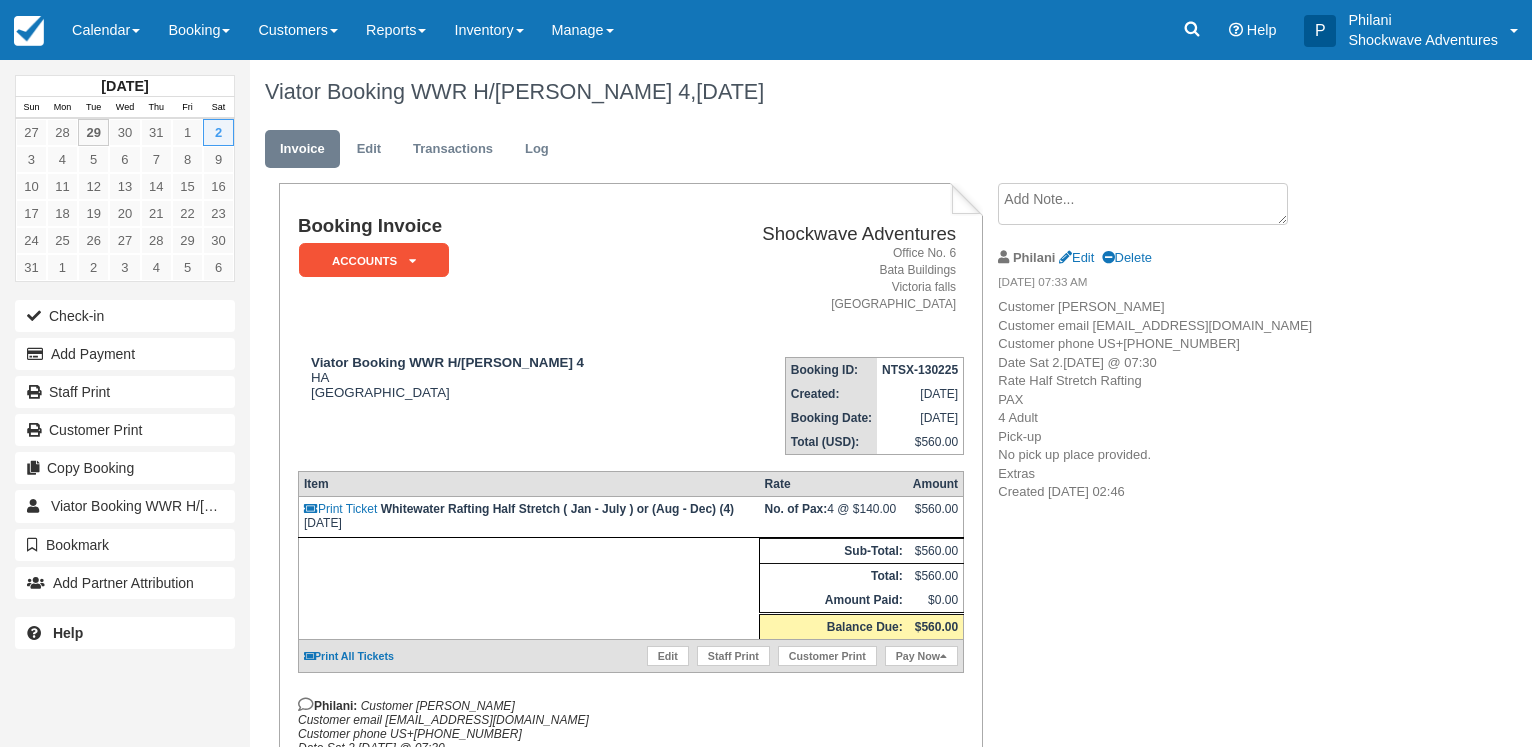 click at bounding box center (1143, 204) 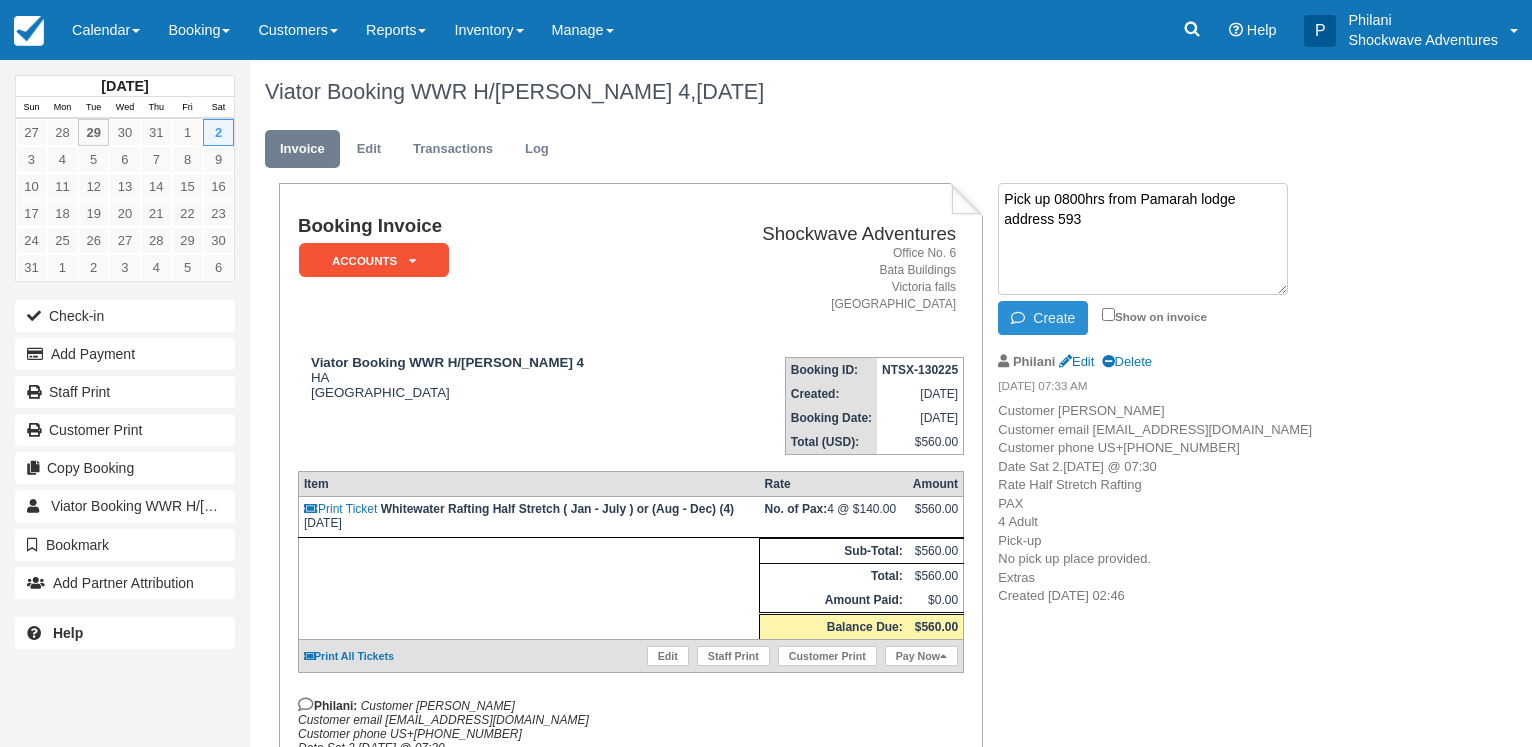 type on "Pick up 0800hrs from Pamarah lodge address 593" 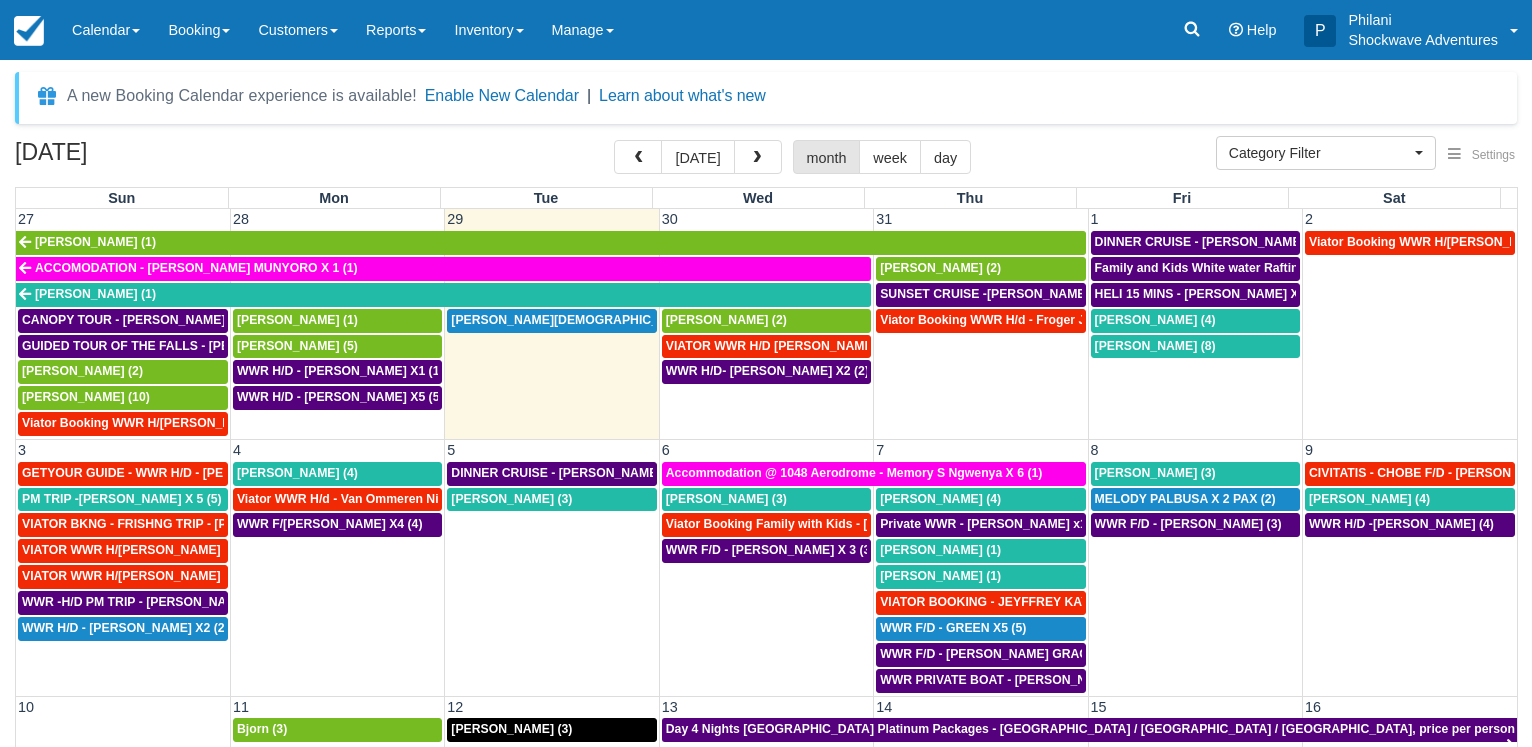 select 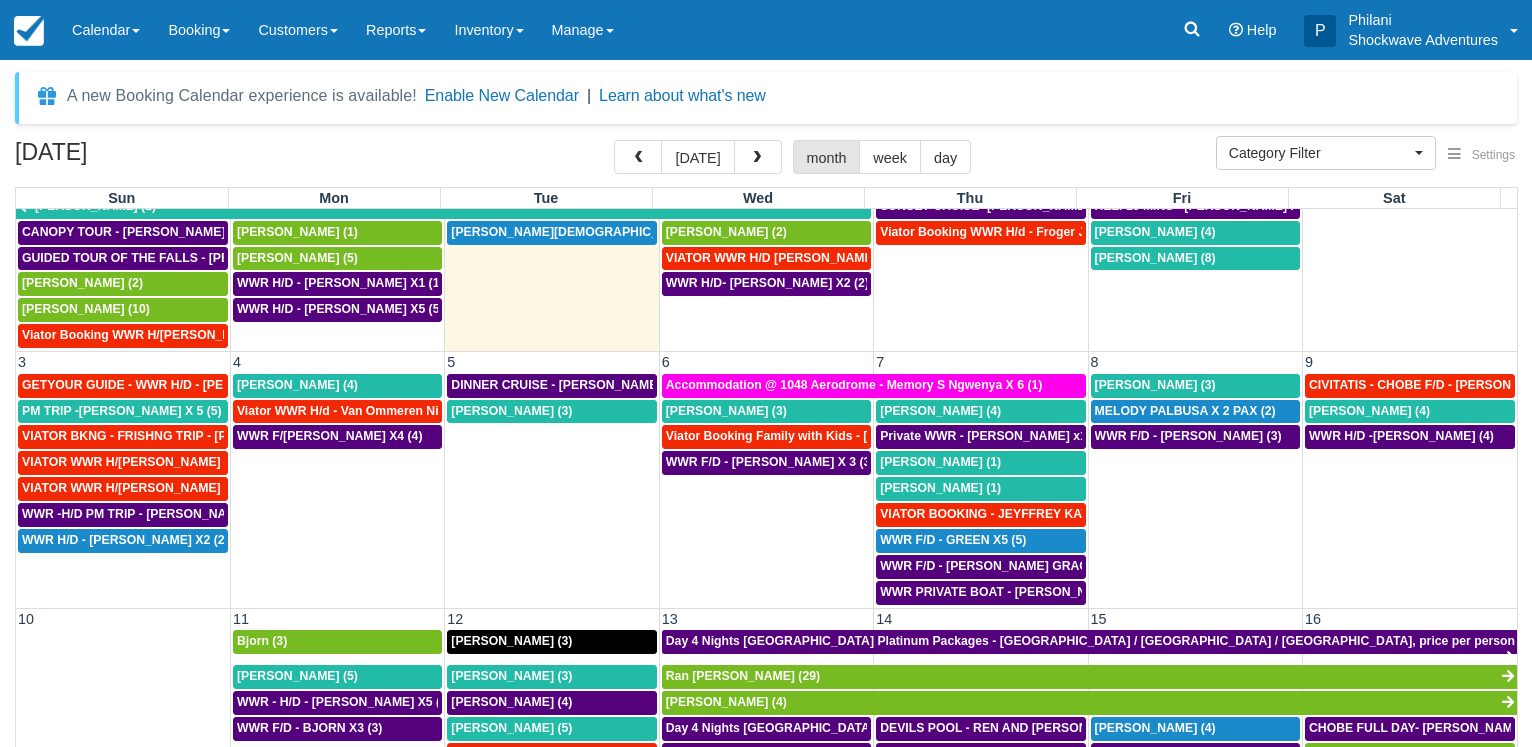 scroll, scrollTop: 192, scrollLeft: 0, axis: vertical 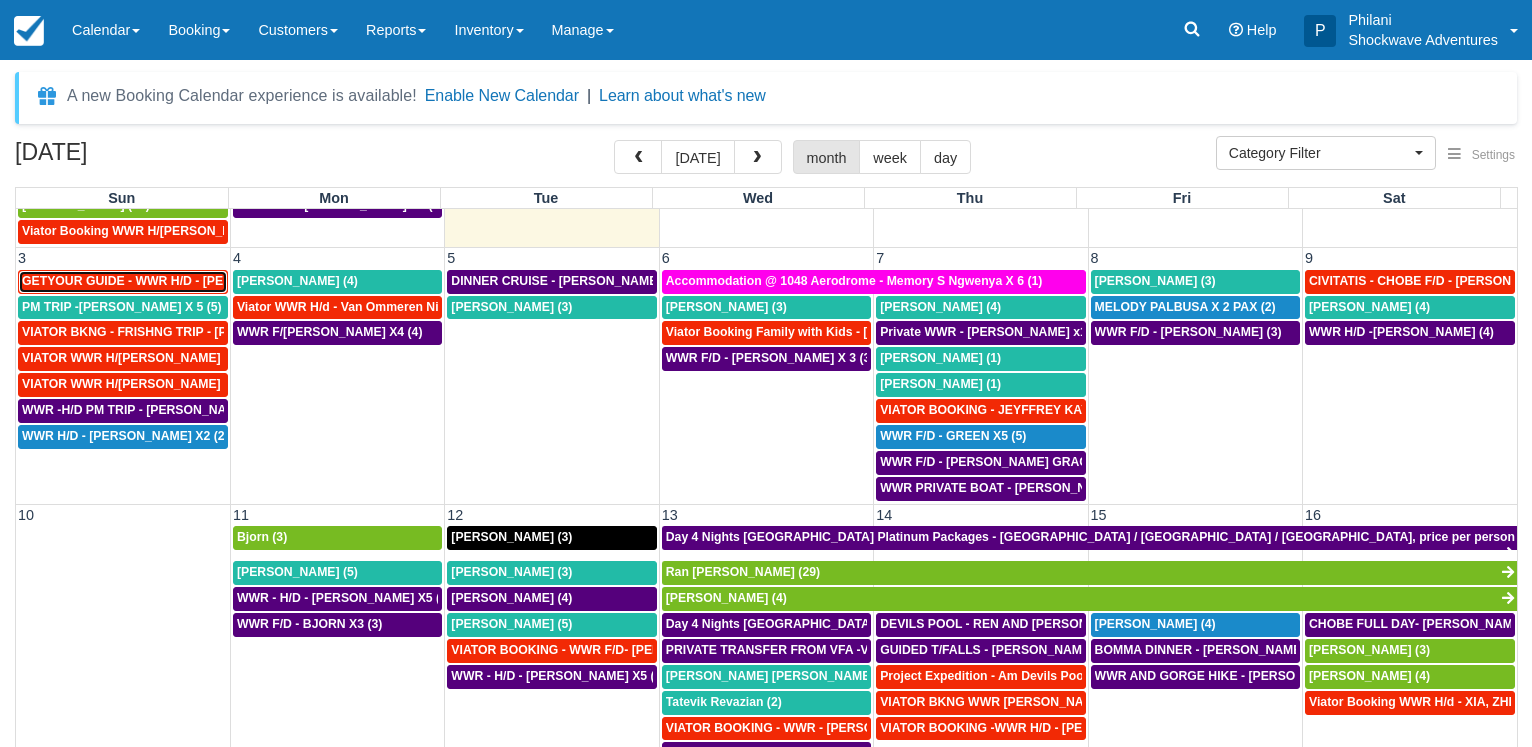click on "GETYOUR GUIDE - WWR H/D - [PERSON_NAME] X 5 (8)" at bounding box center [184, 281] 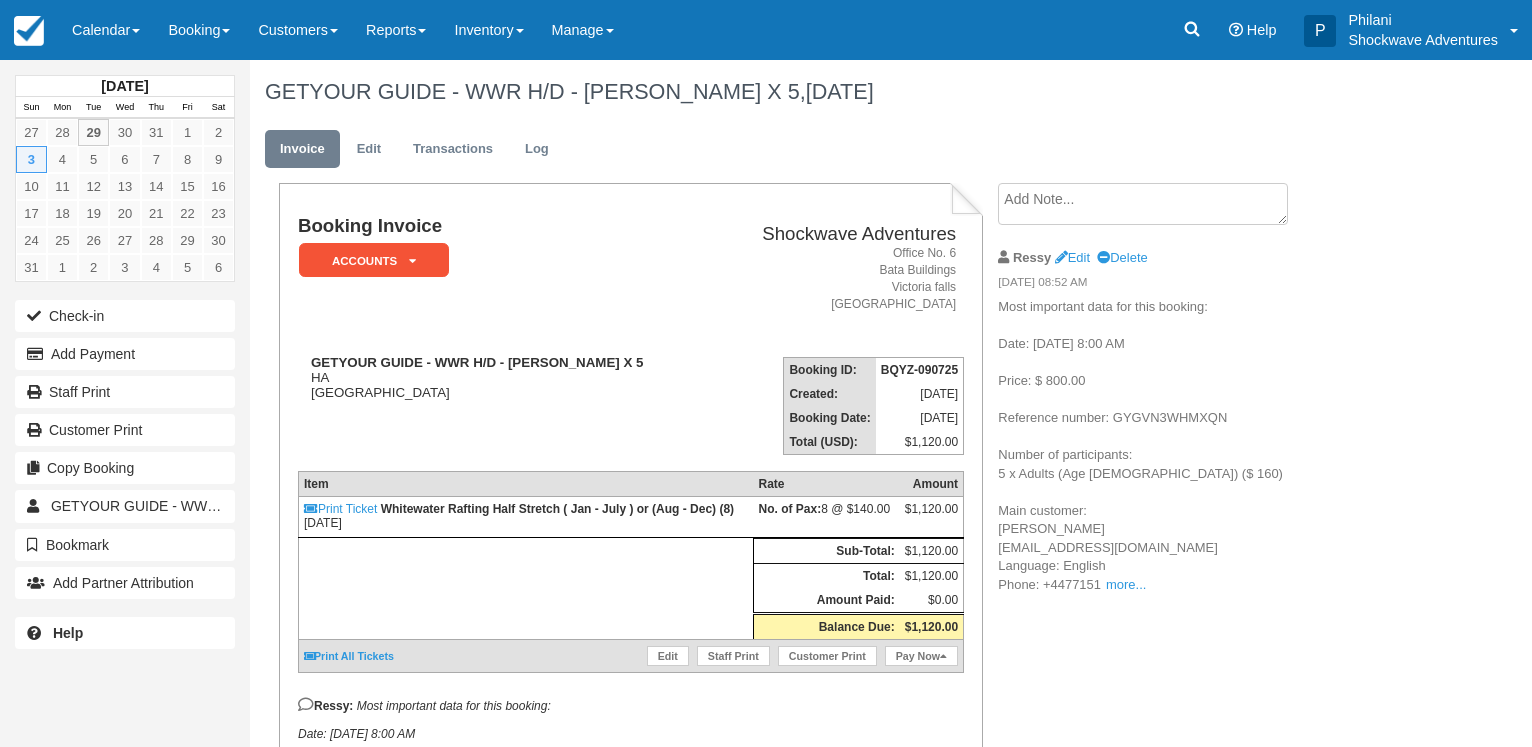 scroll, scrollTop: 0, scrollLeft: 0, axis: both 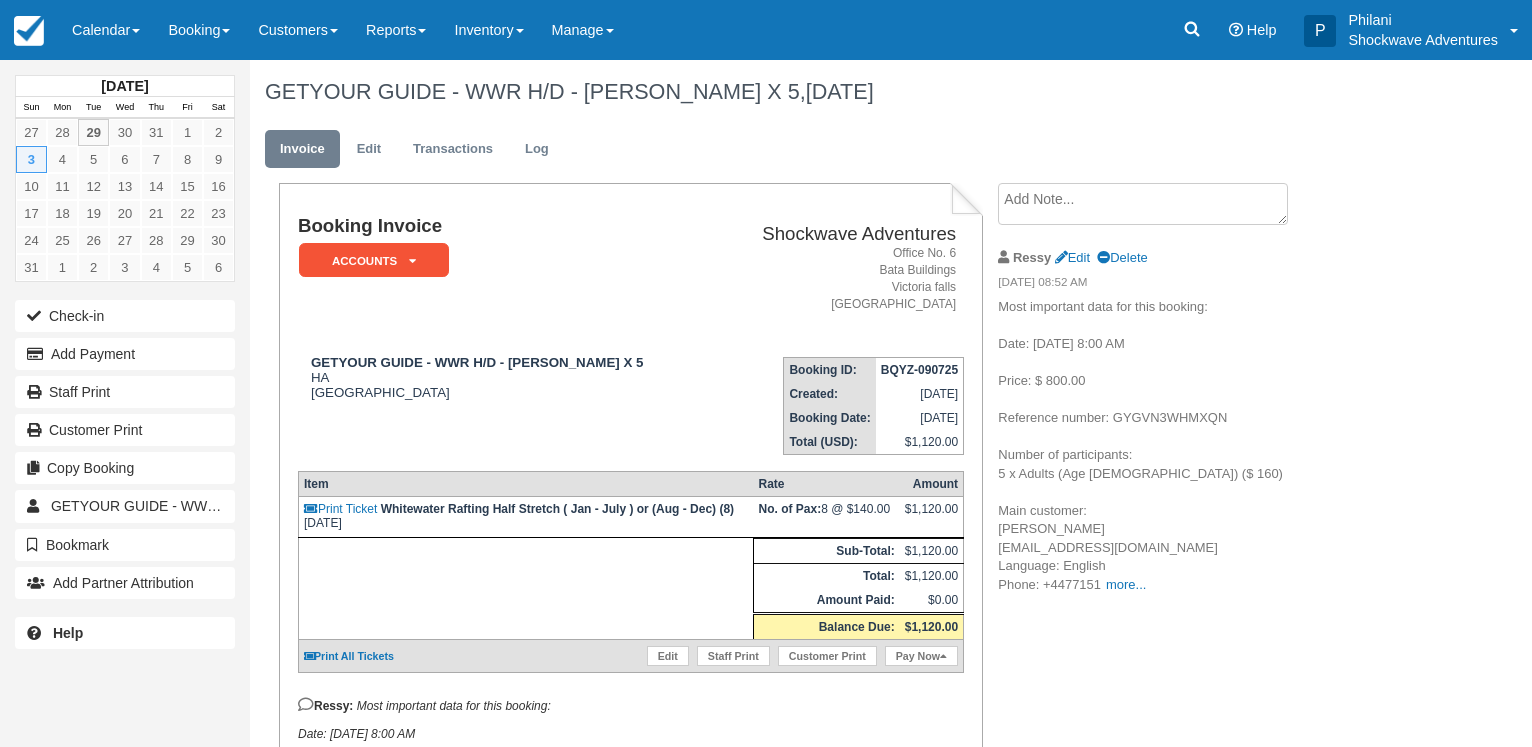 click on "Ressy
Edit     Delete
07/09/25 08:52 AM
Most important data for this booking:
Date: August 3, 2025 8:00 AM
Price: $ 800.00
Reference number: GYGVN3WHMXQN
Number of participants:
5 x Adults (Age 0 - 99) ($ 160)
Main customer:
Jason Stoyel
customer-nwphjzy3ppawtwuv@reply.getyourguide.com
Language: English
Phone: +4477151 more... 21751
Tour language: English (Instructor)
Pickup location: Soper's Arcade, Park Way, Victoria Falls, Zimbabwe" at bounding box center (1166, 421) 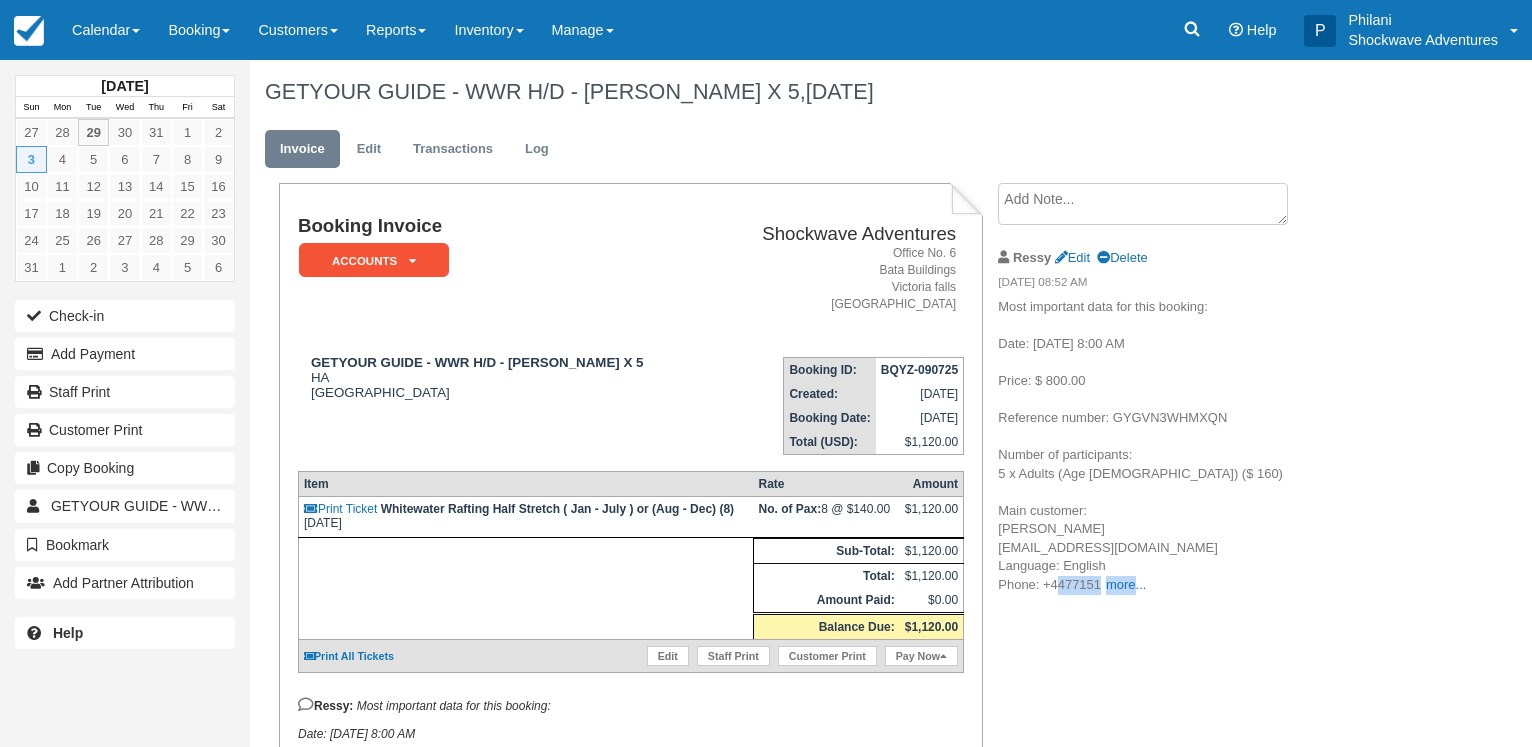 click on "Ressy
Edit     Delete
07/09/25 08:52 AM
Most important data for this booking:
Date: August 3, 2025 8:00 AM
Price: $ 800.00
Reference number: GYGVN3WHMXQN
Number of participants:
5 x Adults (Age 0 - 99) ($ 160)
Main customer:
Jason Stoyel
customer-nwphjzy3ppawtwuv@reply.getyourguide.com
Language: English
Phone: +4477151 more... 21751
Tour language: English (Instructor)
Pickup location: Soper's Arcade, Park Way, Victoria Falls, Zimbabwe" at bounding box center (1166, 421) 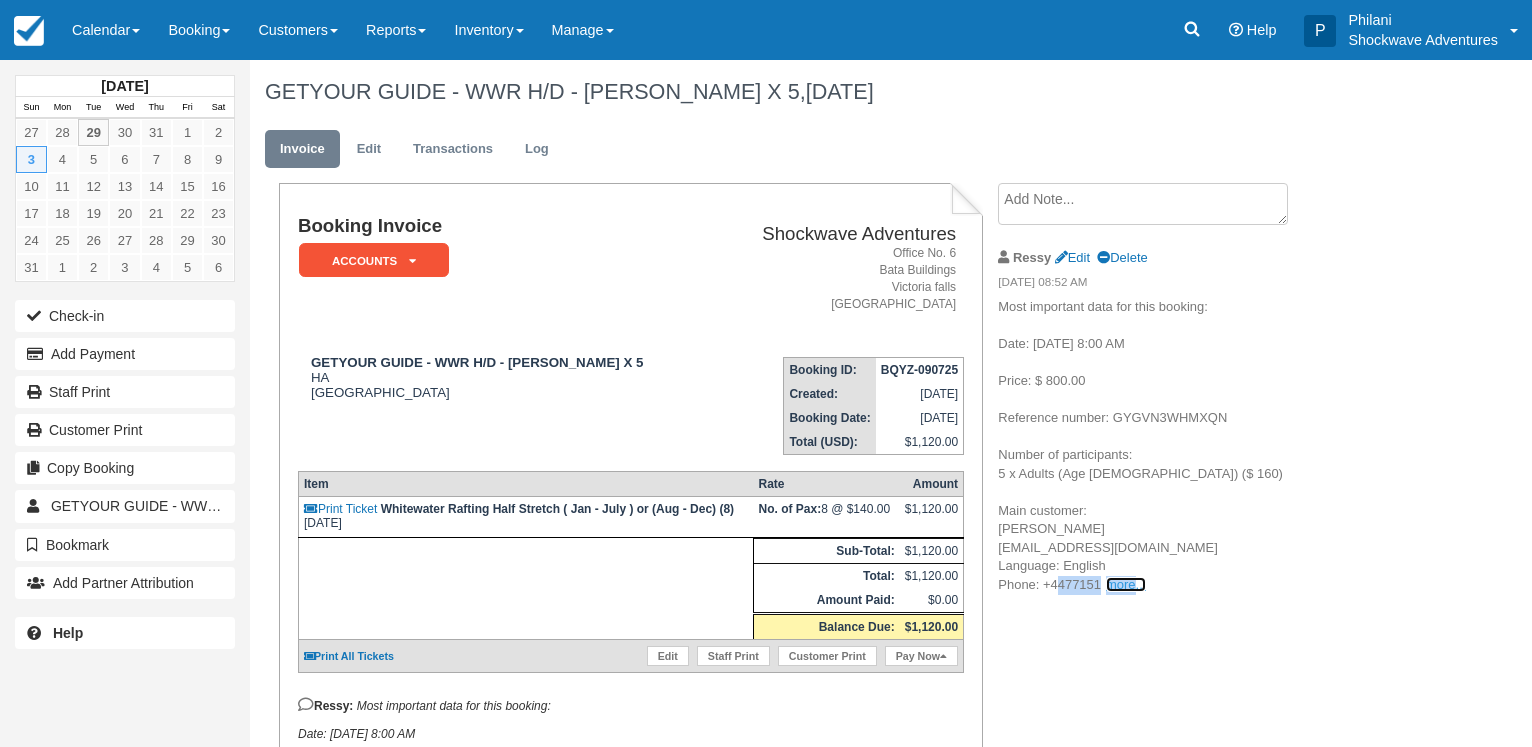 click on "more..." at bounding box center (1126, 584) 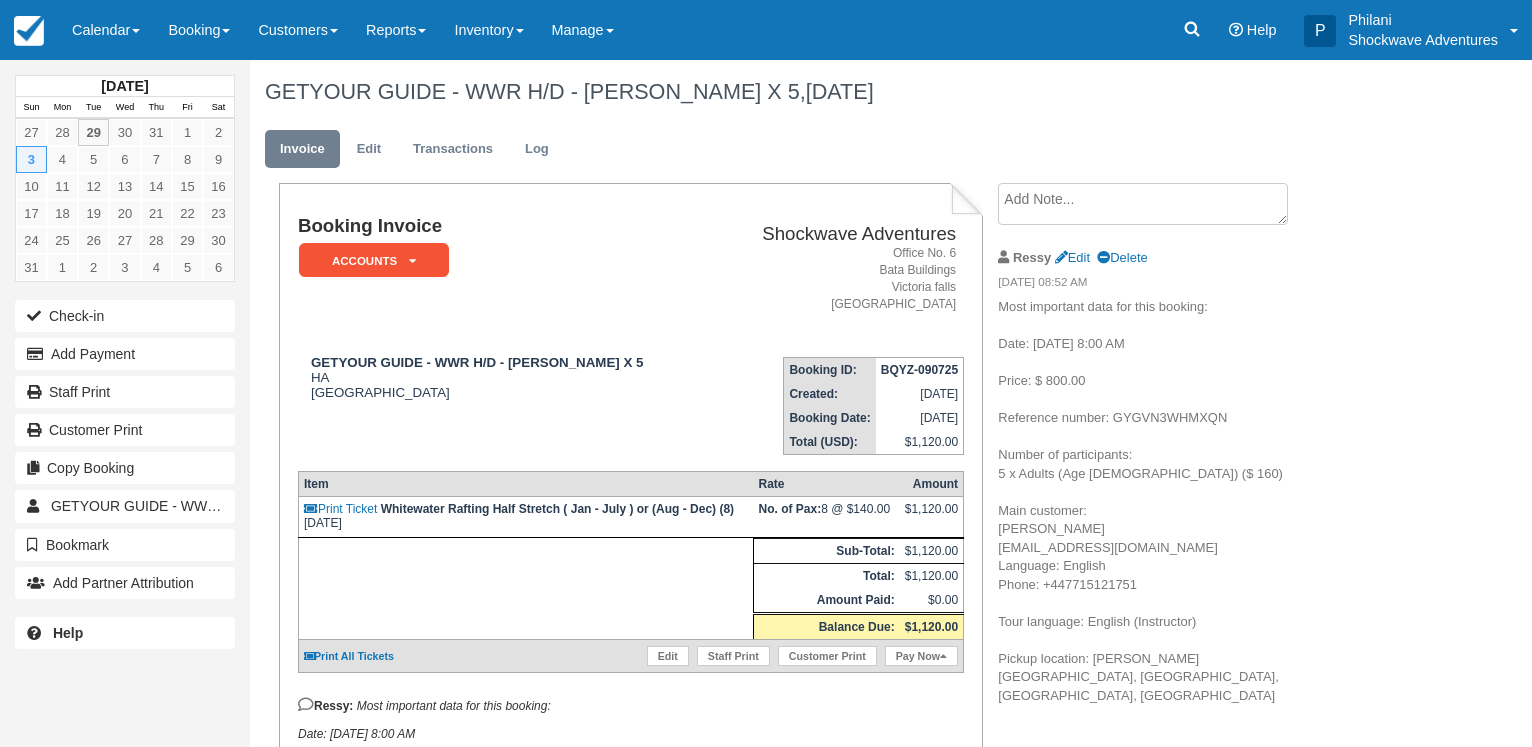click on "Most important data for this booking:
Date: August 3, 2025 8:00 AM
Price: $ 800.00
Reference number: GYGVN3WHMXQN
Number of participants:
5 x Adults (Age 0 - 99) ($ 160)
Main customer:
Jason Stoyel
customer-nwphjzy3ppawtwuv@reply.getyourguide.com
Language: English
Phone: +4477151 more... 21751
Tour language: English (Instructor)
Pickup location: Soper's Arcade, Park Way, Victoria Falls, Zimbabwe" at bounding box center [1166, 501] 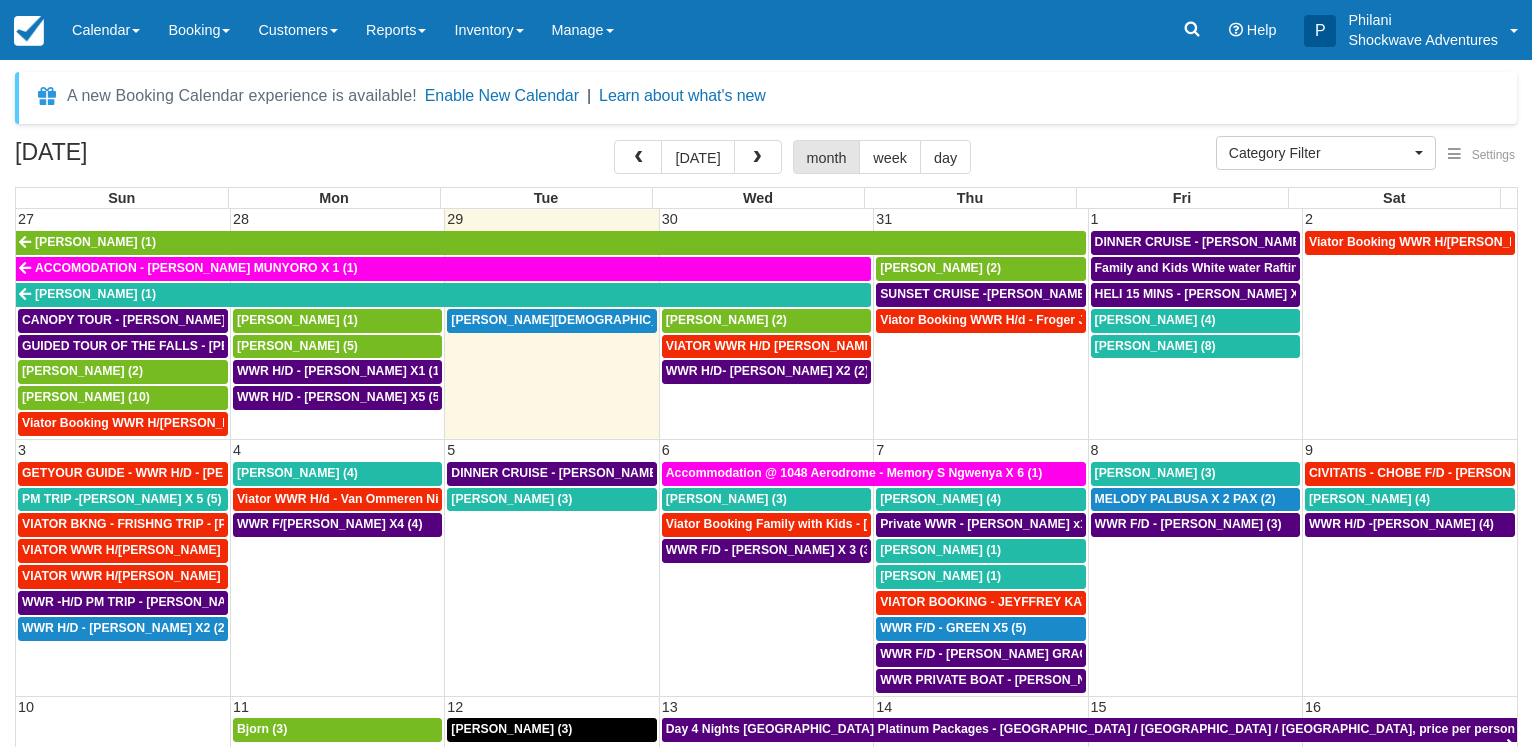 select 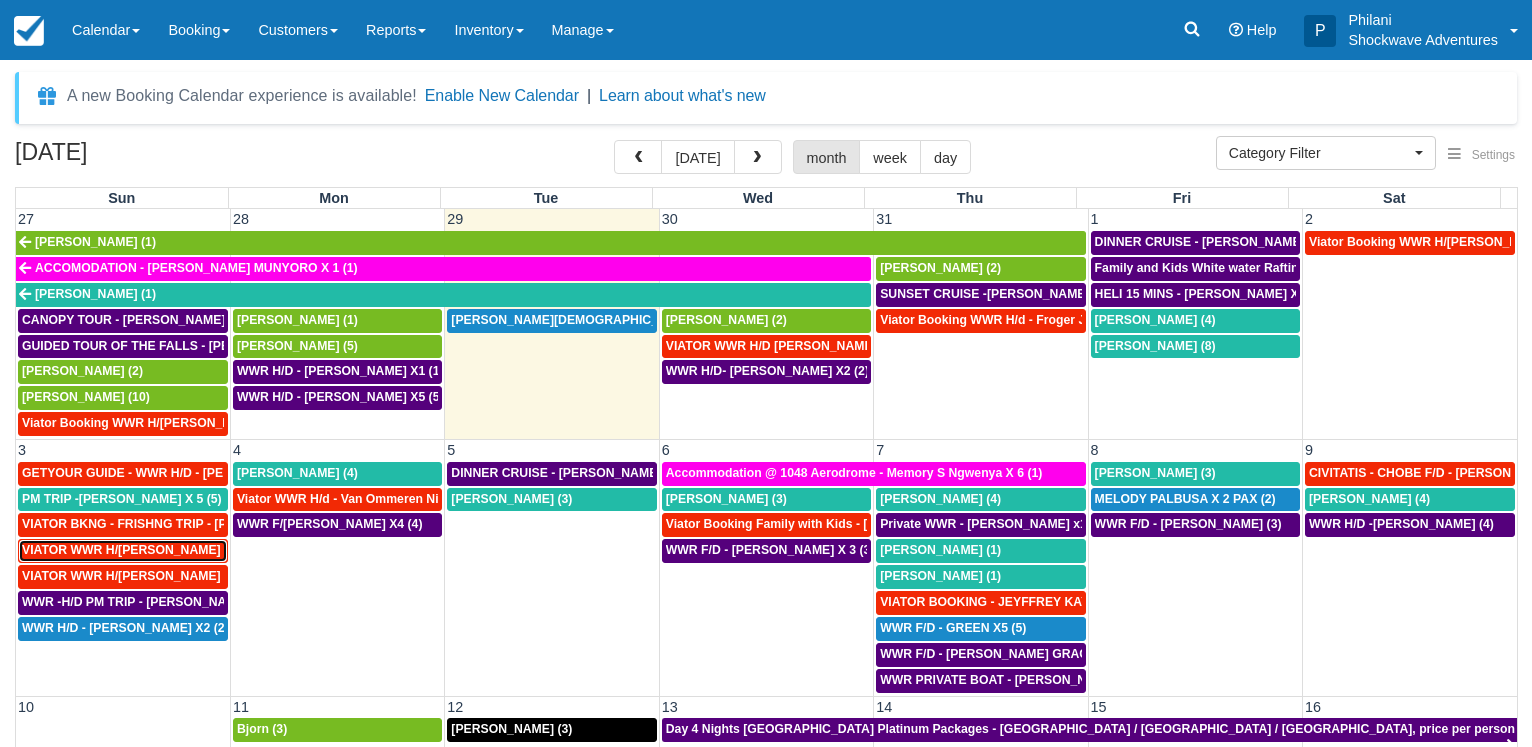 click on "VIATOR WWR H/[PERSON_NAME] 2 (2)" at bounding box center (135, 550) 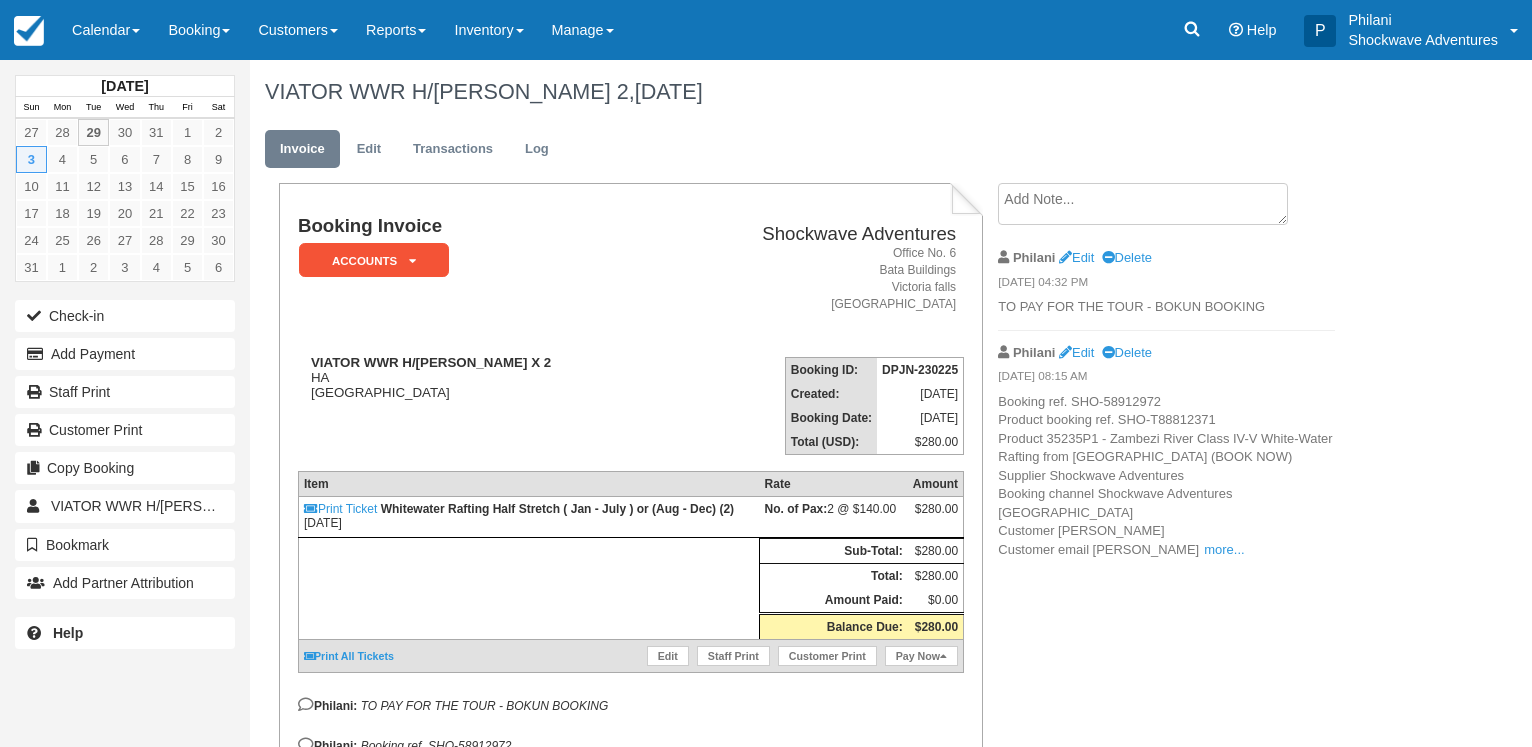 scroll, scrollTop: 0, scrollLeft: 0, axis: both 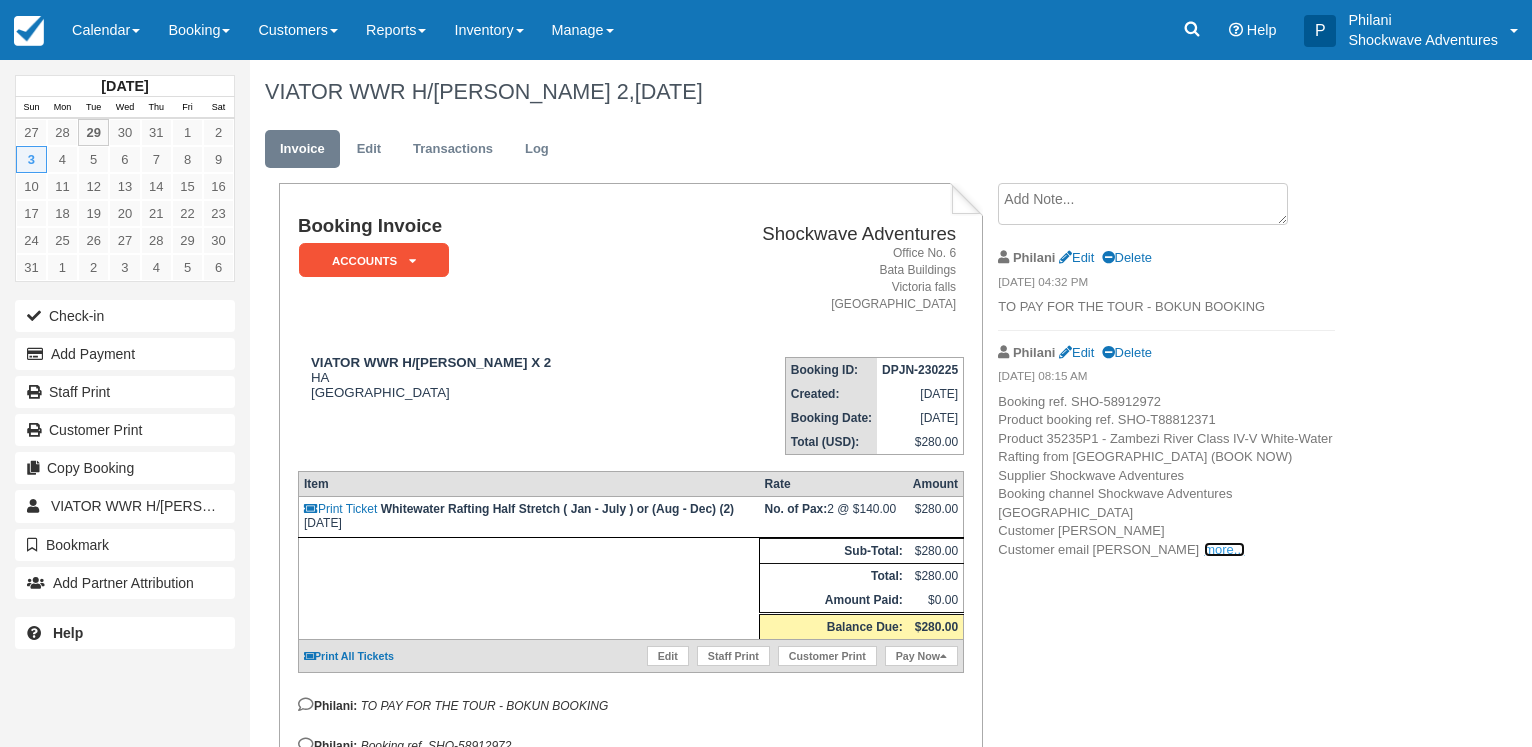 click on "more..." at bounding box center [1224, 549] 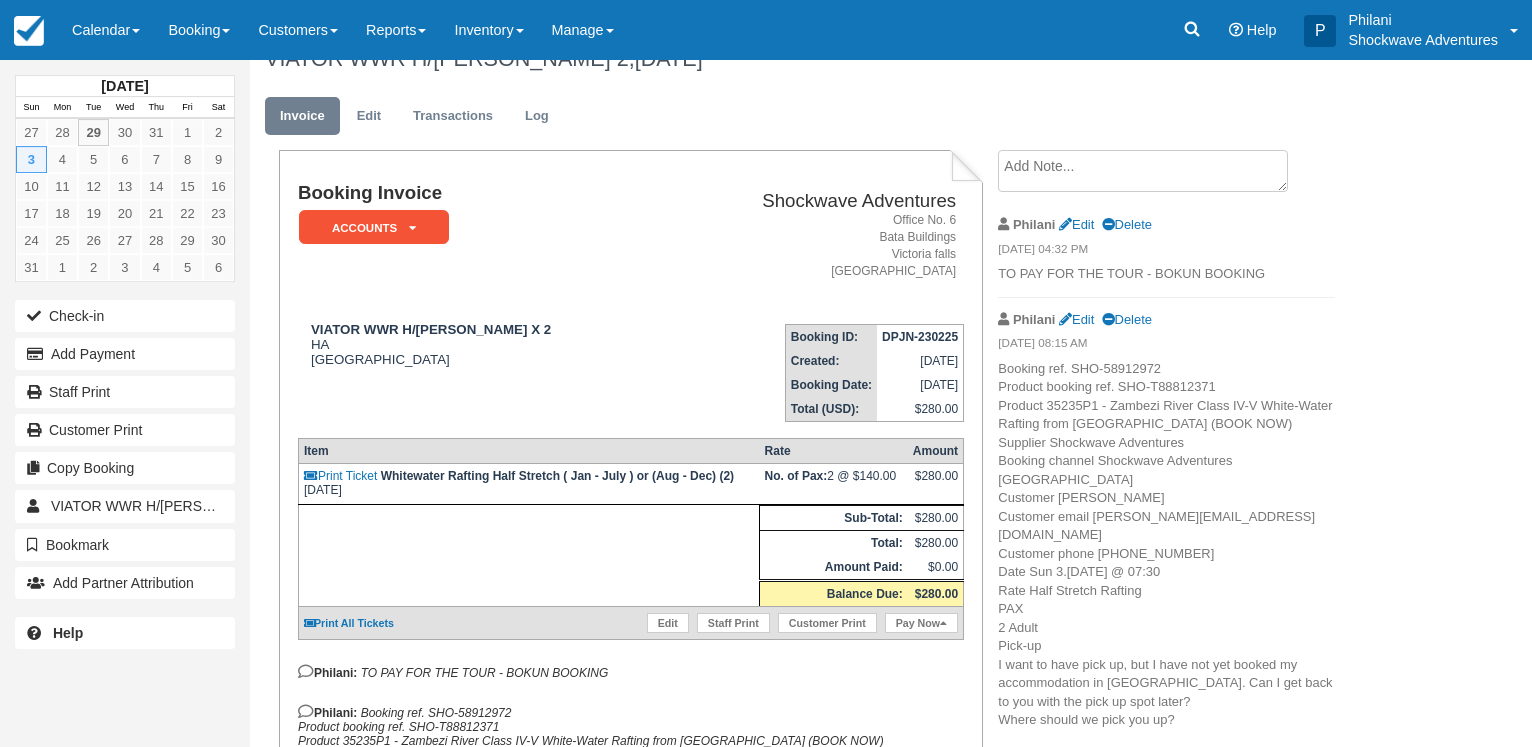 scroll, scrollTop: 0, scrollLeft: 0, axis: both 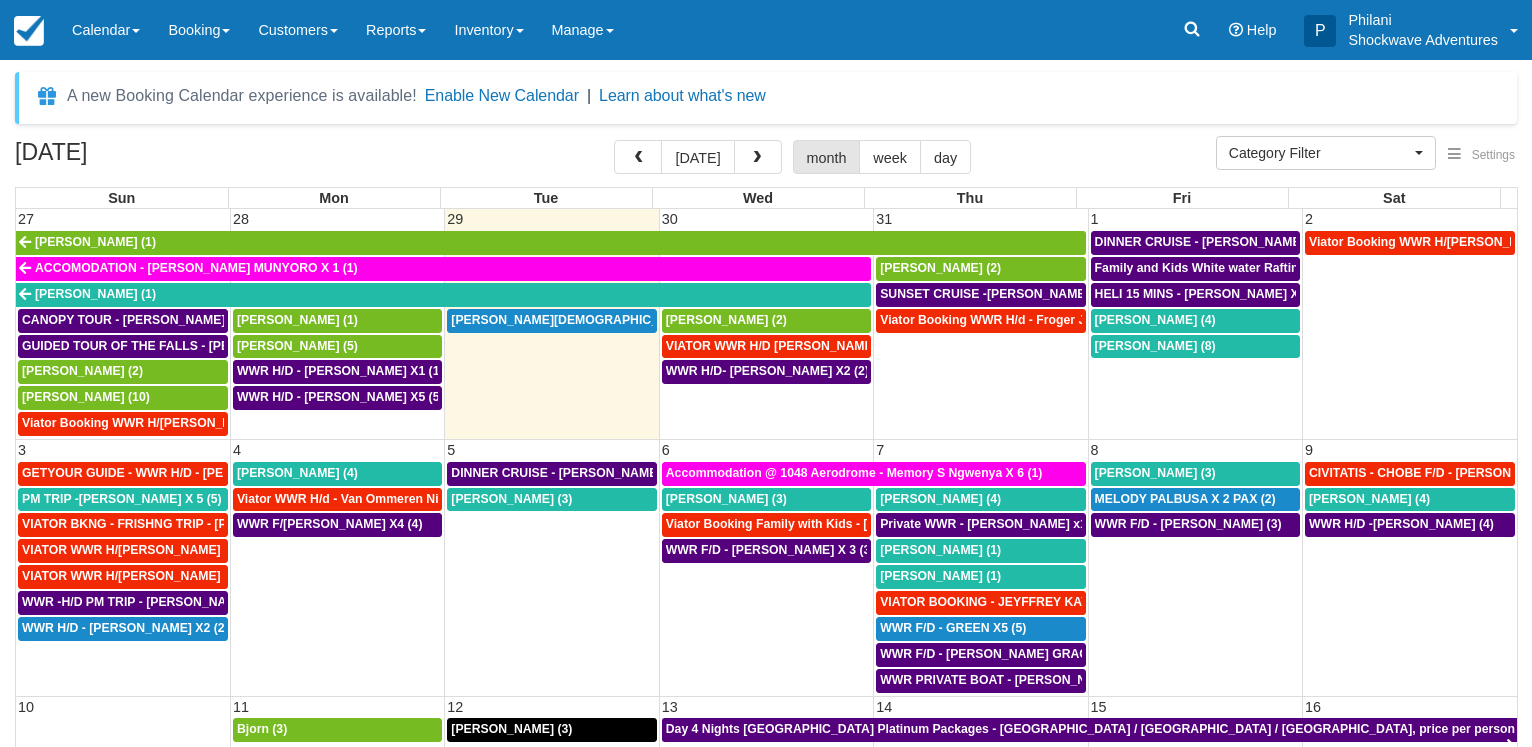 select 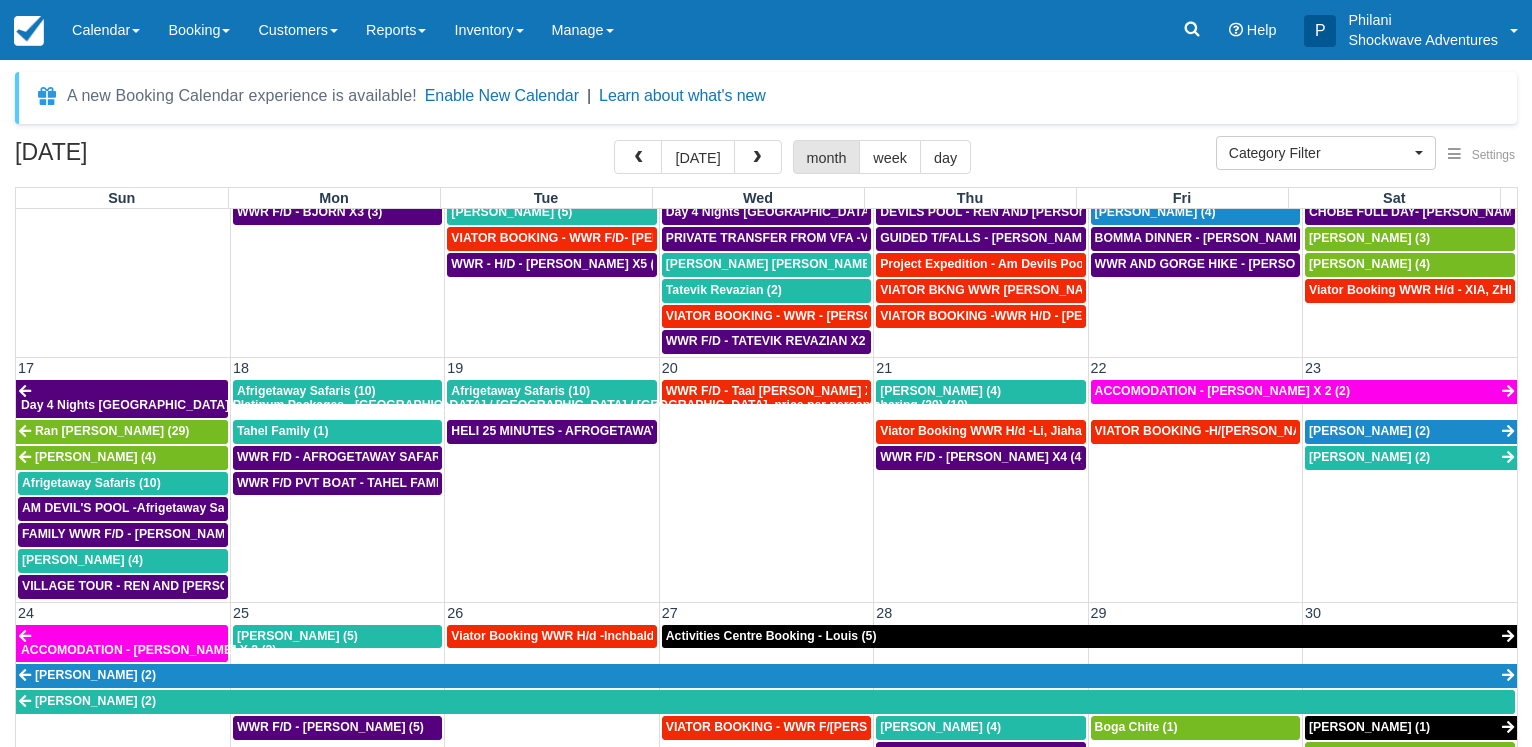 scroll, scrollTop: 768, scrollLeft: 0, axis: vertical 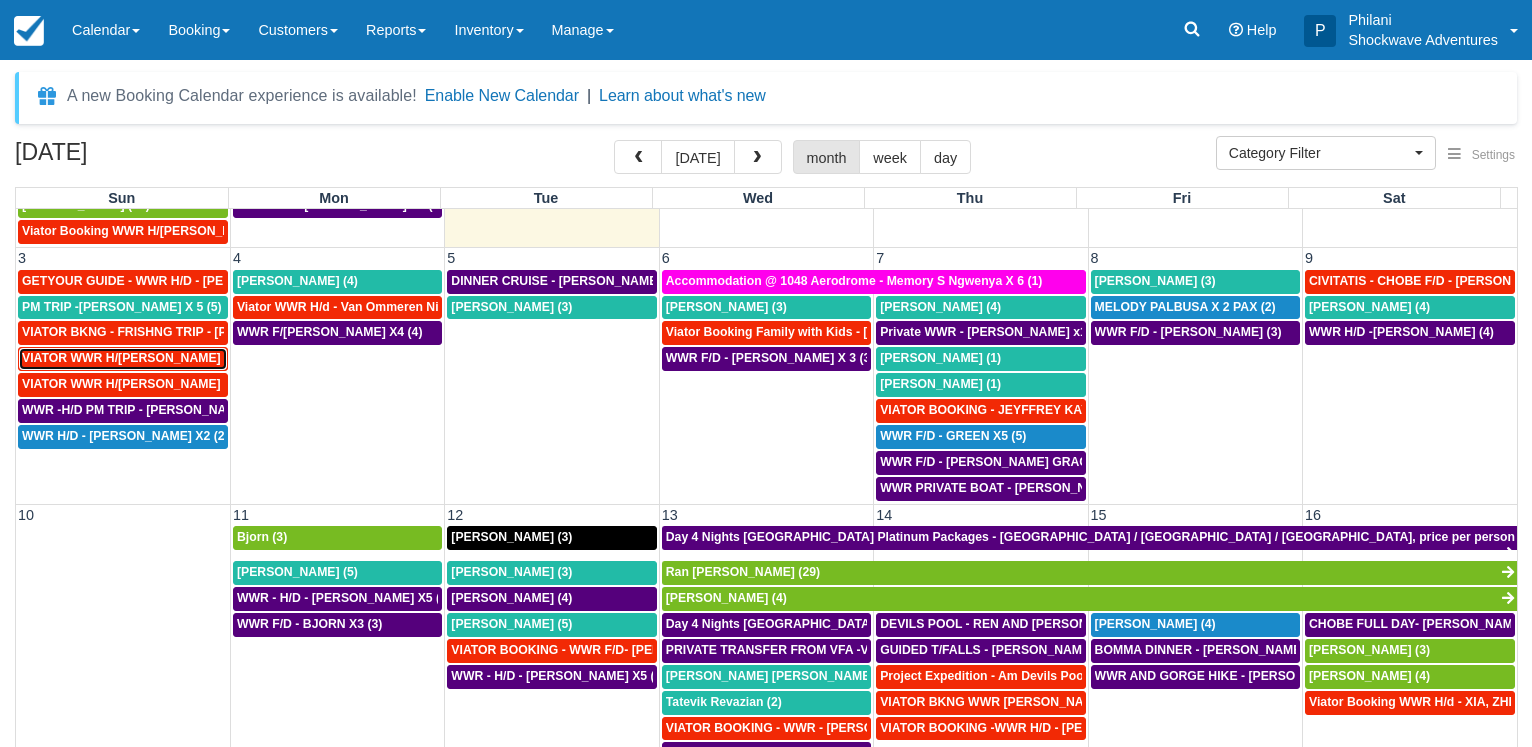 click on "VIATOR WWR H/D - Boussis, Jimmie  X 2 (2)" at bounding box center (135, 358) 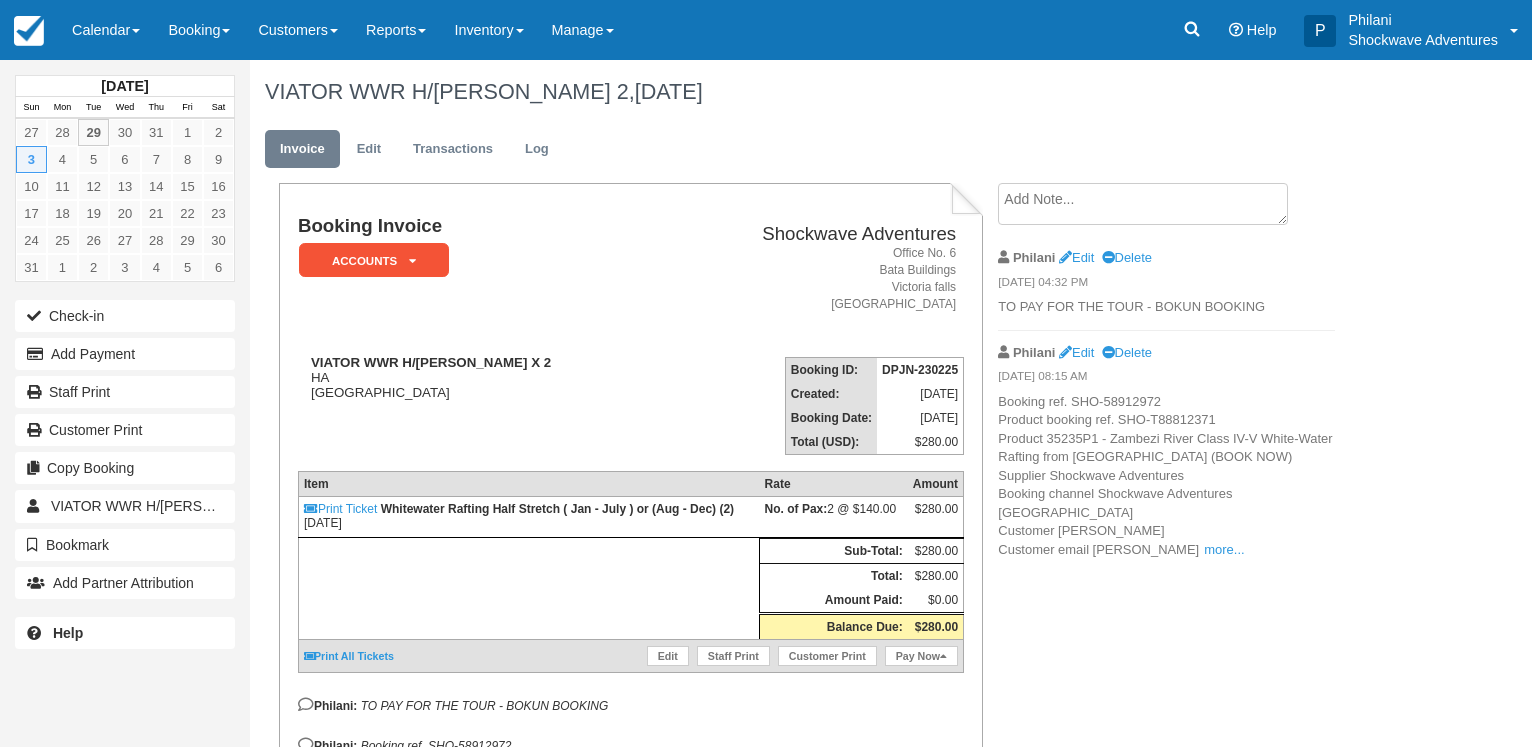 scroll, scrollTop: 0, scrollLeft: 0, axis: both 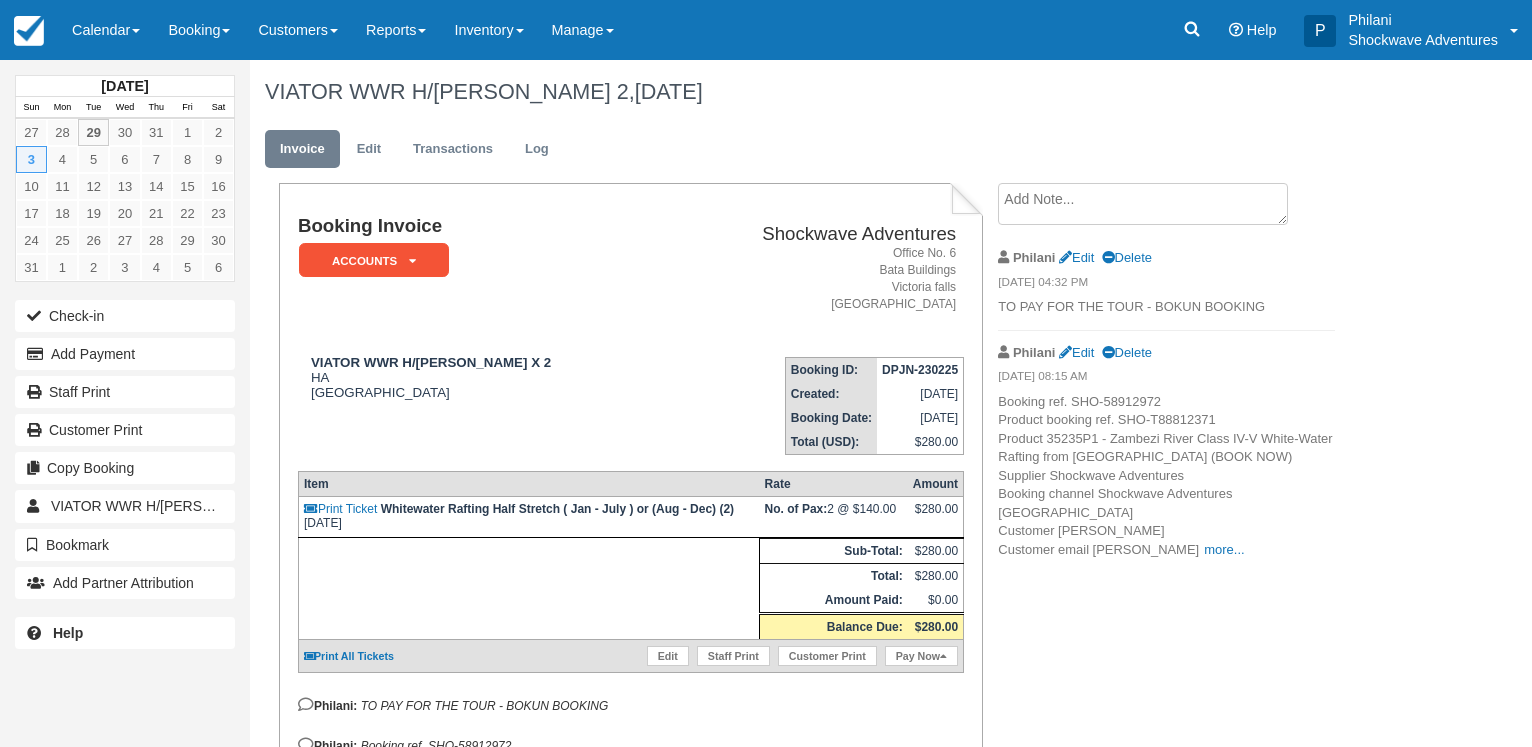 click on "Philani
Edit     Delete
[DATE] 08:15 AM
Booking ref. 	SHO-58912972
Product booking ref. 	SHO-T88812371
Product 	35235P1 - Zambezi River Class IV-V White-Water Rafting from [GEOGRAPHIC_DATA] (BOOK NOW)
Supplier 	Shockwave Adventures
Booking channel 	Shockwave Adventures Victoria Falls
Customer 	[PERSON_NAME]
Customer email 	jimmie_bou more... [EMAIL_ADDRESS][DOMAIN_NAME]
Customer phone 	[PHONE_NUMBER]
Date 	Sun 3.[DATE] @ 07:30
Rate 	Half Stretch Rafting
PAX
2 Adult
Pick-up
I want to have pick up, but I have not yet booked my accommodation in [GEOGRAPHIC_DATA]. Can I get back to you with the pick up spot later?
Where should we pick you up?
I want to have pick up, but I have not yet booked my accommodation in [GEOGRAPHIC_DATA]. Can I get back to you with the pick up spot later?
Extras
Booking questions
Any special Request you would like us to know of please?
Created 	[DATE] 17:58" at bounding box center [1166, 452] 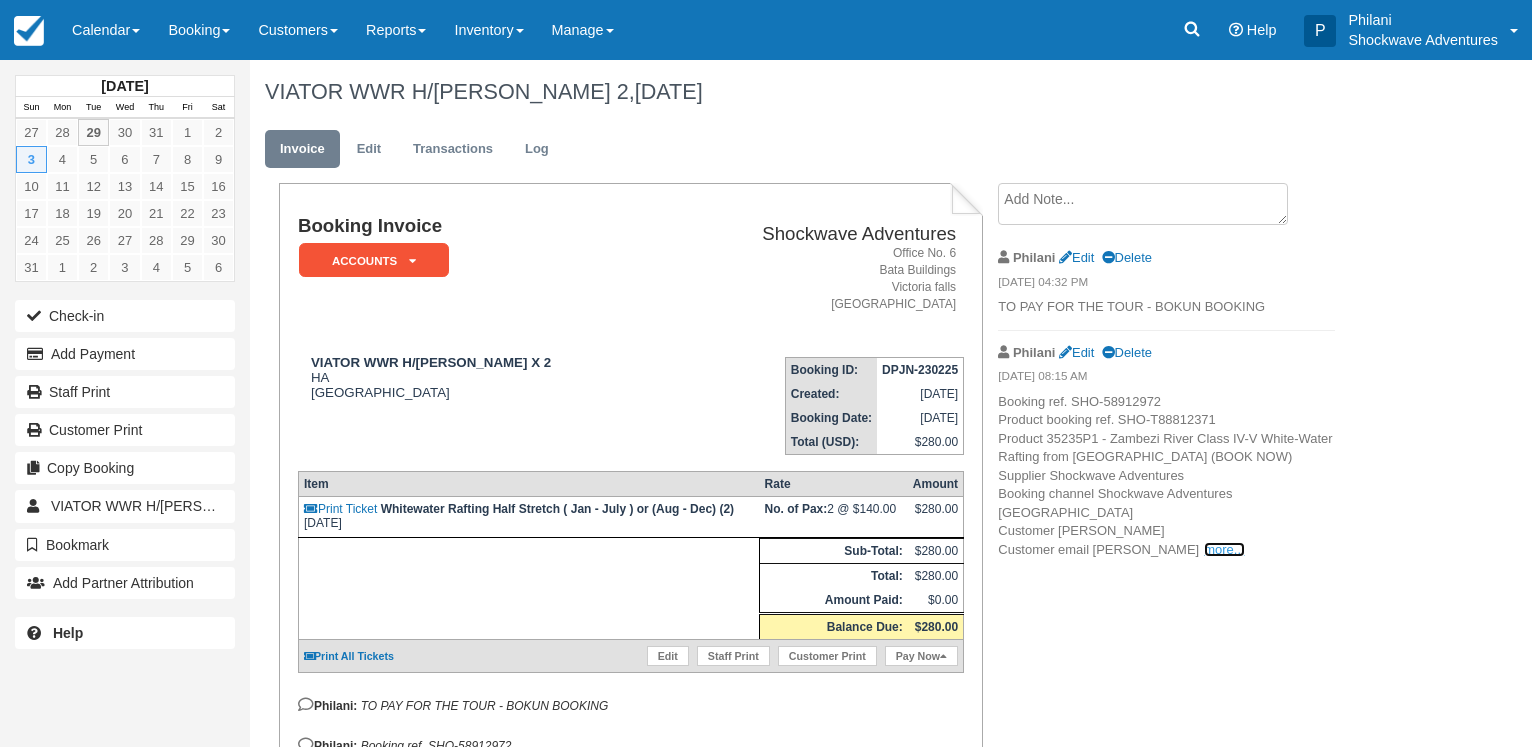click on "more..." at bounding box center (1224, 549) 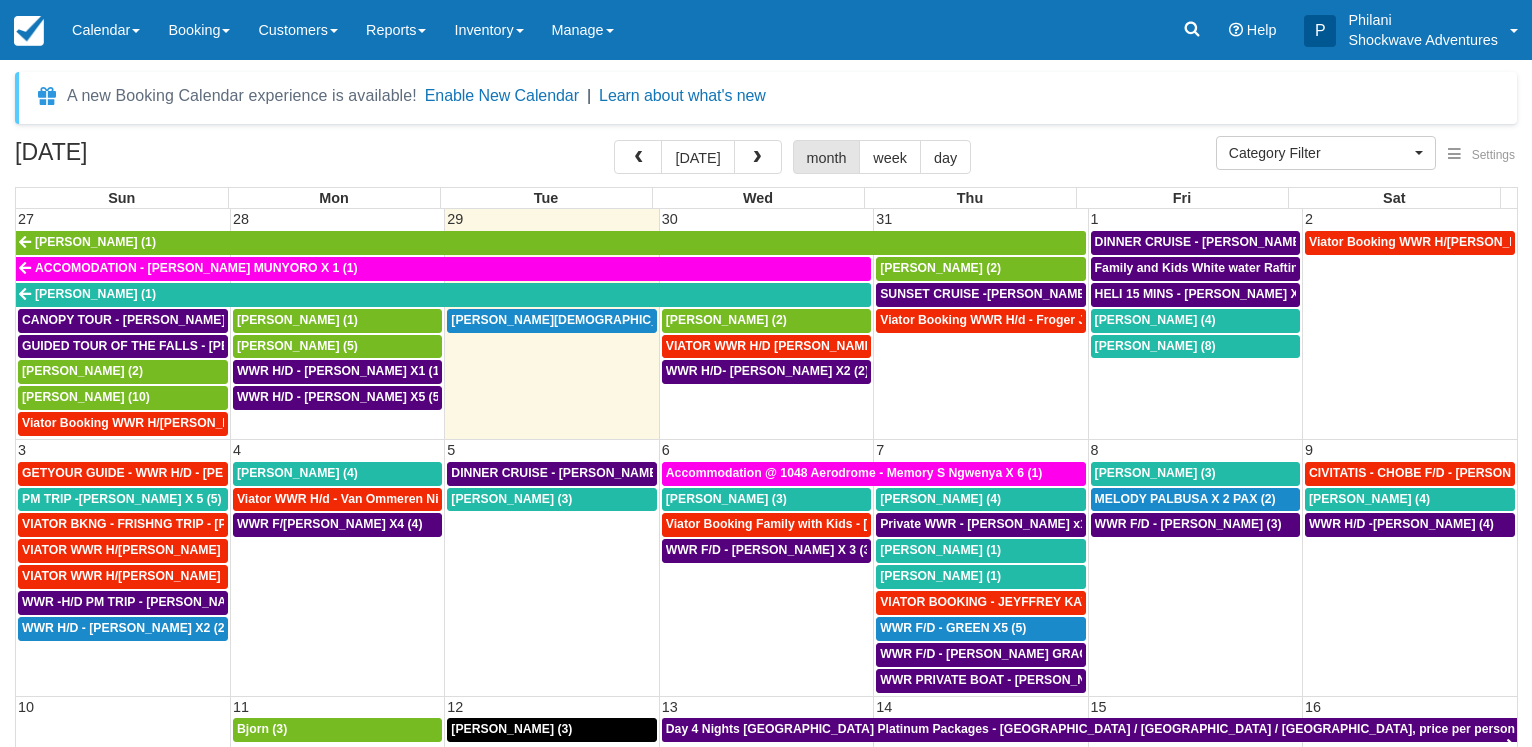 select 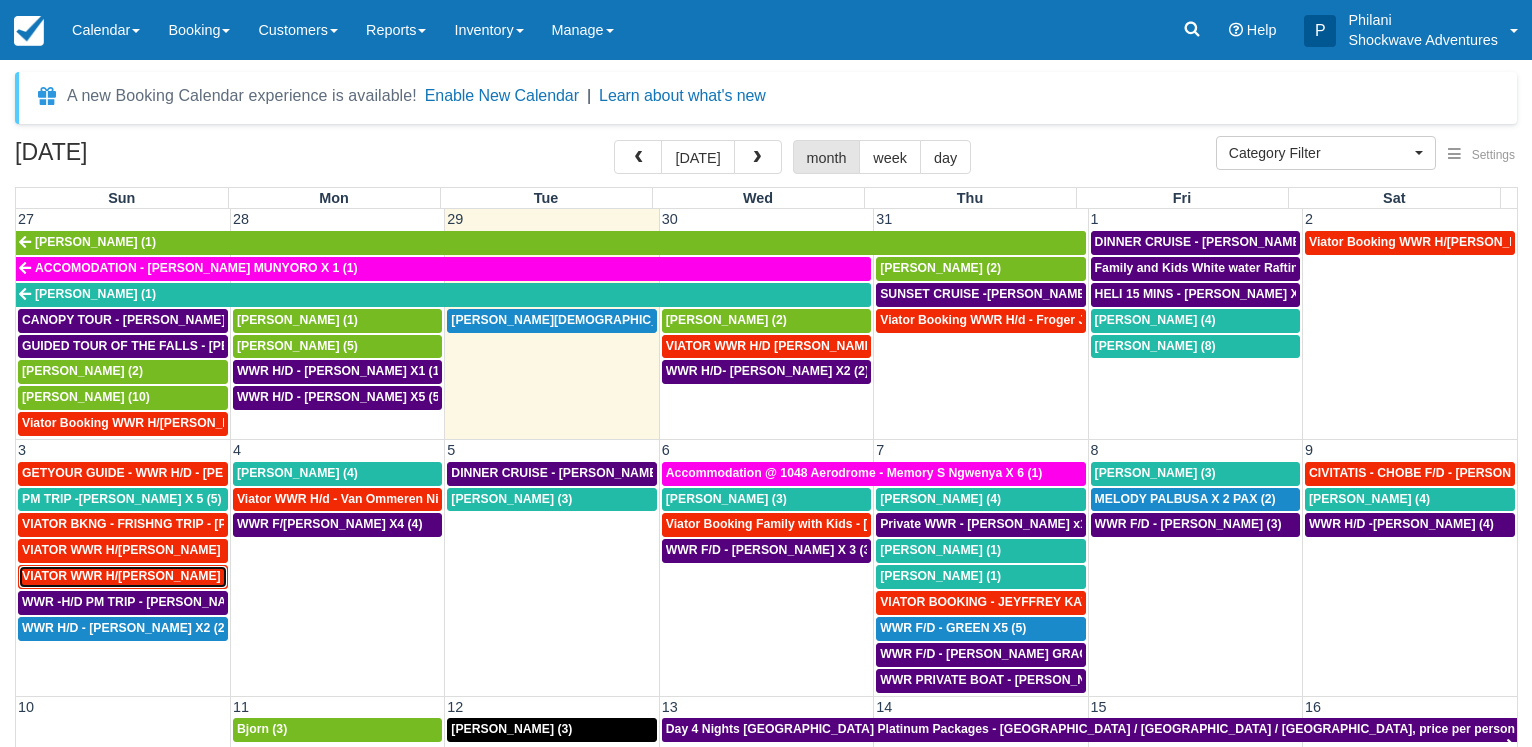 click on "VIATOR WWR H/D - Thorburn, Carolyn X 2 (2)" at bounding box center [135, 576] 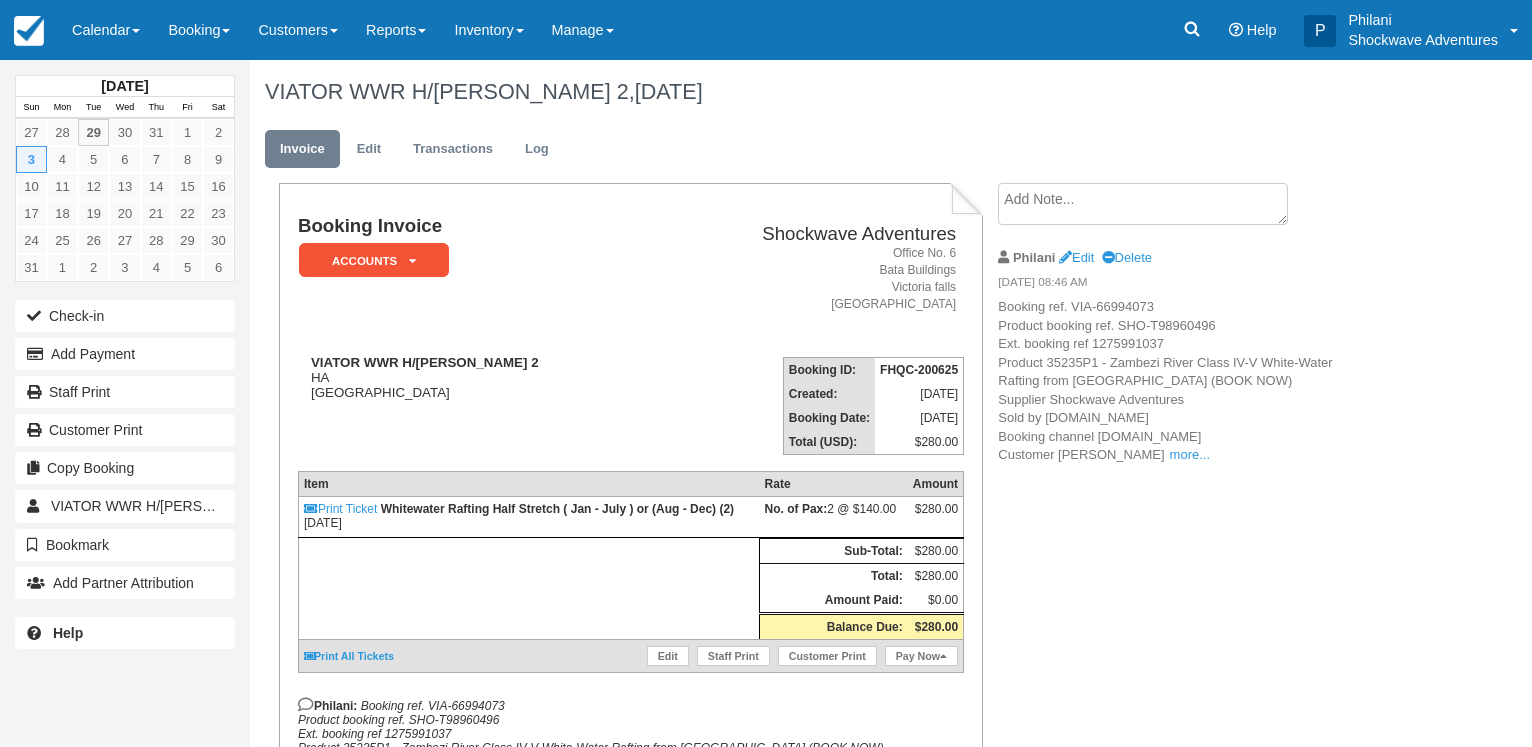 scroll, scrollTop: 0, scrollLeft: 0, axis: both 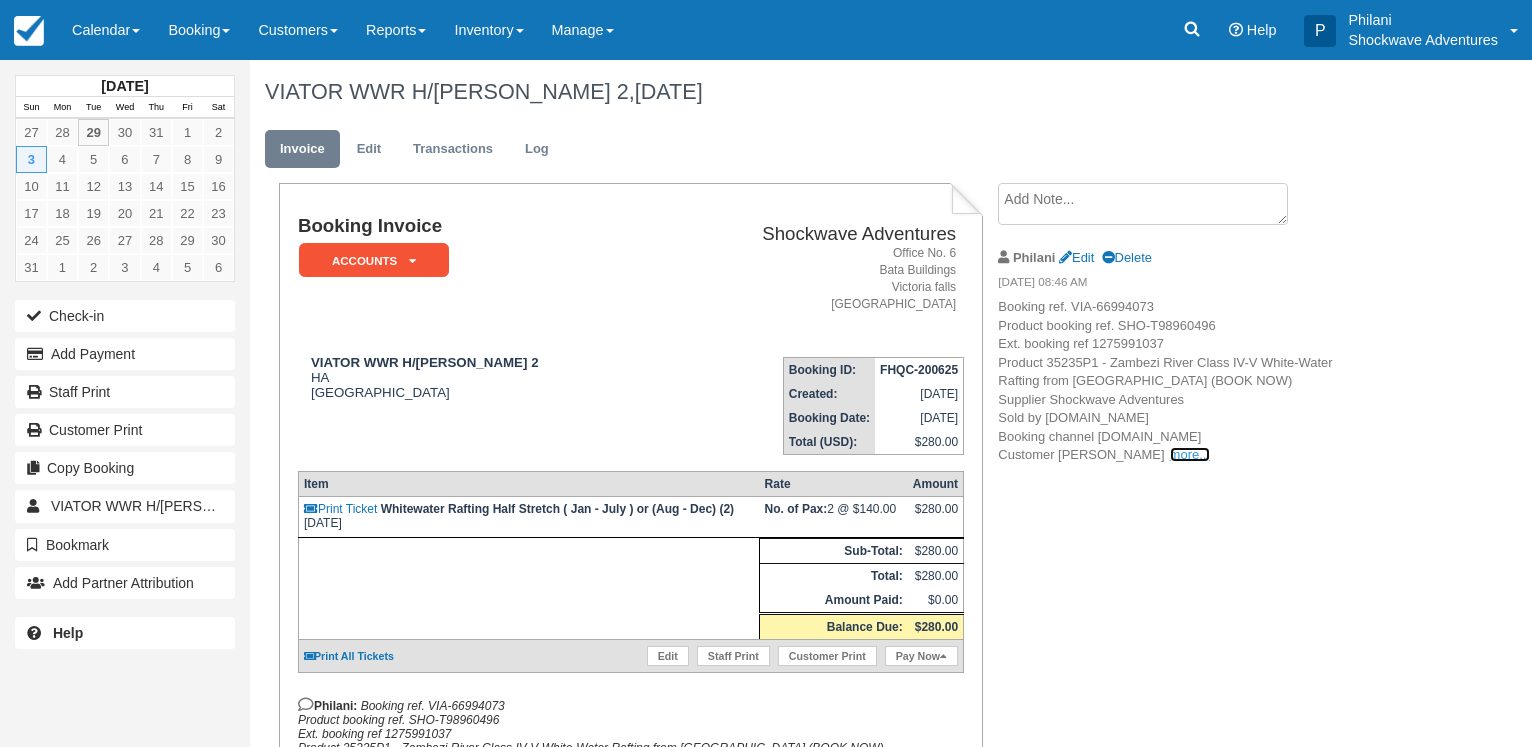 click on "more..." at bounding box center (1190, 454) 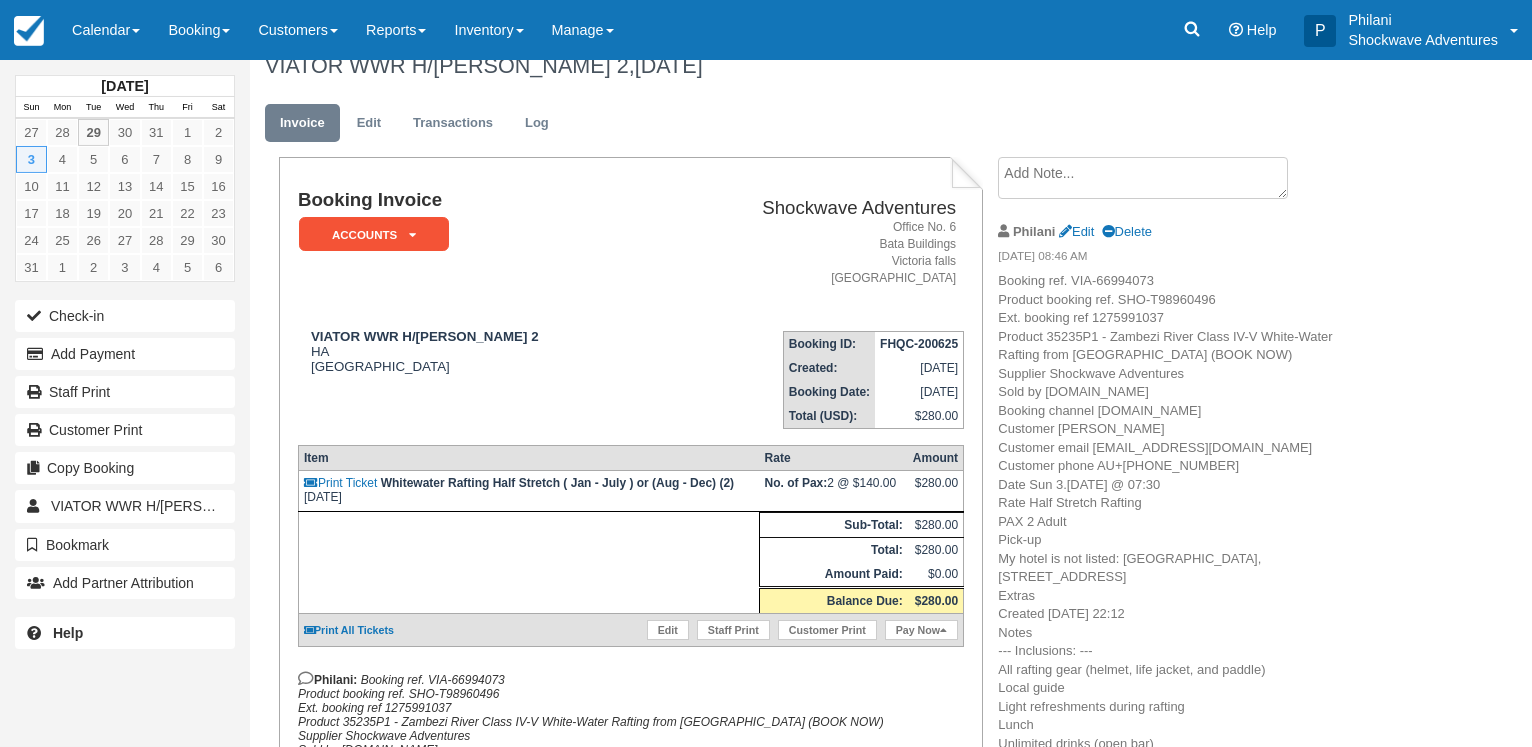 scroll, scrollTop: 0, scrollLeft: 0, axis: both 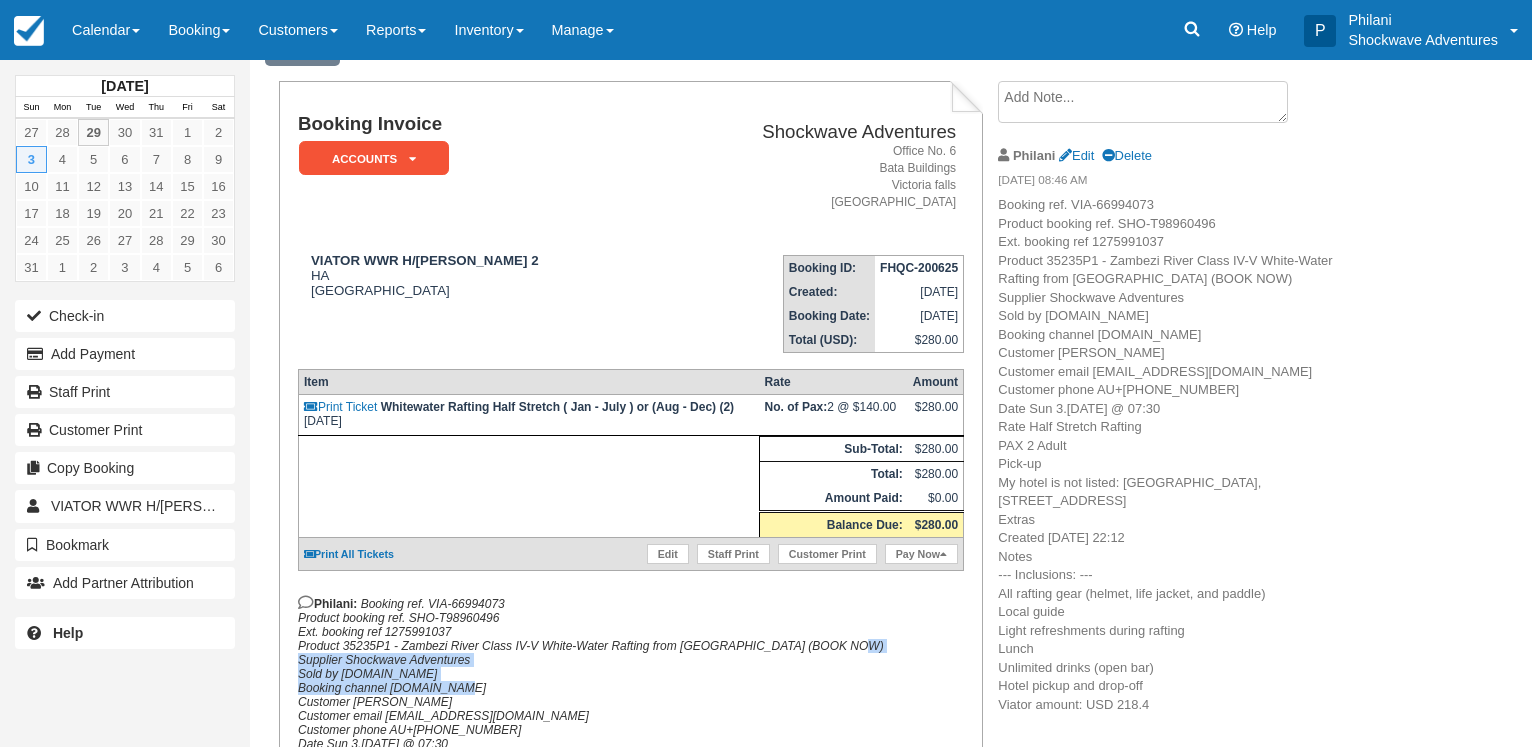 drag, startPoint x: 957, startPoint y: 681, endPoint x: 901, endPoint y: 617, distance: 85.04117 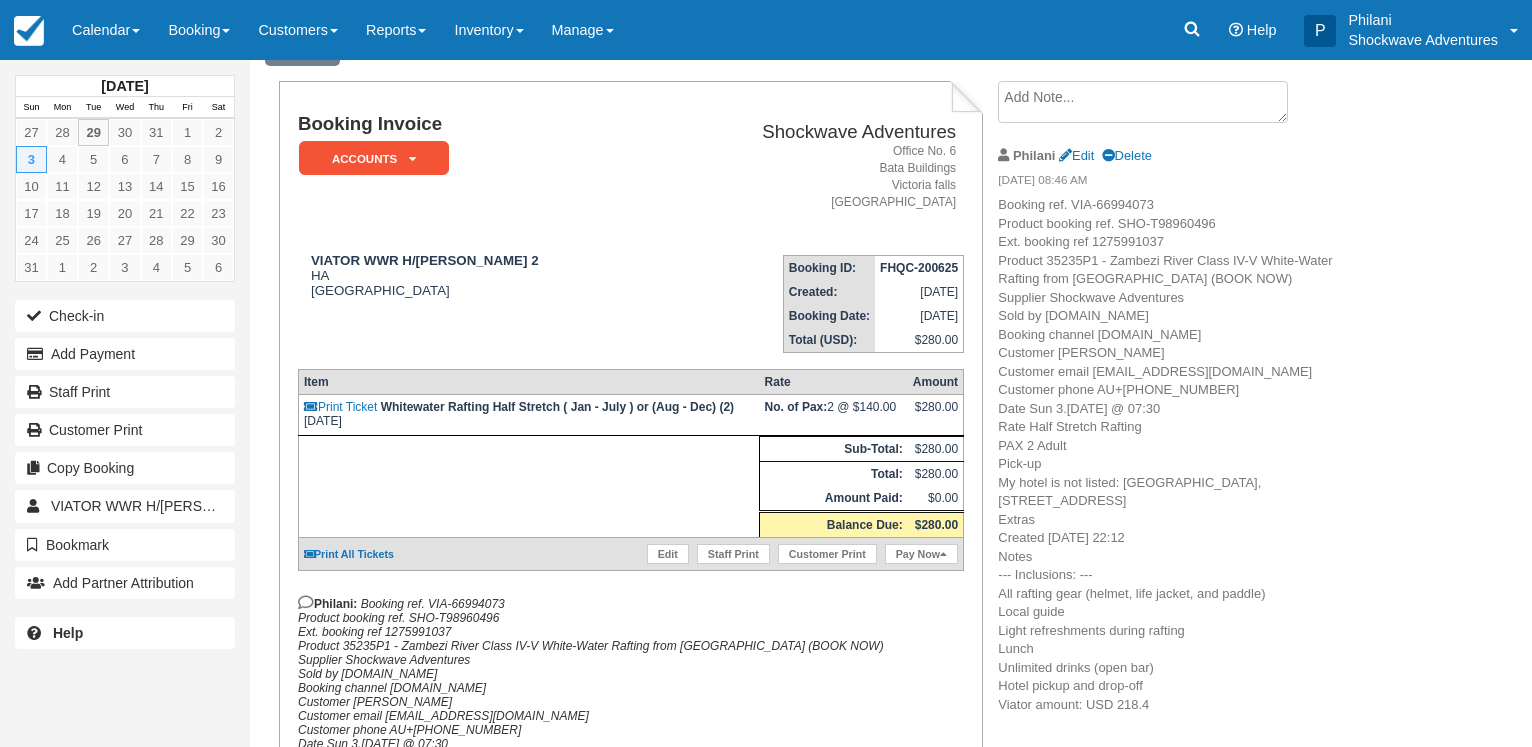 click on "August 2025 Sun Mon Tue Wed Thu Fri Sat
27
28
29
30
31
1
2
3
4
5
6
7
8
9
10
11
12
13
14
15
16
17
18
19
20
21
22
23
24
25
26
27
28
29
30" at bounding box center [766, 301] 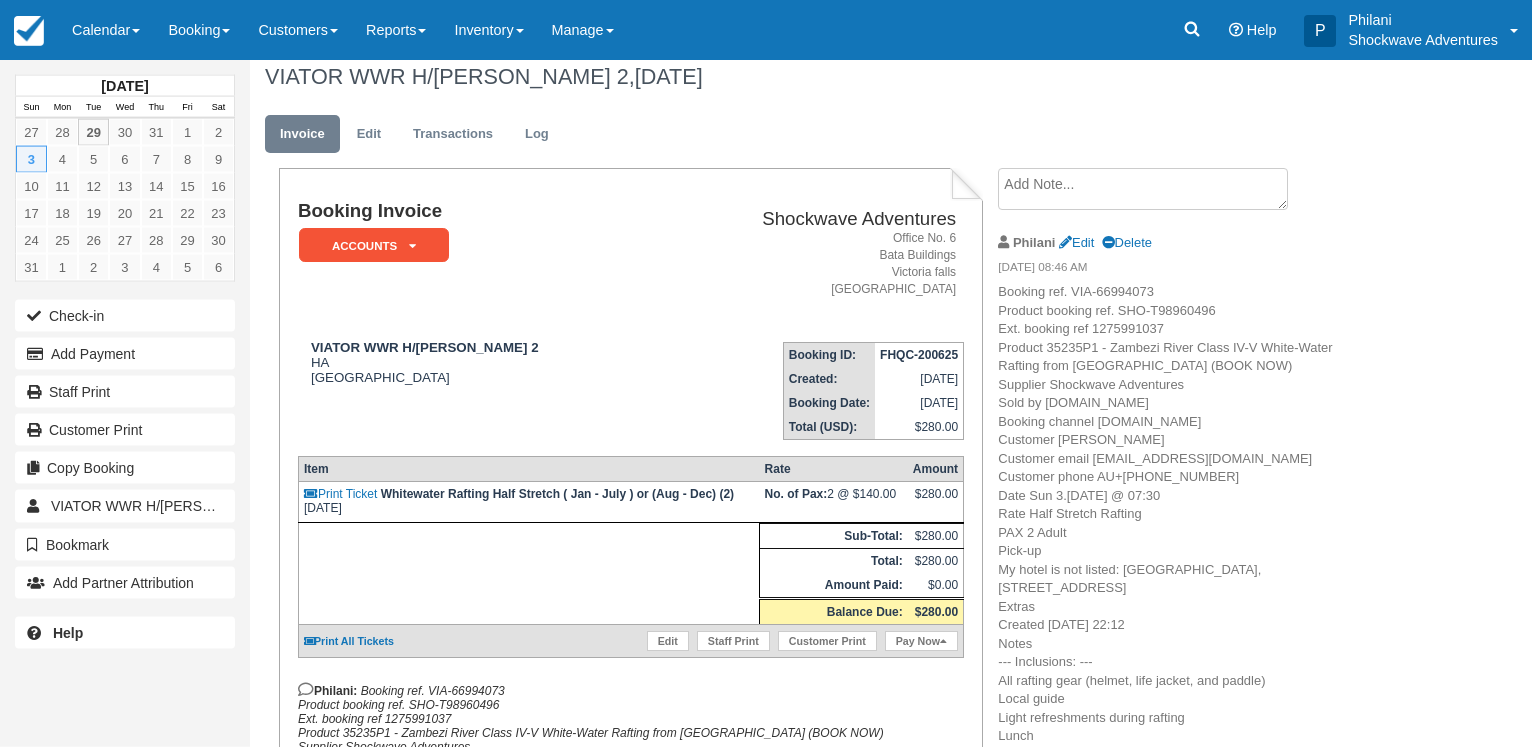 scroll, scrollTop: 0, scrollLeft: 0, axis: both 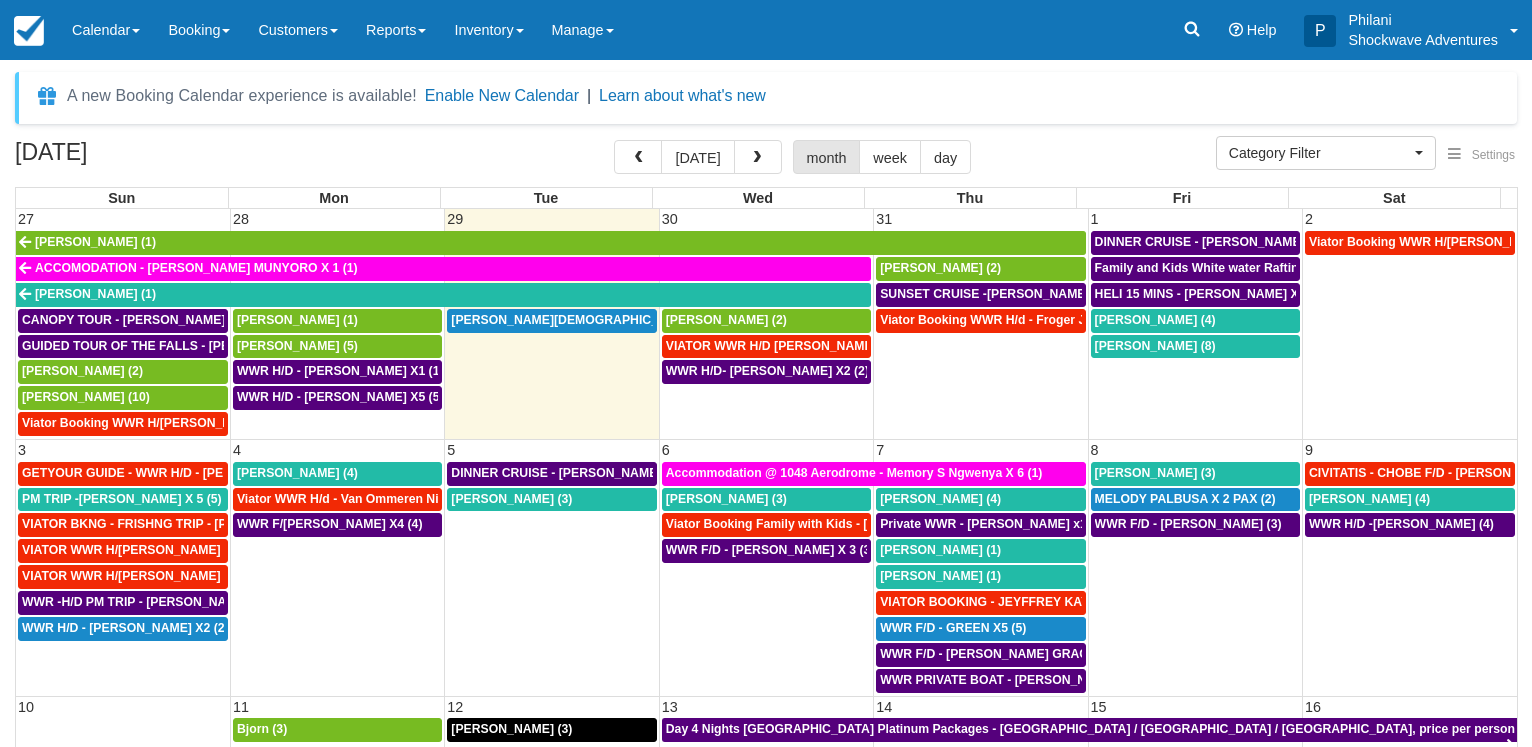 select 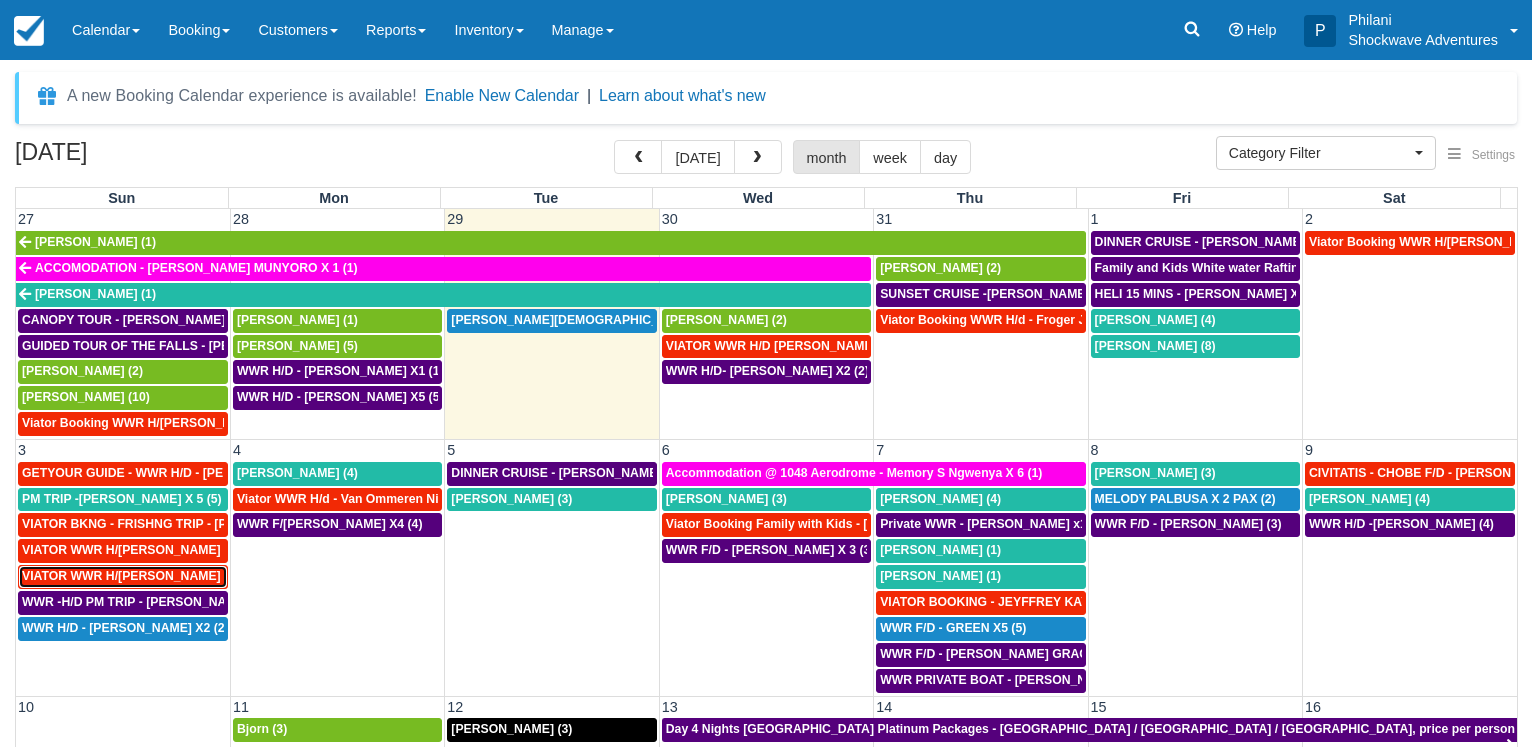 click on "VIATOR WWR H/D - Thorburn, Carolyn X 2 (2)" at bounding box center [135, 576] 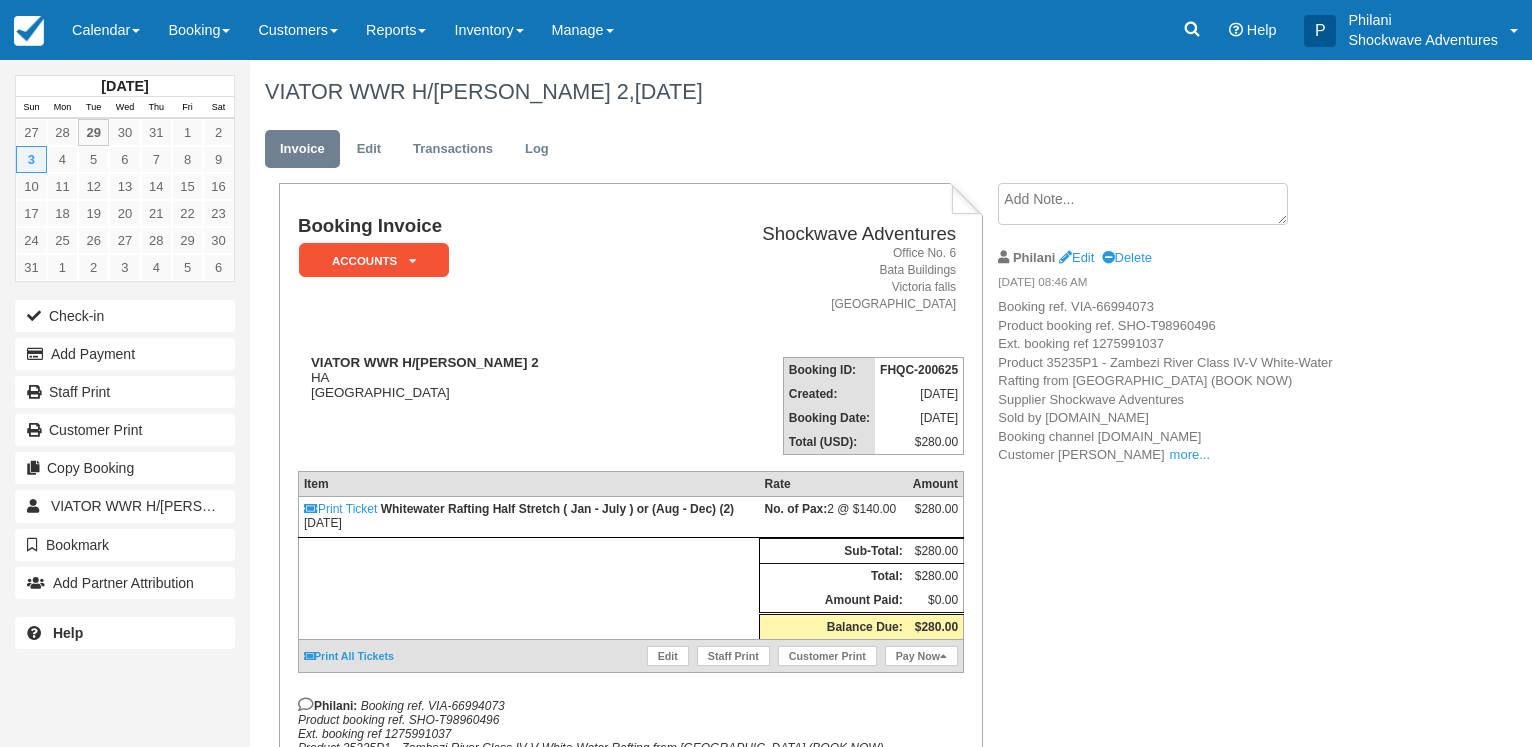 scroll, scrollTop: 0, scrollLeft: 0, axis: both 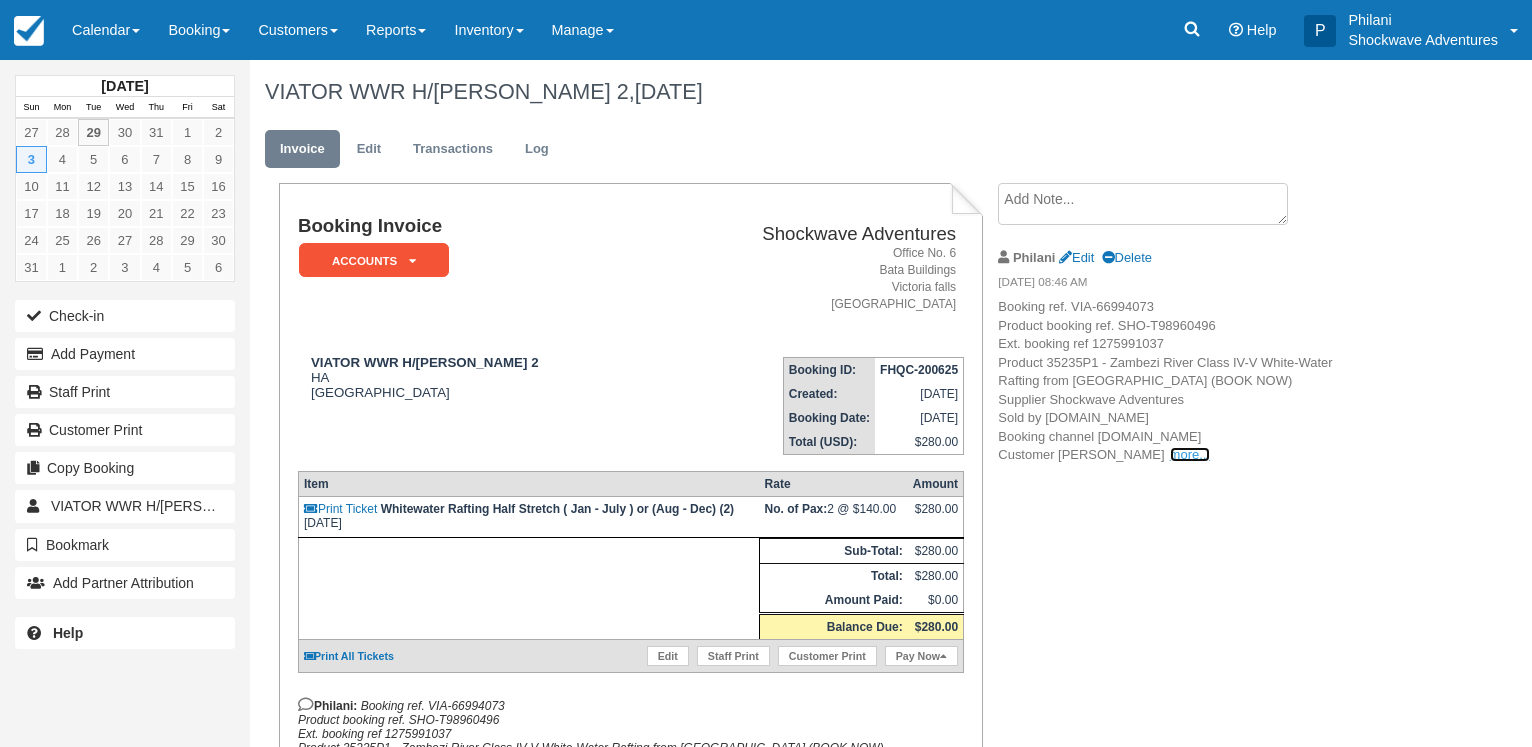 click on "more..." at bounding box center (1190, 454) 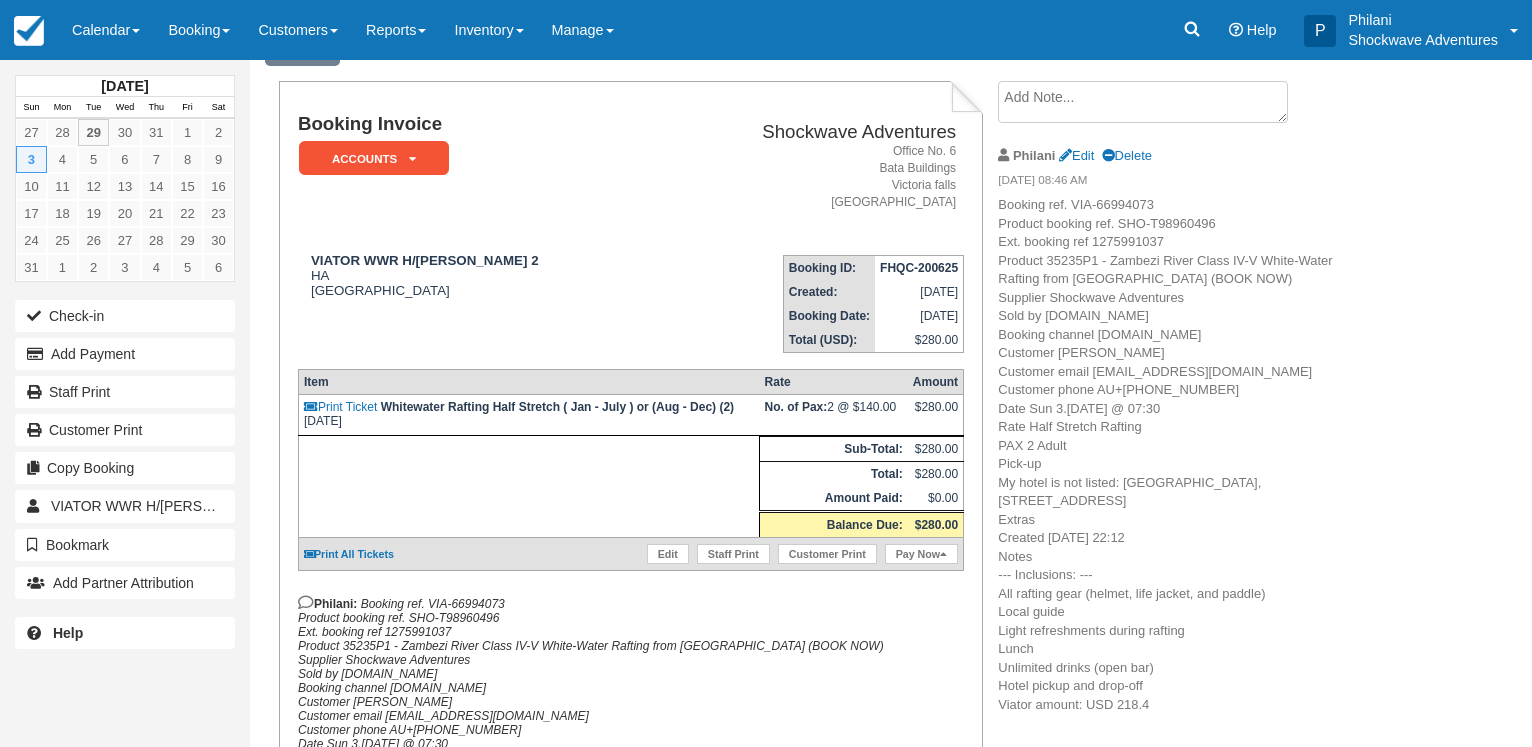scroll, scrollTop: 0, scrollLeft: 0, axis: both 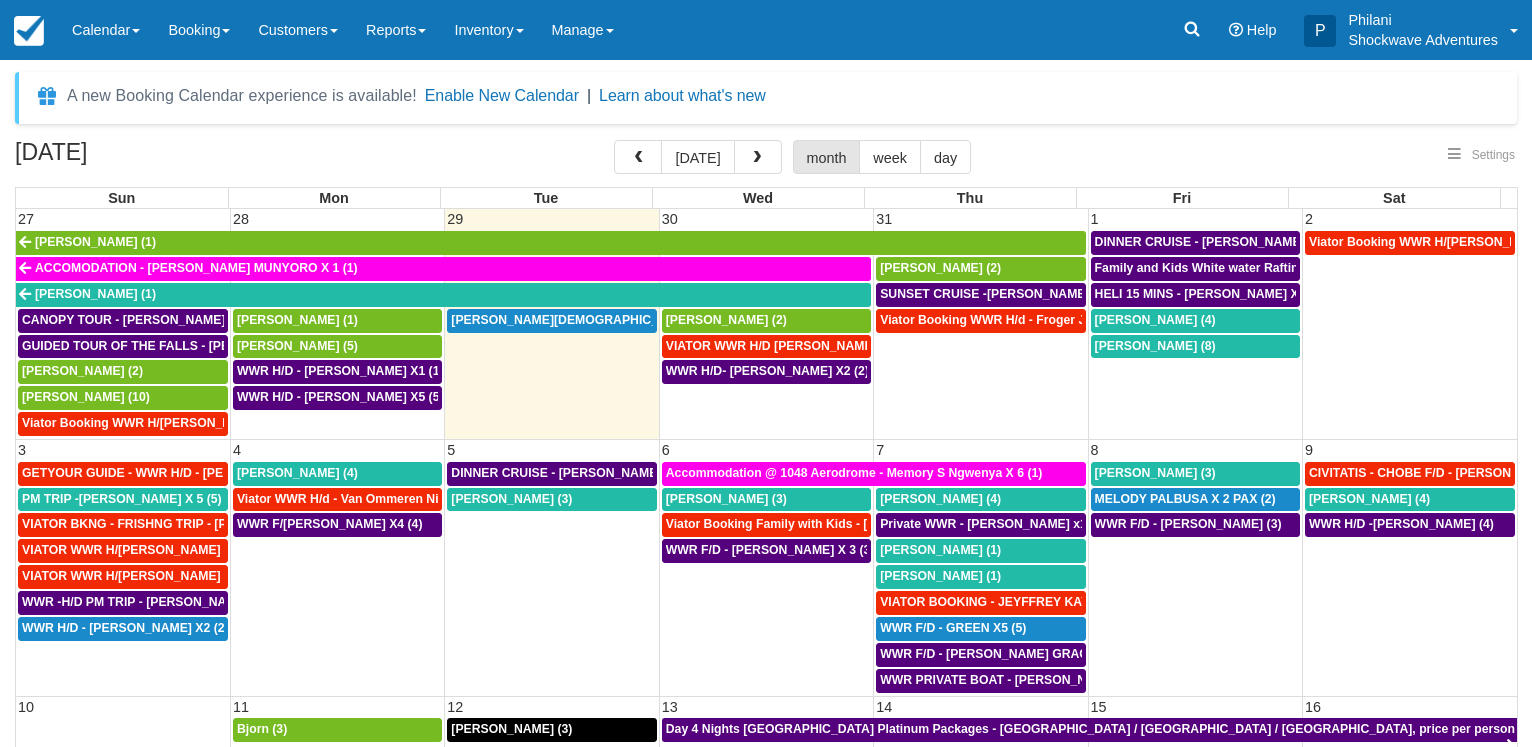 select 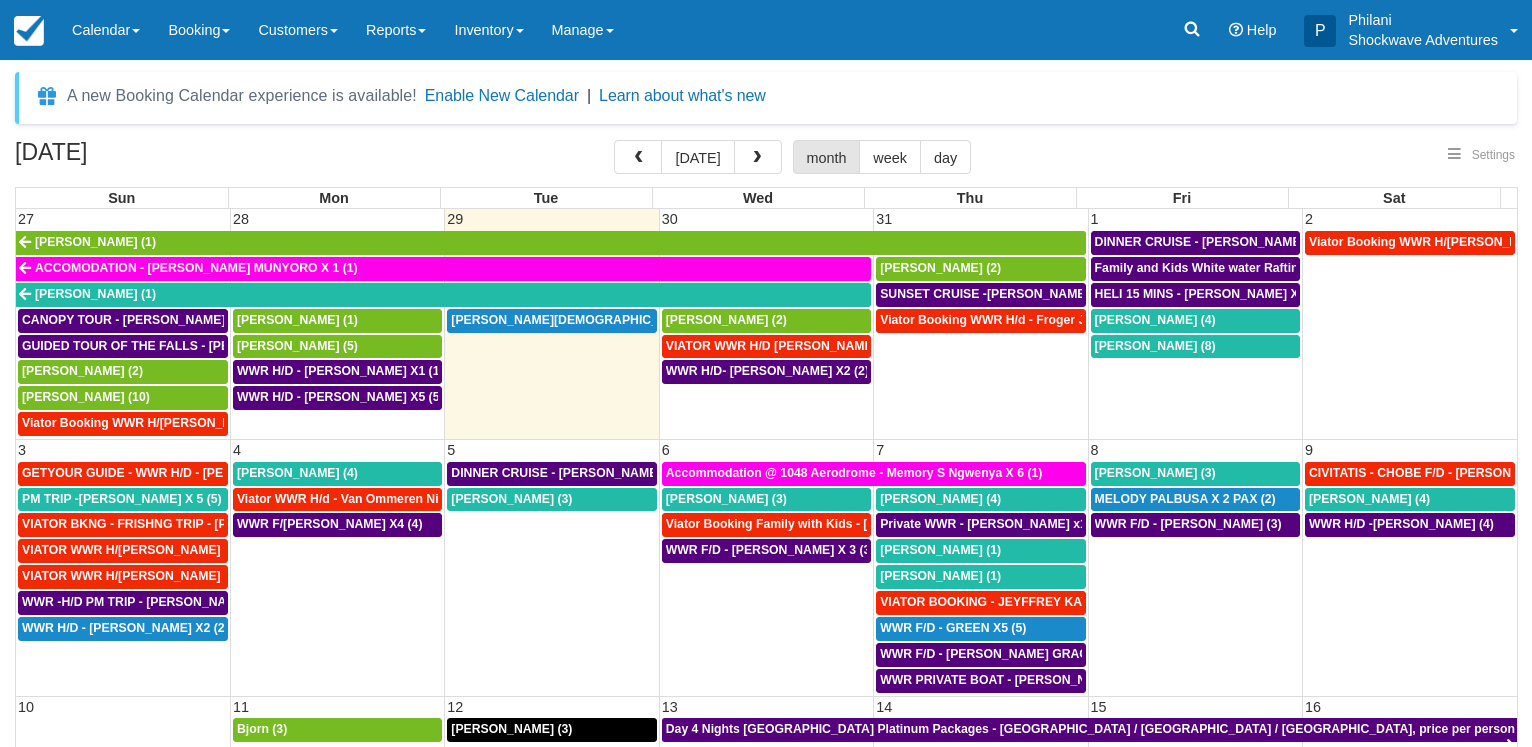 select 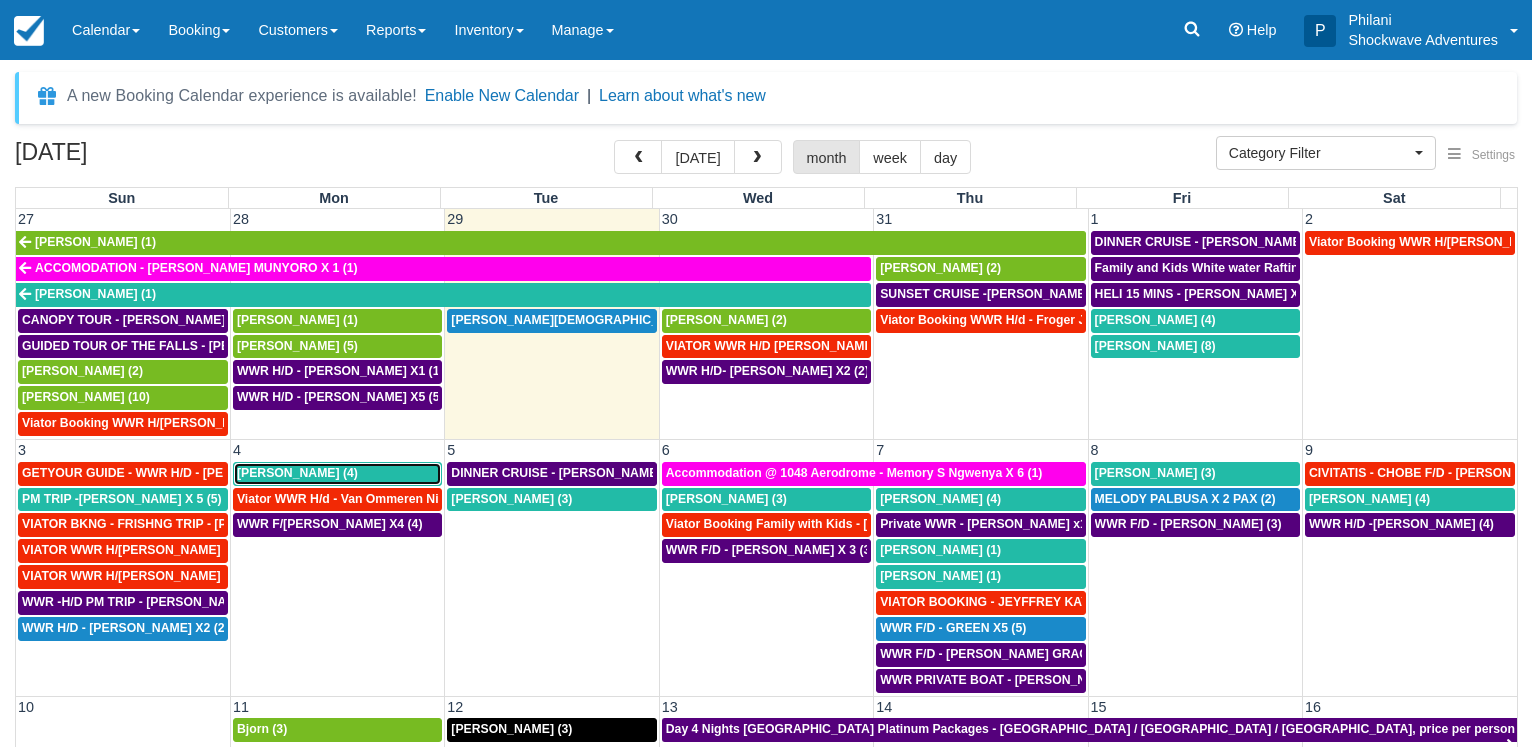 drag, startPoint x: 321, startPoint y: 616, endPoint x: 376, endPoint y: 783, distance: 175.82378 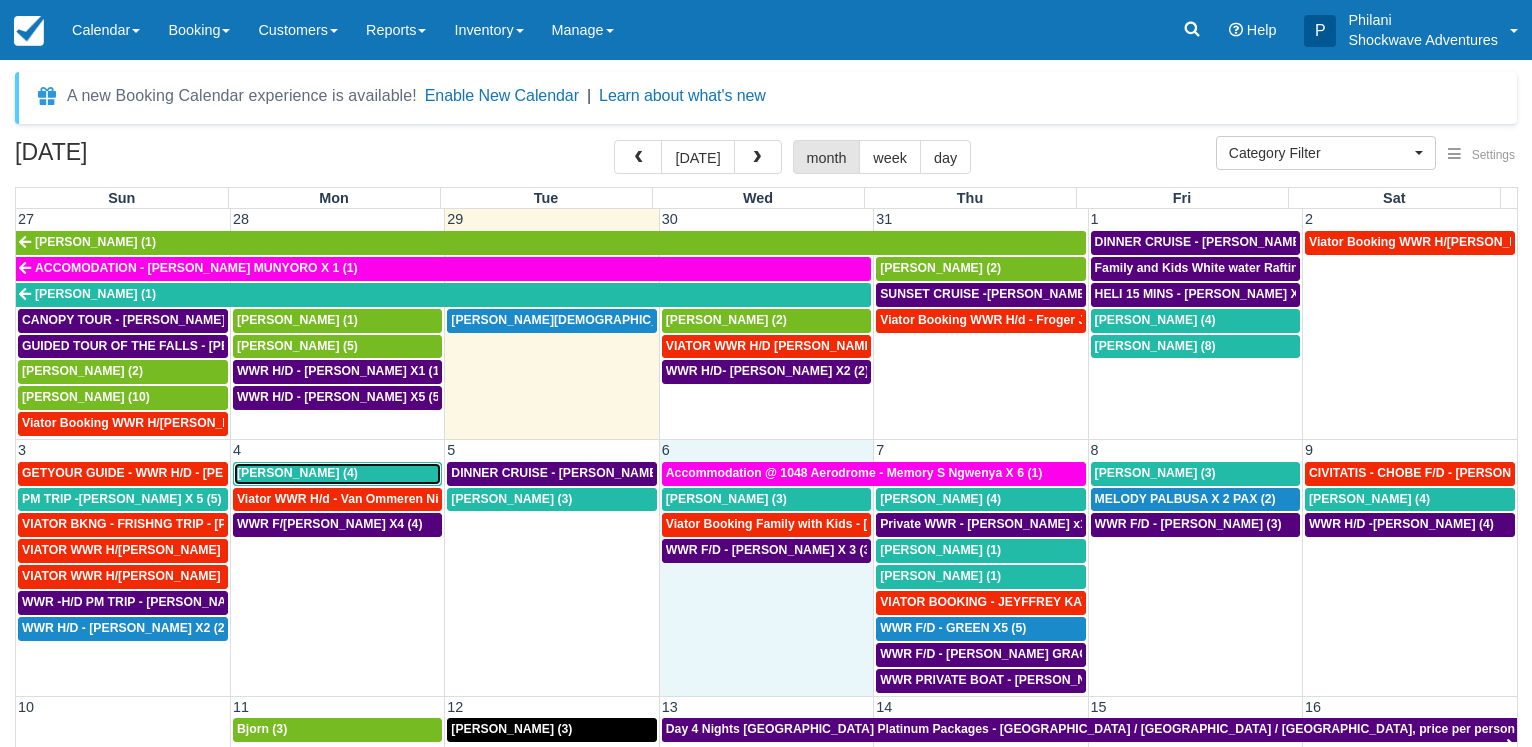 click on "WWR F/D - [PERSON_NAME] X 3 (3)" at bounding box center (766, 615) 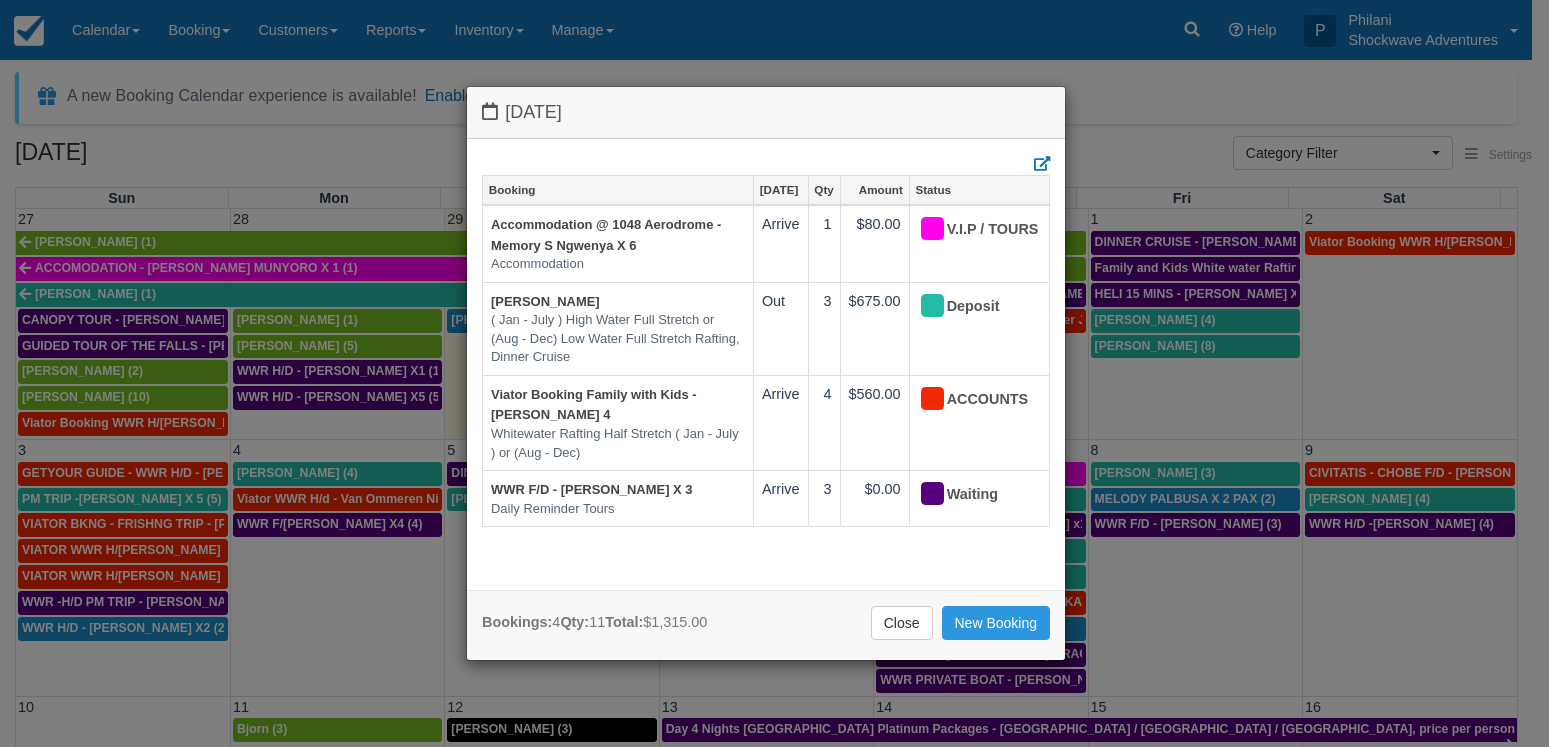 click on "Wednesday August  6 2025
Booking Aug  6 Qty Amount Status
Accommodation @ 1048 Aerodrome - Memory S Ngwenya X 6 Accommodation Arrive 1 $80.00 V.I.P / TOURS
Shunichiro Wada ( Jan - July ) High Water Full Stretch or  (Aug - Dec) Low Water Full Stretch Rafting, Dinner Cruise Out 3 $675.00 Deposit
Viator Booking Family with Kids - Gladman Ian X 4 Whitewater Rafting Half Stretch ( Jan - July ) or (Aug - Dec) Arrive 4 $560.00 ACCOUNTS
WWR F/D - SHUNICHIRO WADA X 3 Daily Reminder Tours Arrive 3 $0.00 Waiting
Bookings:  4
Qty:  11
Total:  $1,315.00
Close
New Booking" at bounding box center (774, 373) 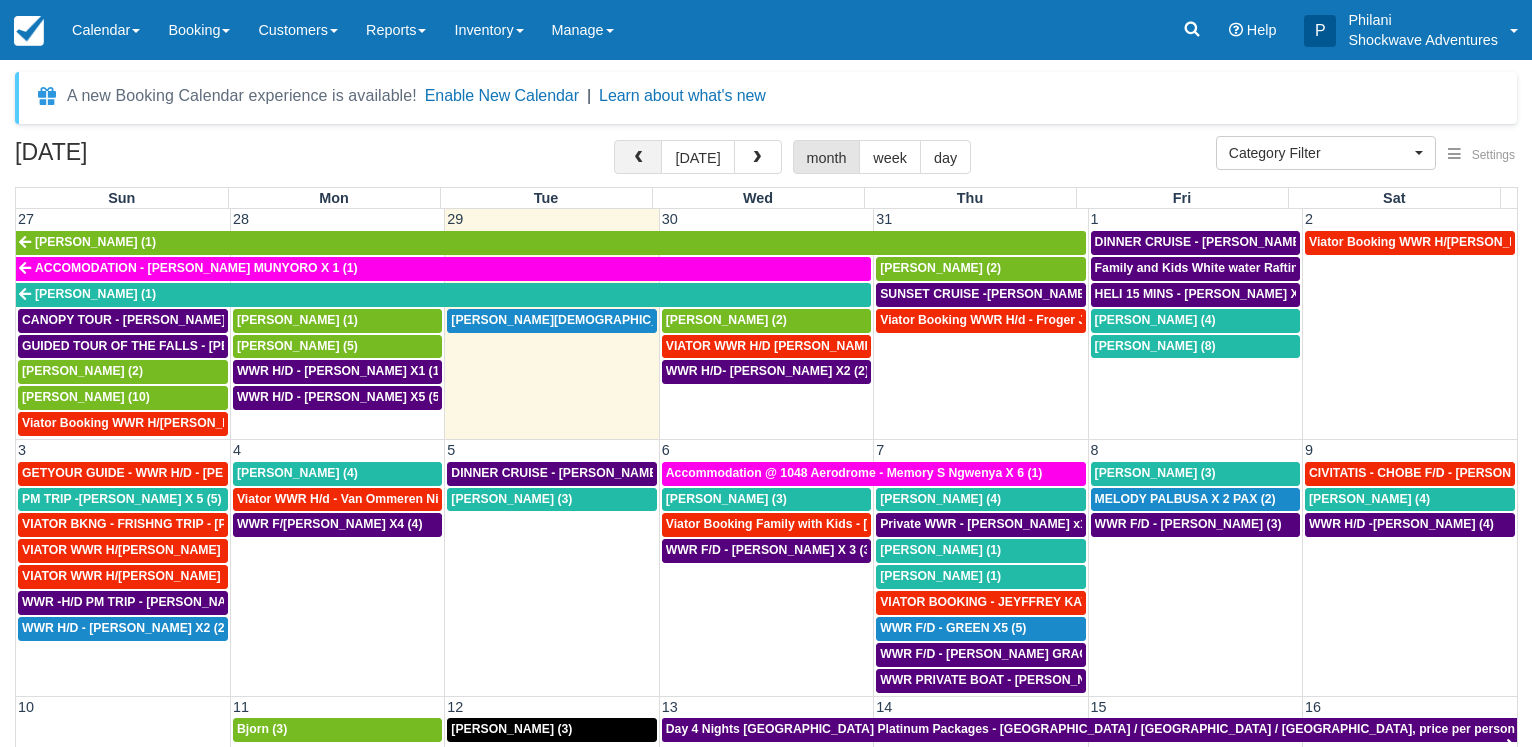 click at bounding box center (638, 158) 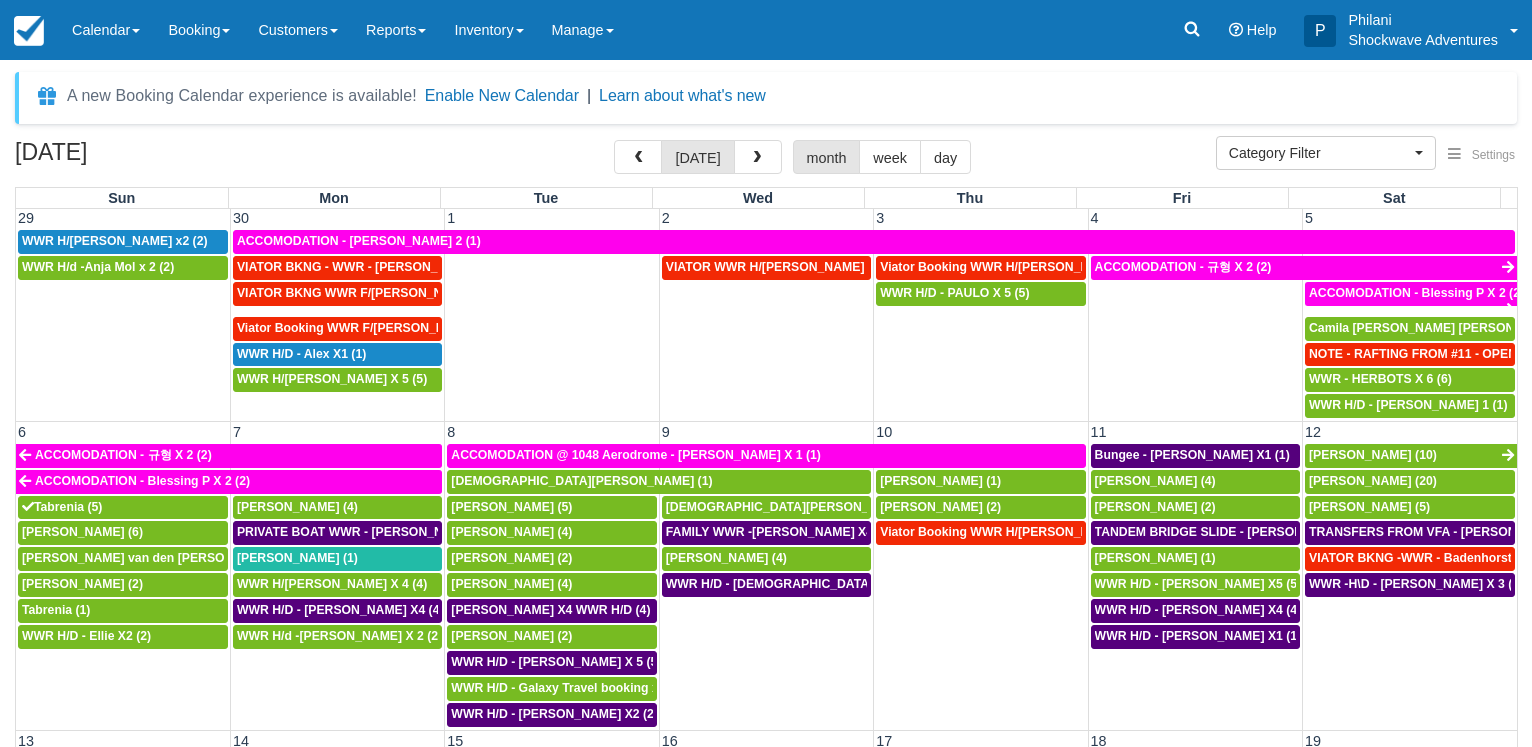 scroll, scrollTop: 0, scrollLeft: 0, axis: both 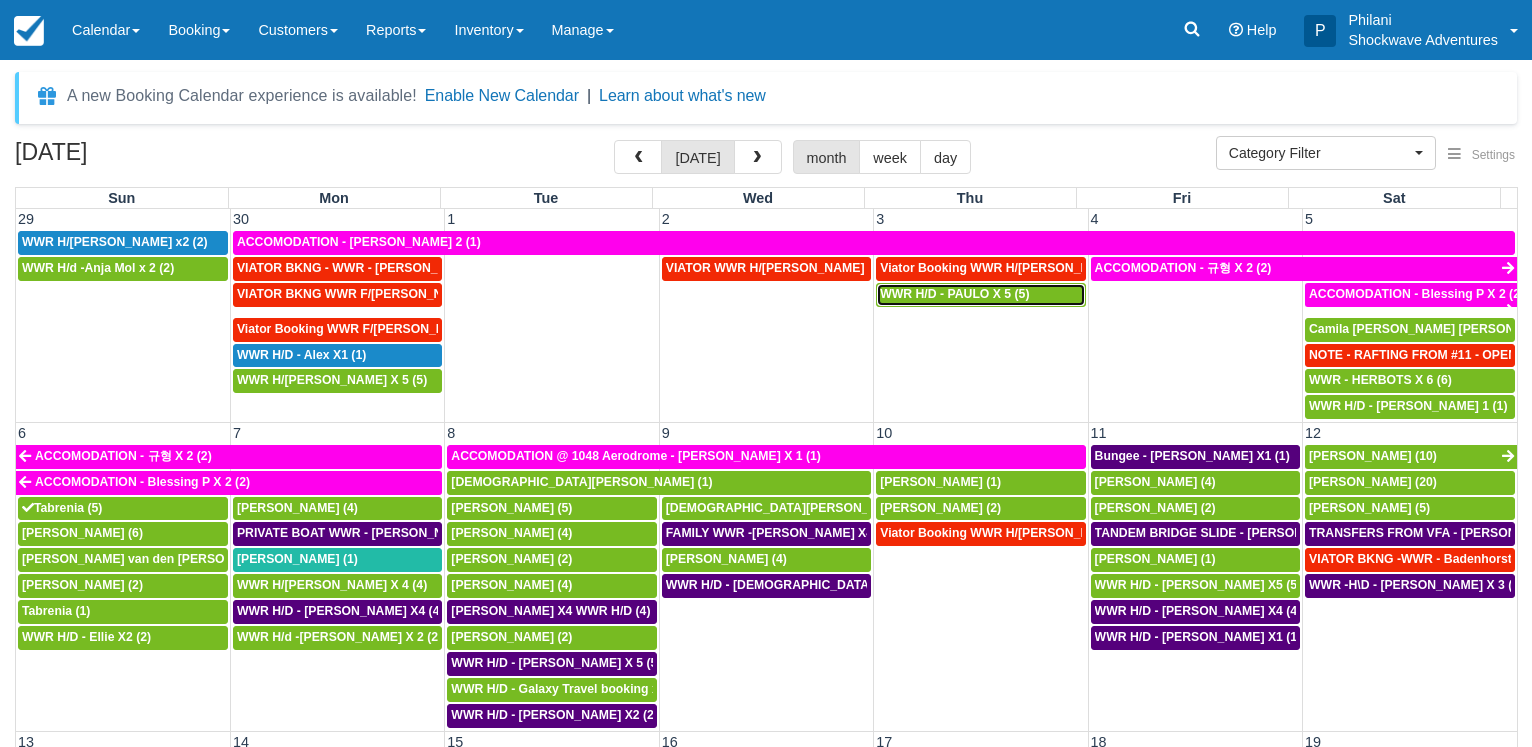 click on "WWR H/D - PAULO X 5 (5)" at bounding box center [980, 295] 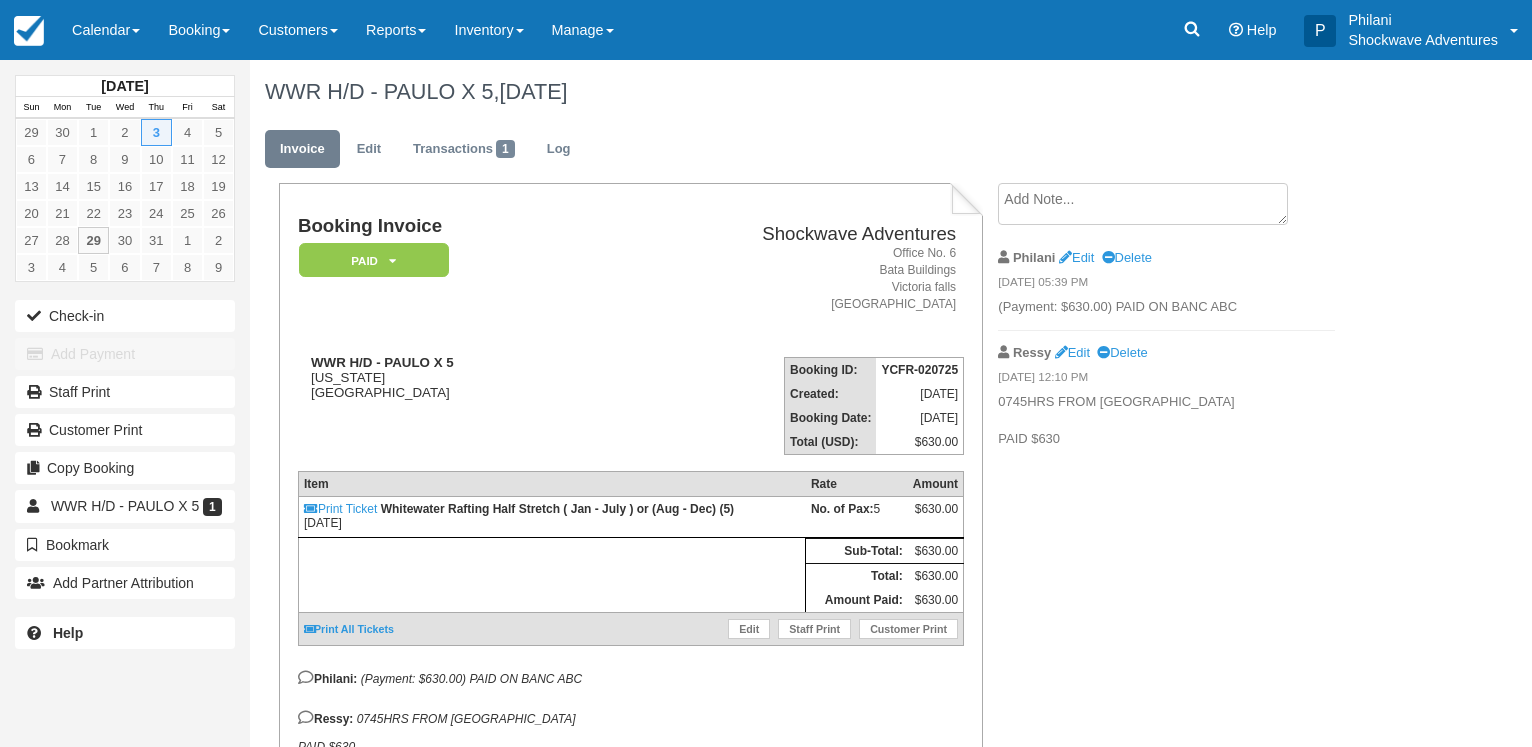 scroll, scrollTop: 0, scrollLeft: 0, axis: both 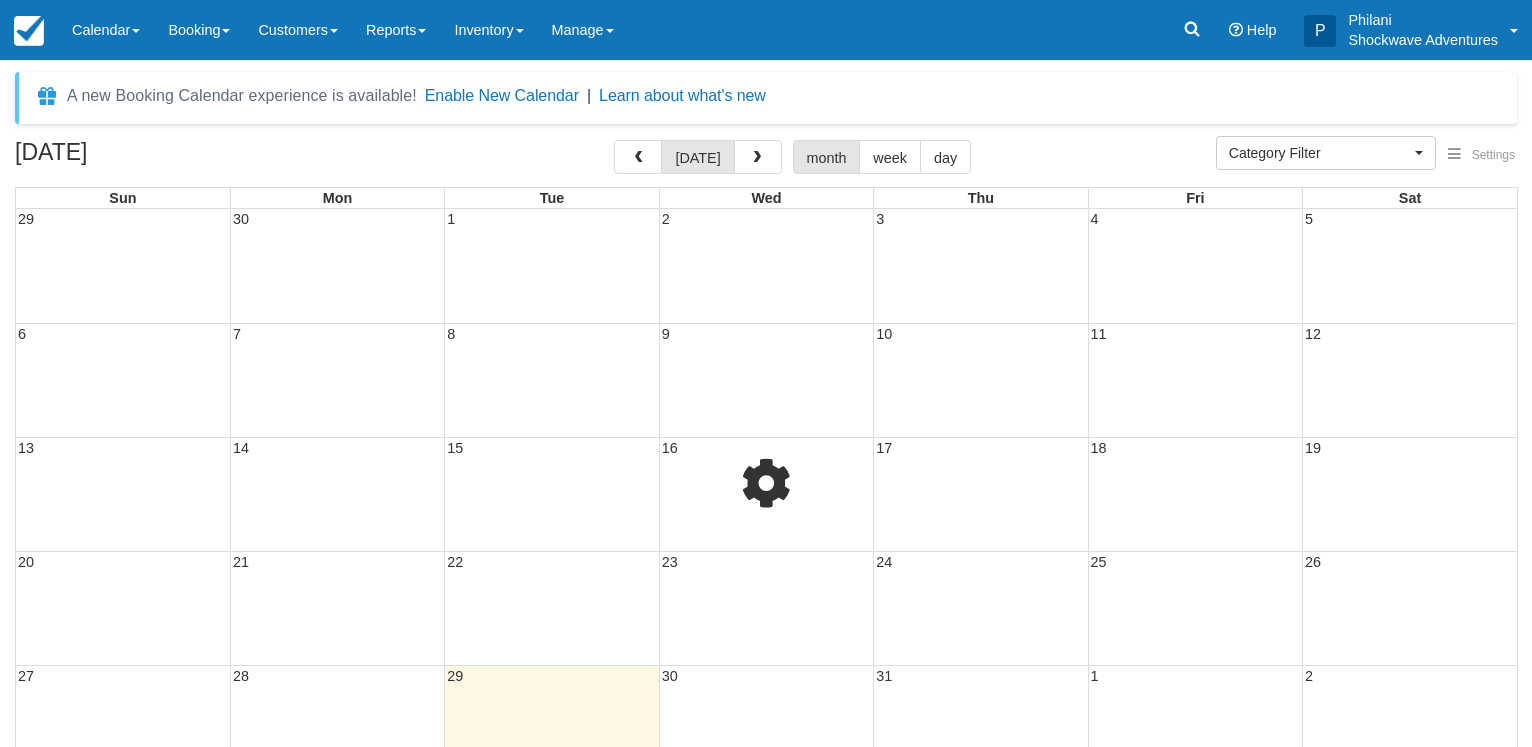 select 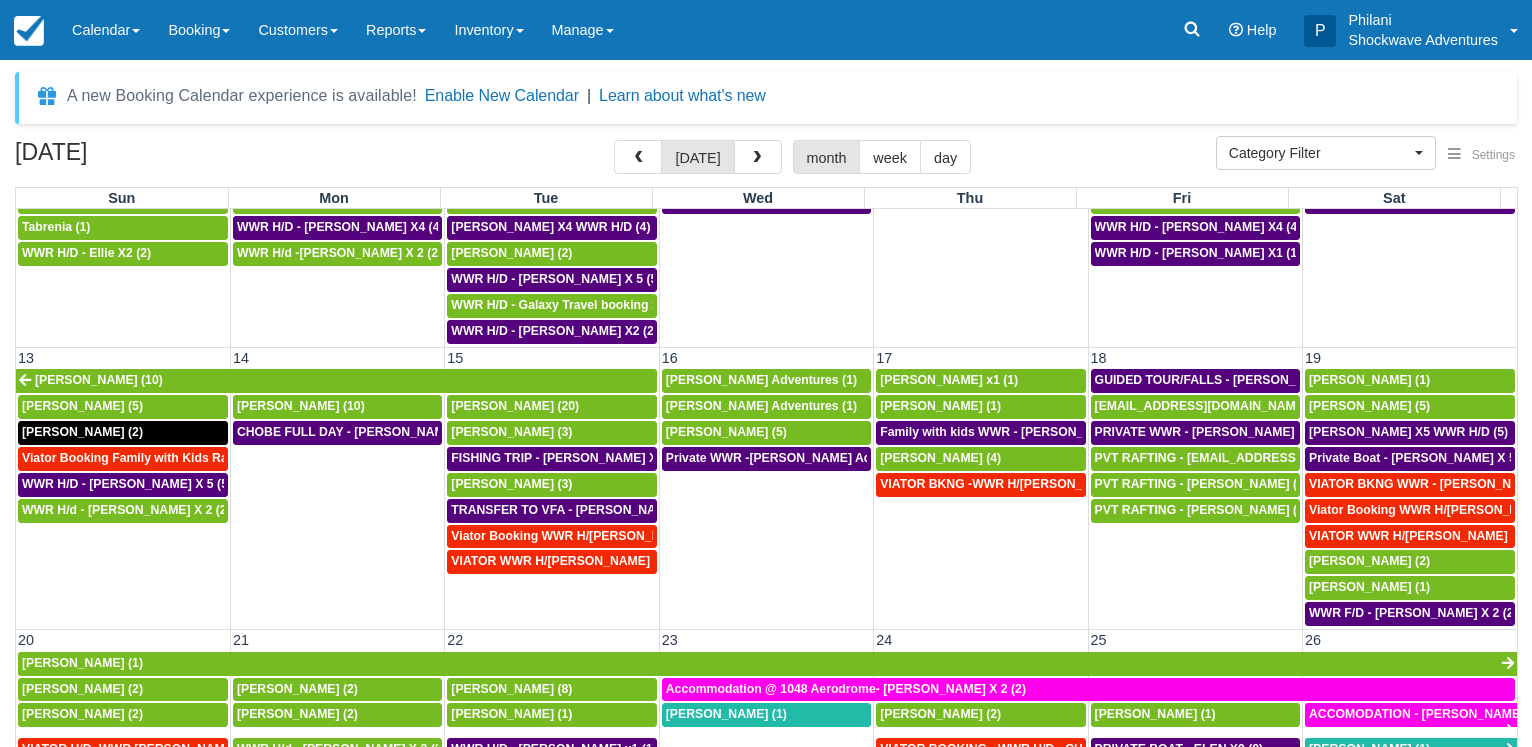 scroll, scrollTop: 672, scrollLeft: 0, axis: vertical 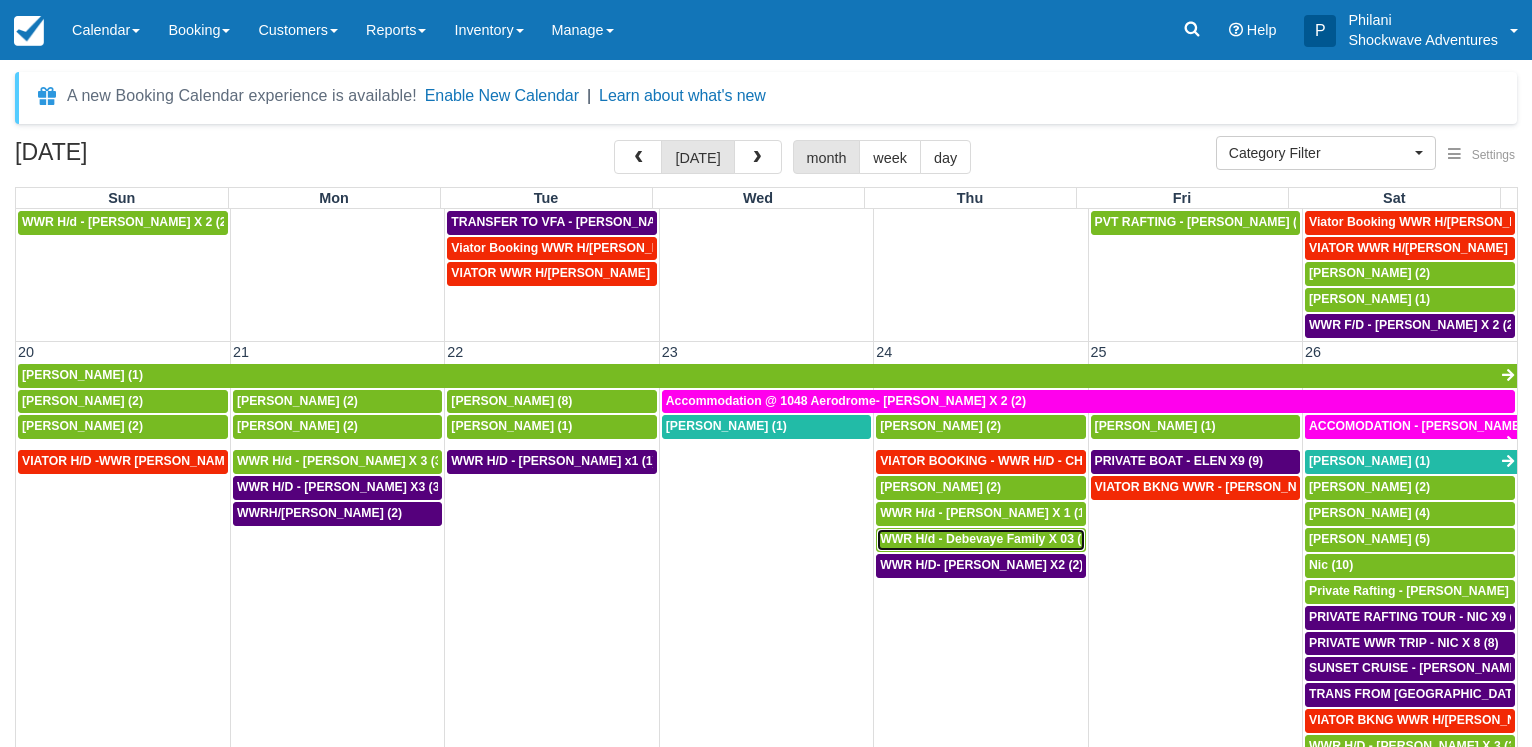 click on "WWR H/d - Debevaye Family X 03 (3)" at bounding box center [980, 540] 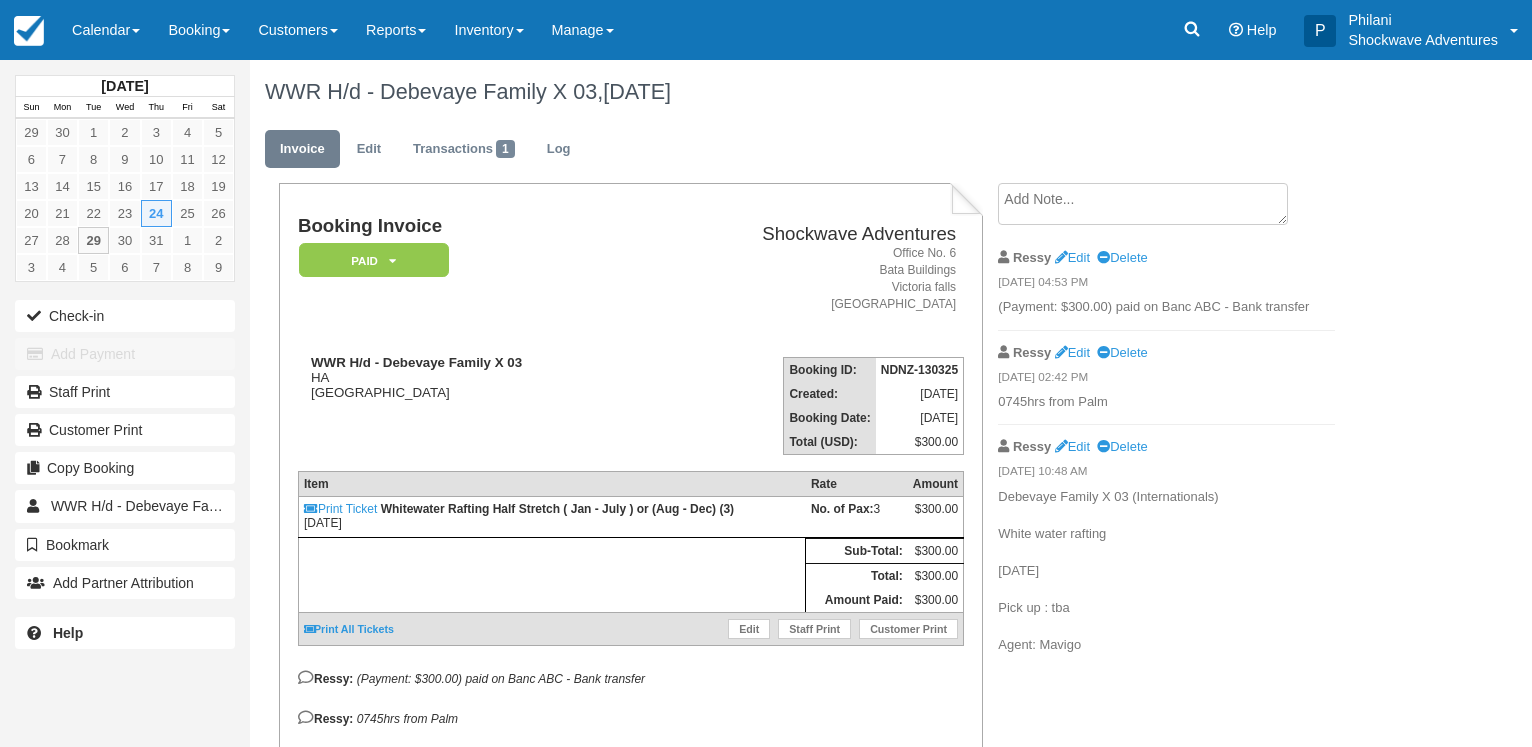 scroll, scrollTop: 0, scrollLeft: 0, axis: both 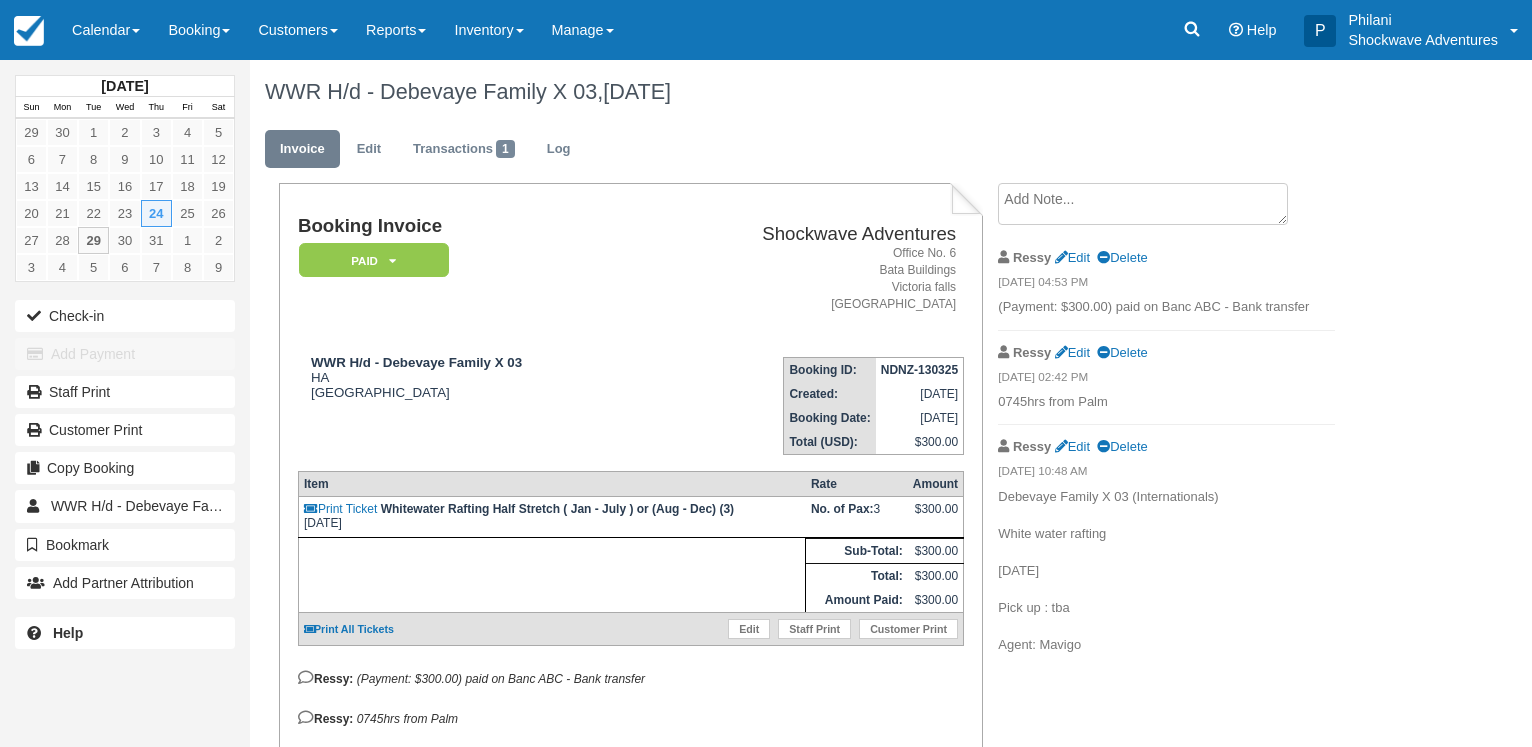 click on "Invoice
Edit
Transactions  1
Log" at bounding box center [824, 154] 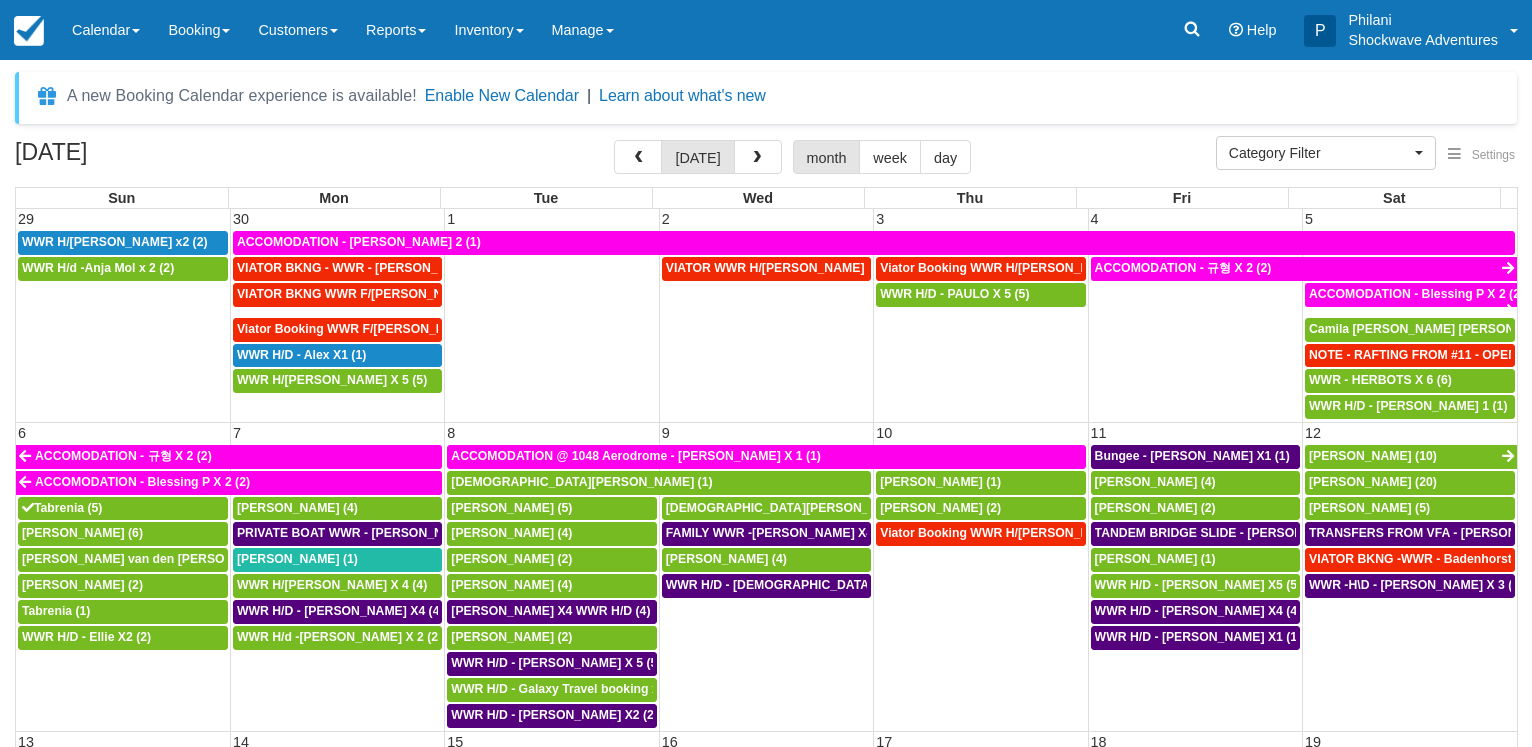 select 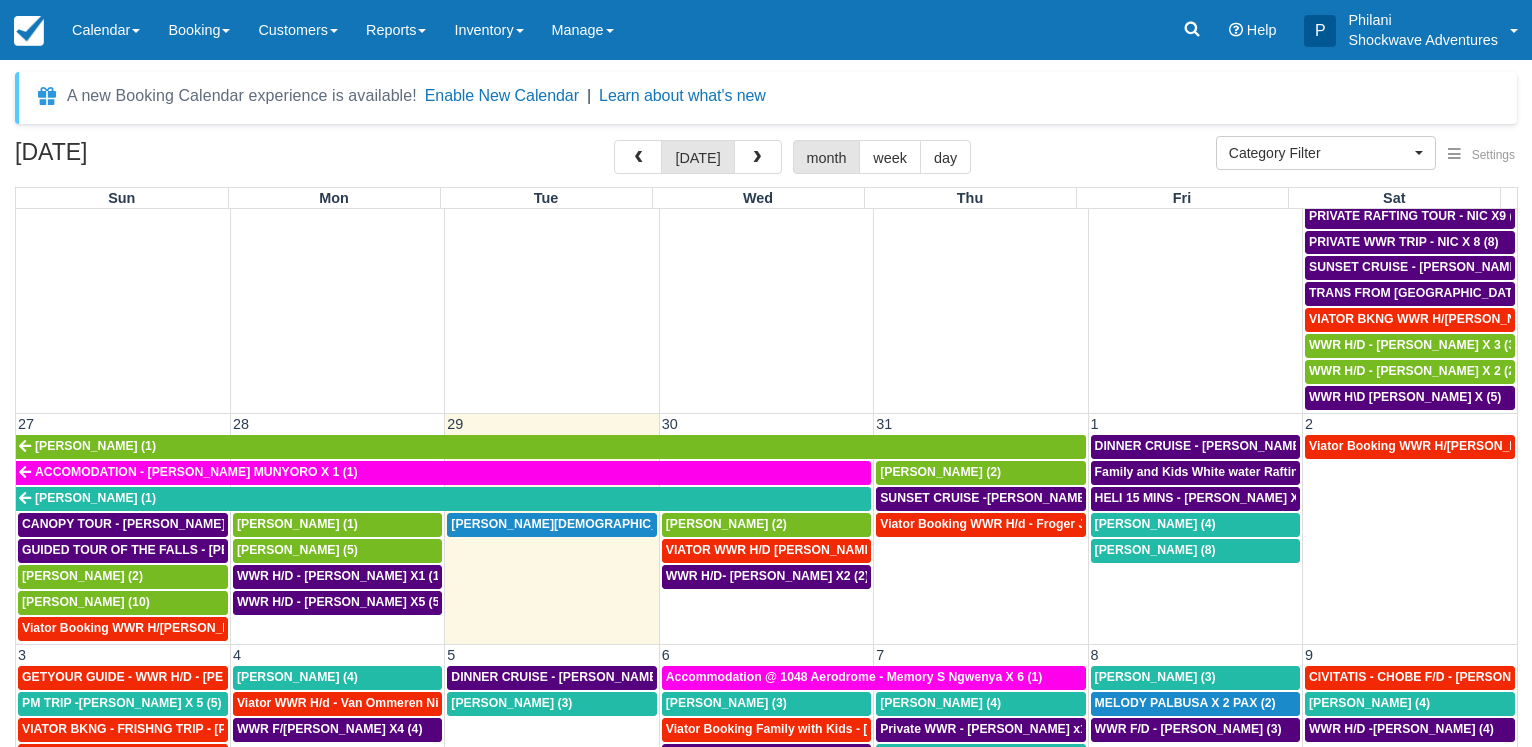 scroll, scrollTop: 1079, scrollLeft: 0, axis: vertical 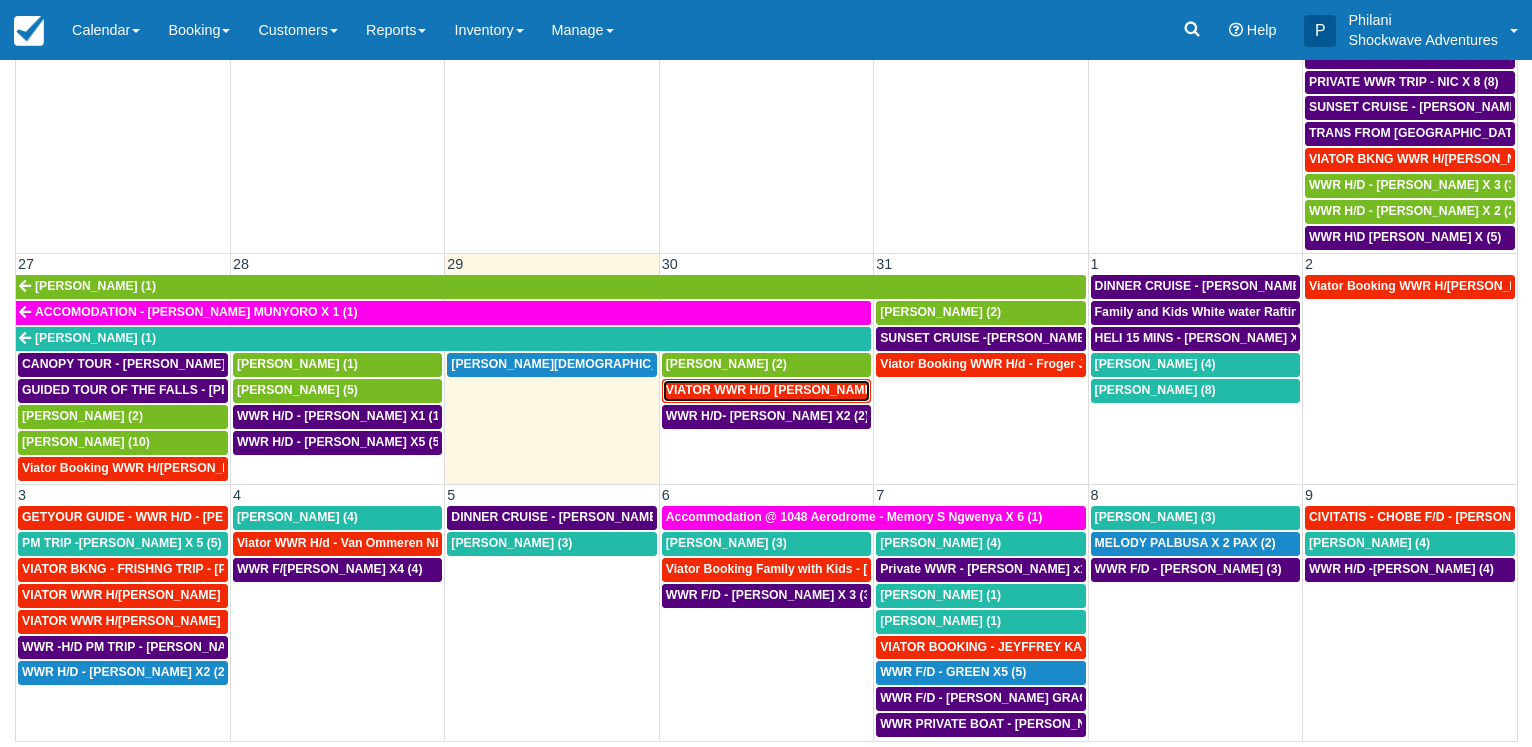 click on "VIATOR WWR  H/D Mryc, Anna X 4 (4)" at bounding box center (785, 390) 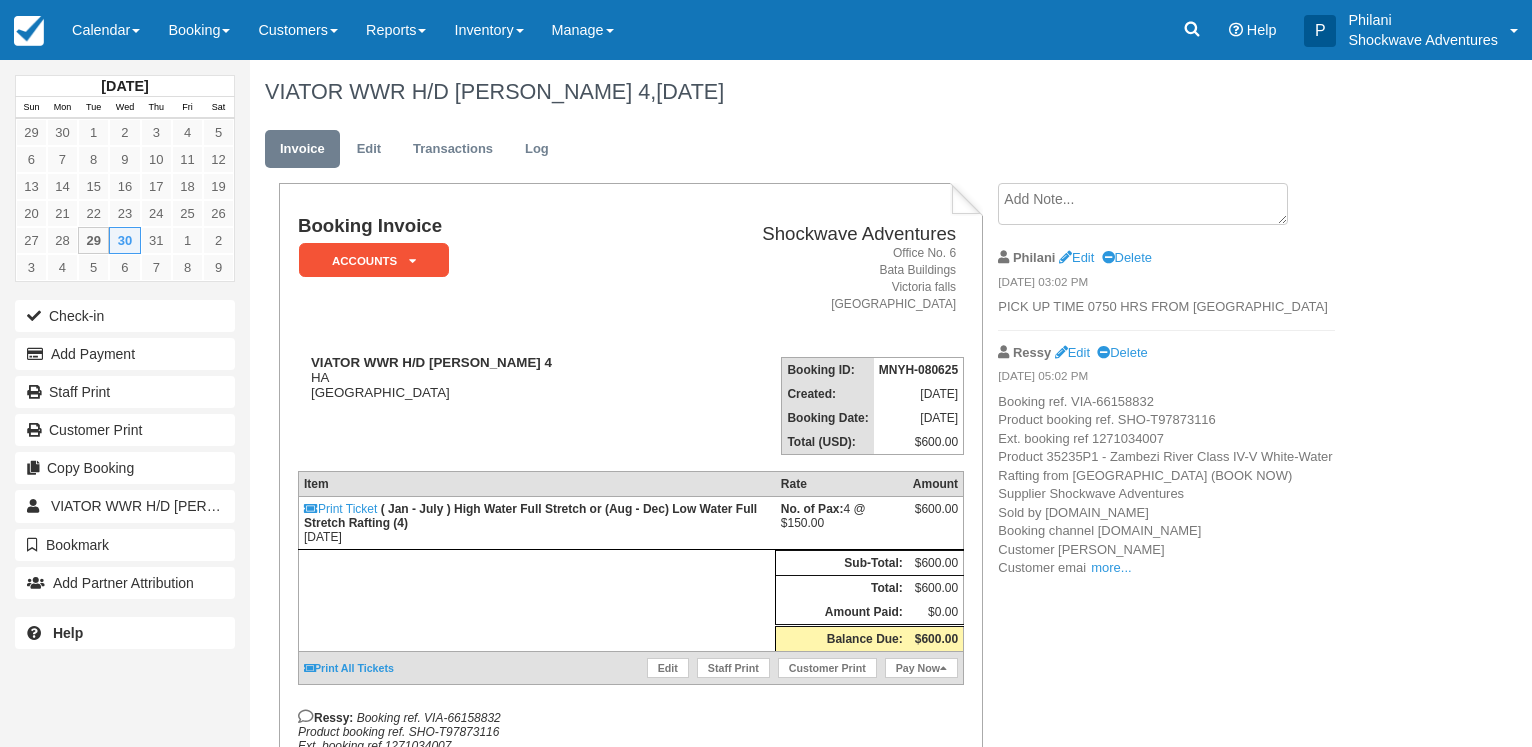 scroll, scrollTop: 0, scrollLeft: 0, axis: both 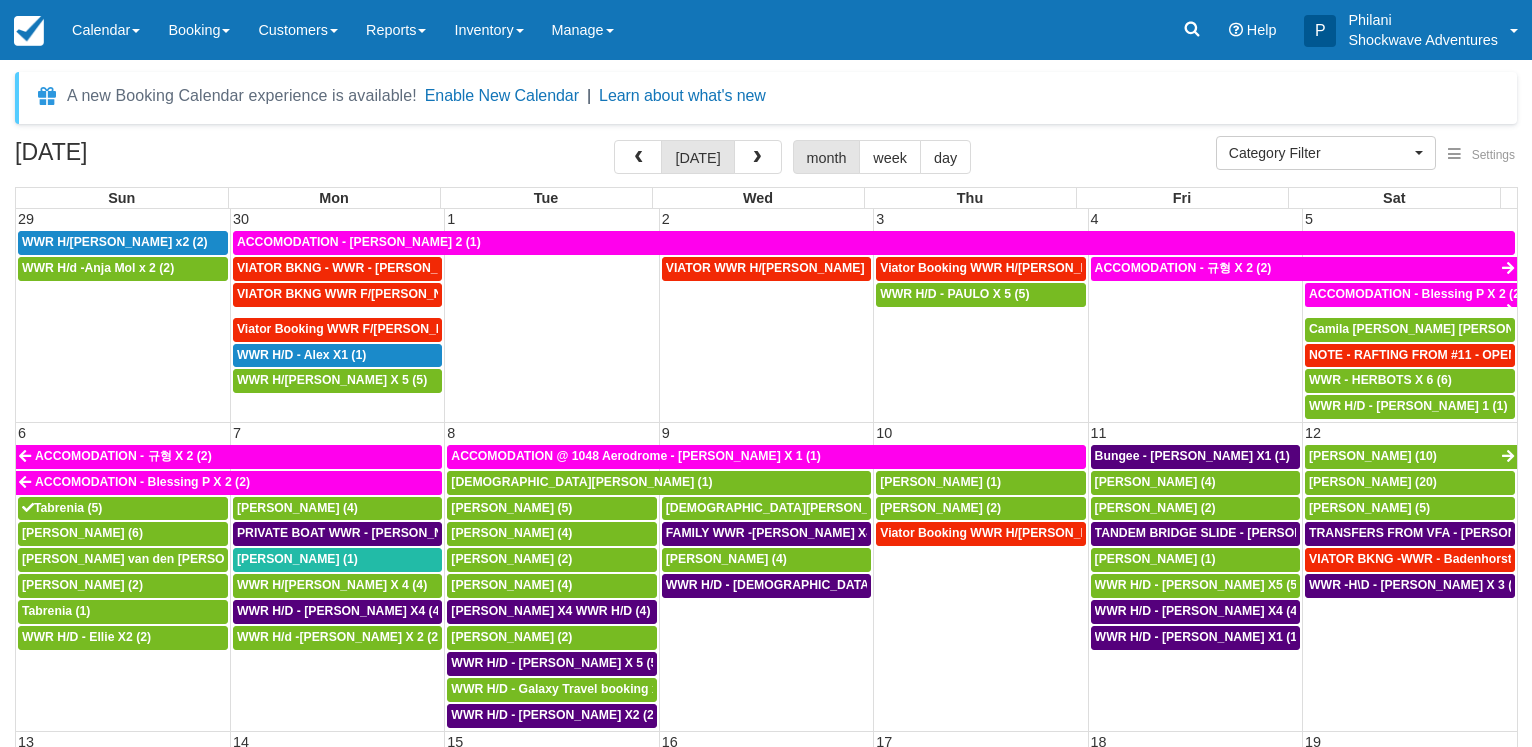 select 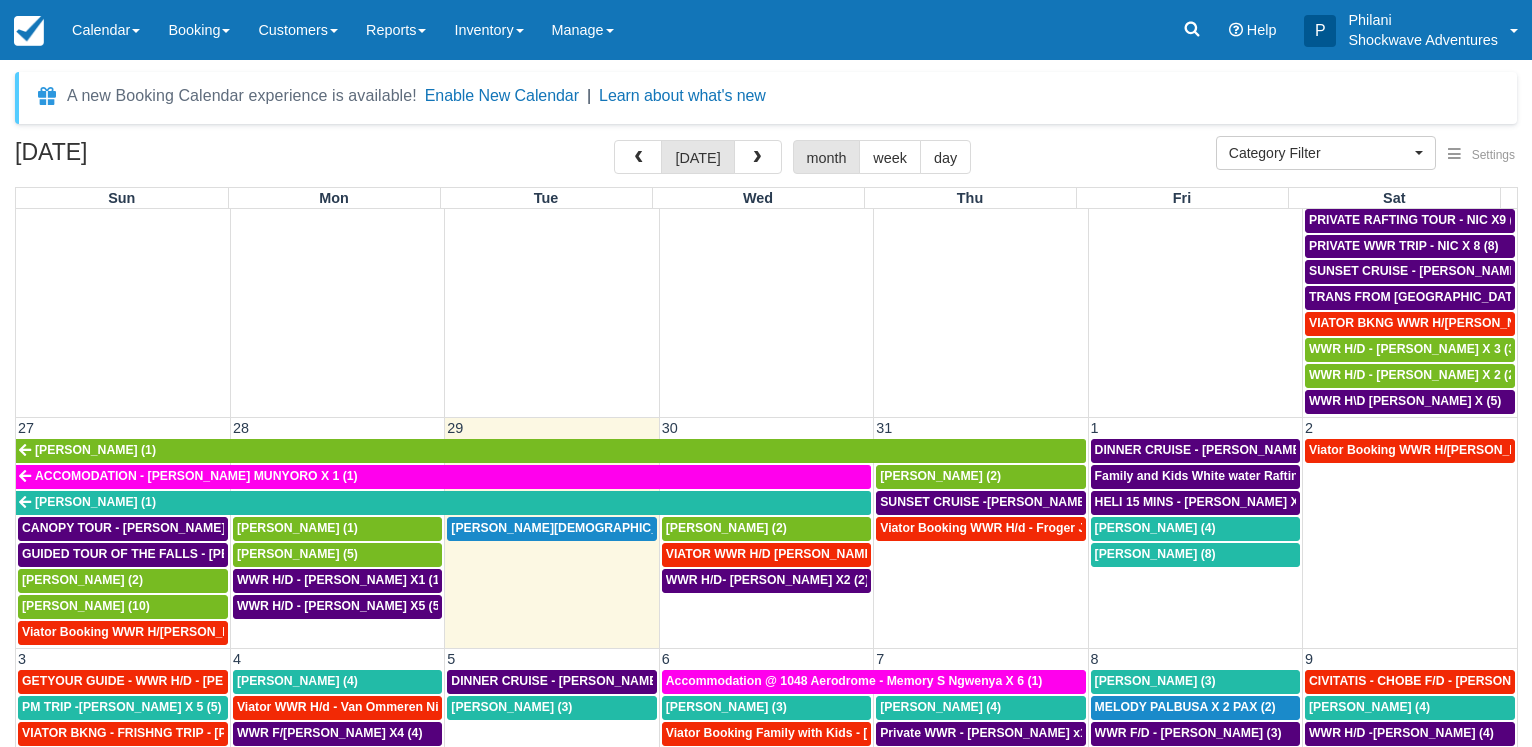 scroll, scrollTop: 1079, scrollLeft: 0, axis: vertical 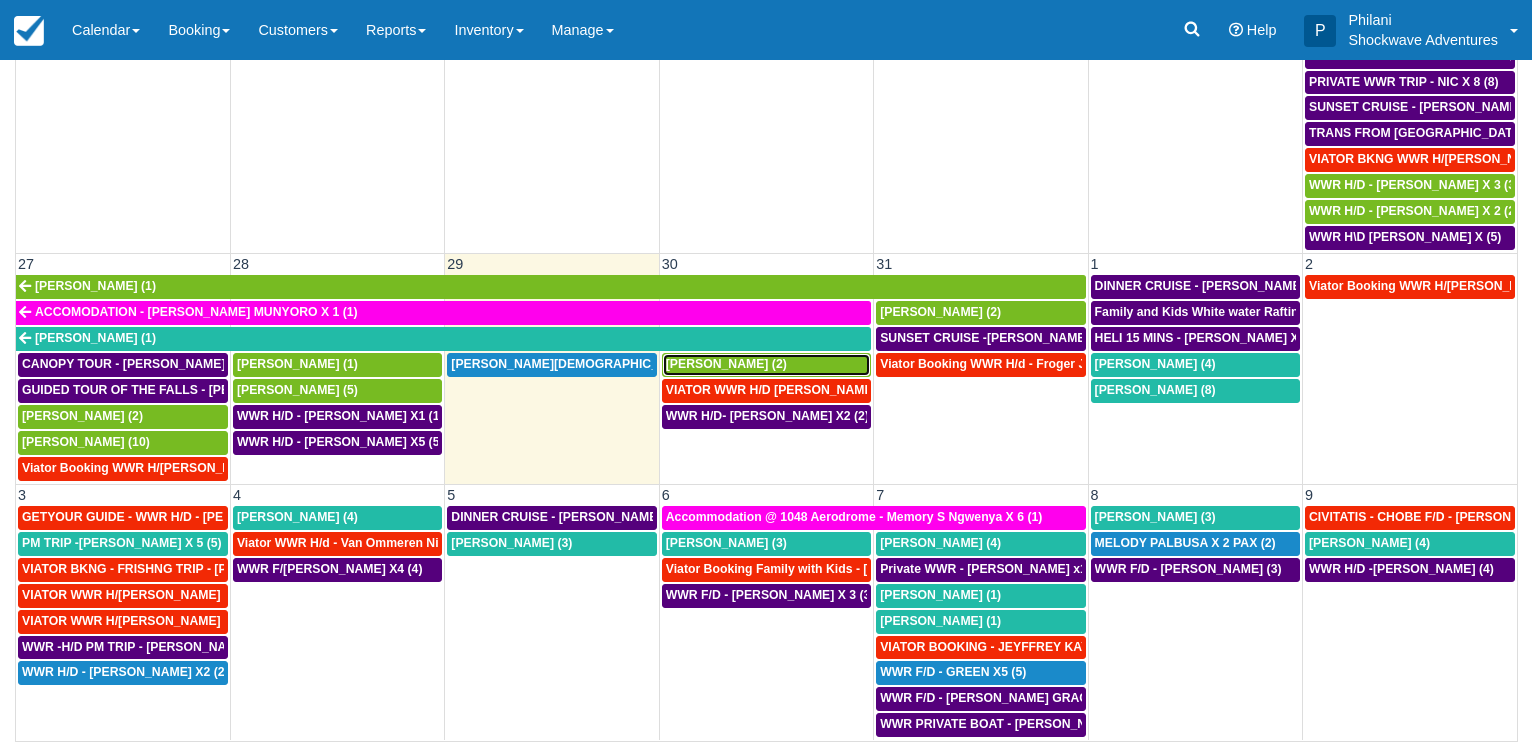 click on "[PERSON_NAME] (2)" at bounding box center (766, 365) 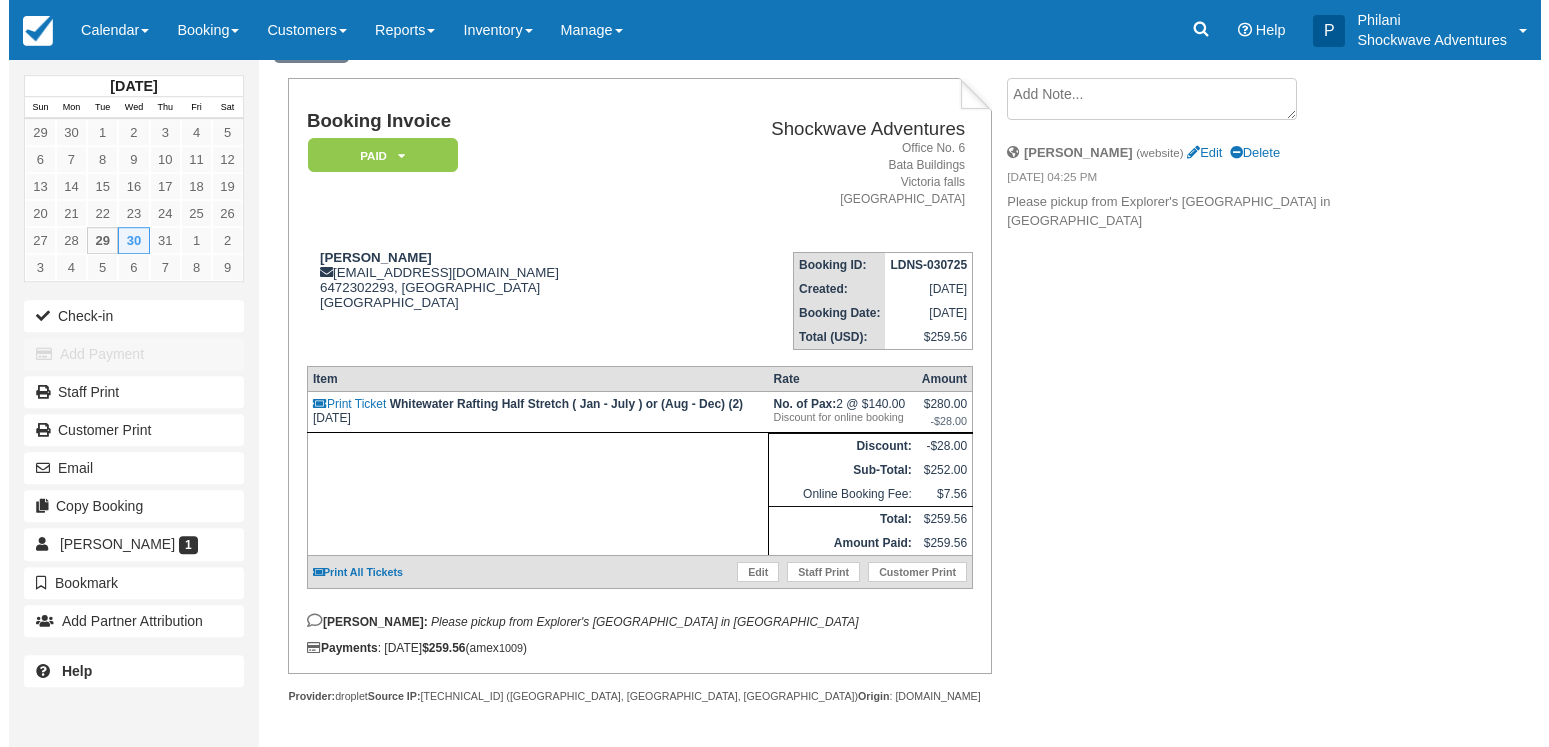 scroll, scrollTop: 120, scrollLeft: 0, axis: vertical 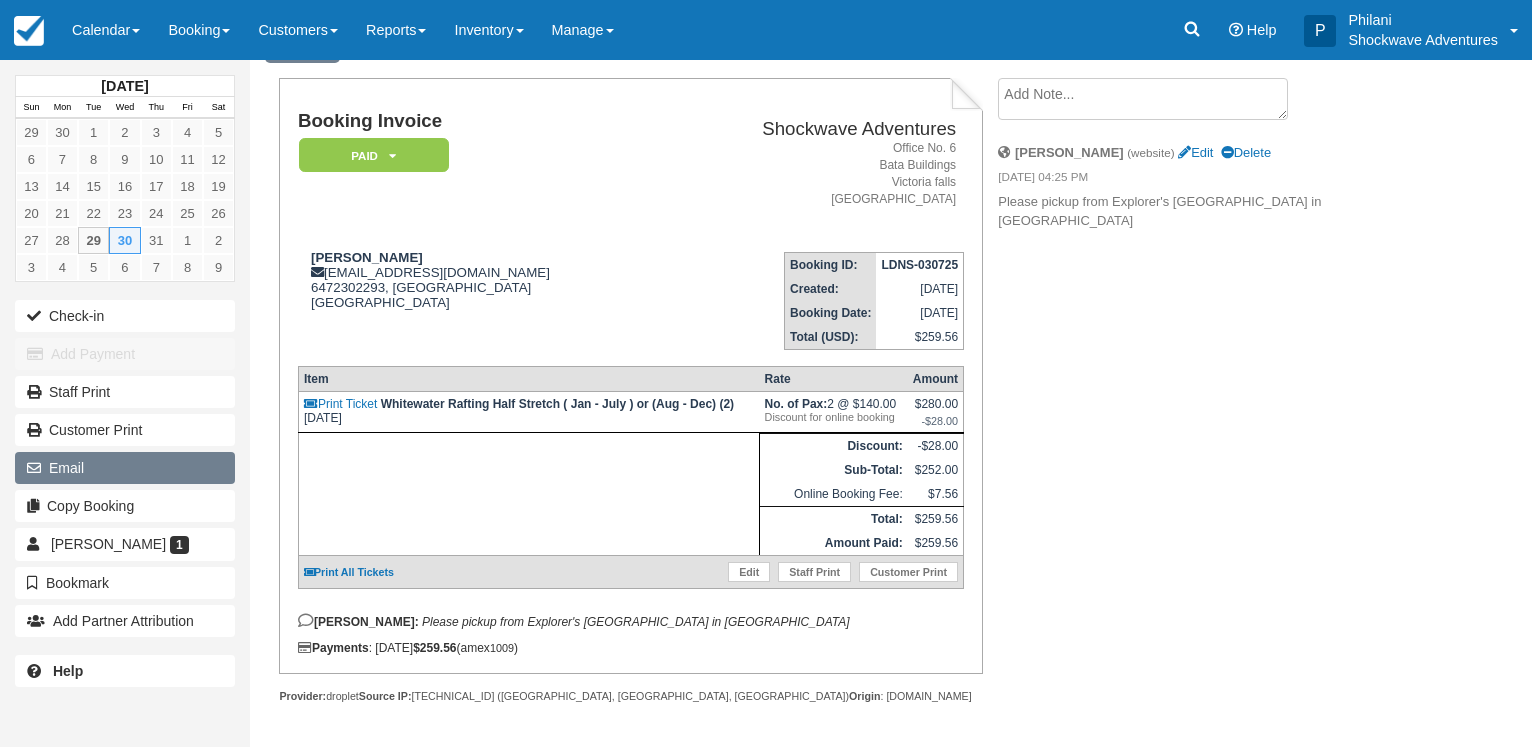 click on "Email" at bounding box center [125, 468] 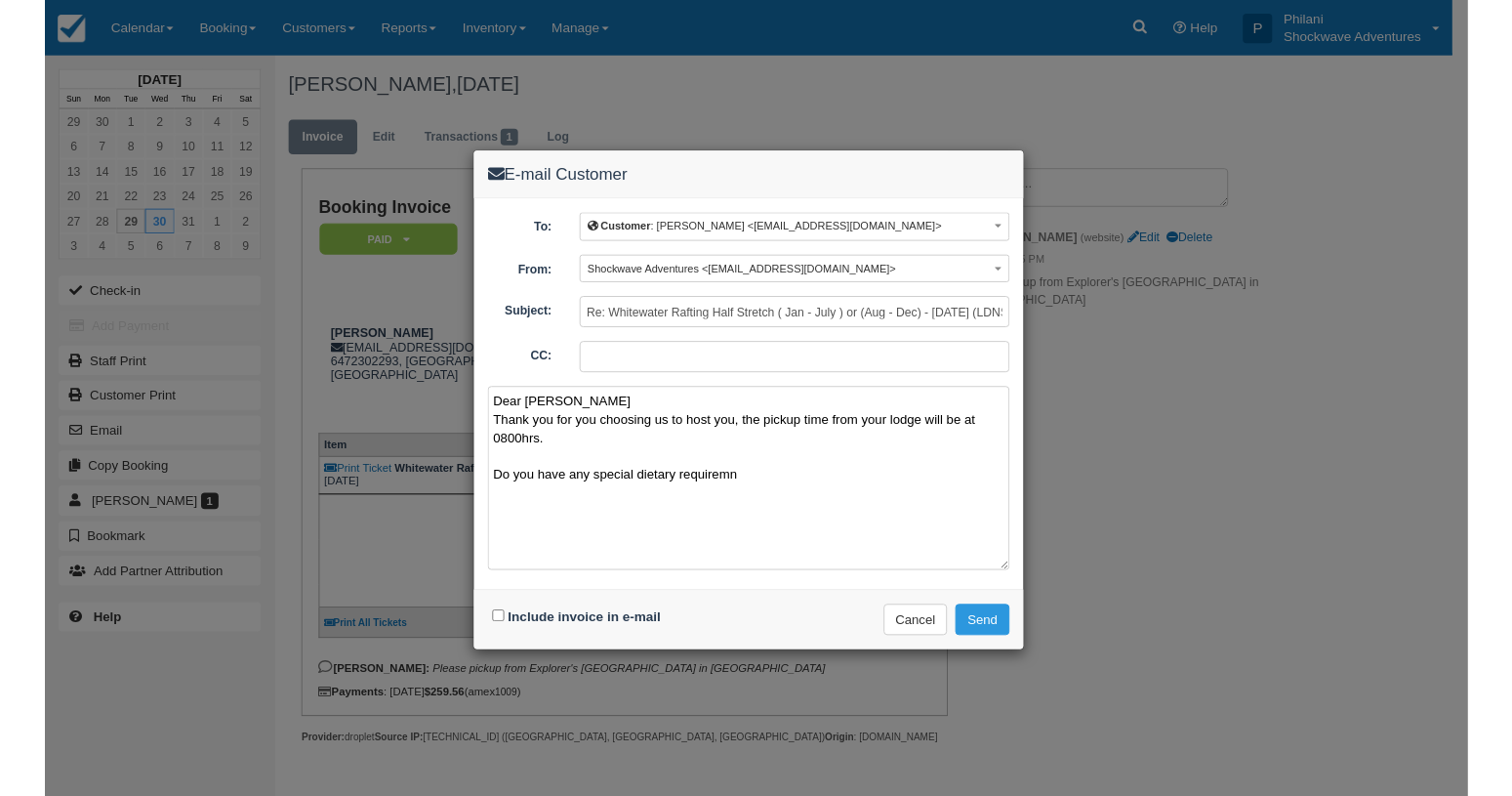 scroll, scrollTop: 0, scrollLeft: 0, axis: both 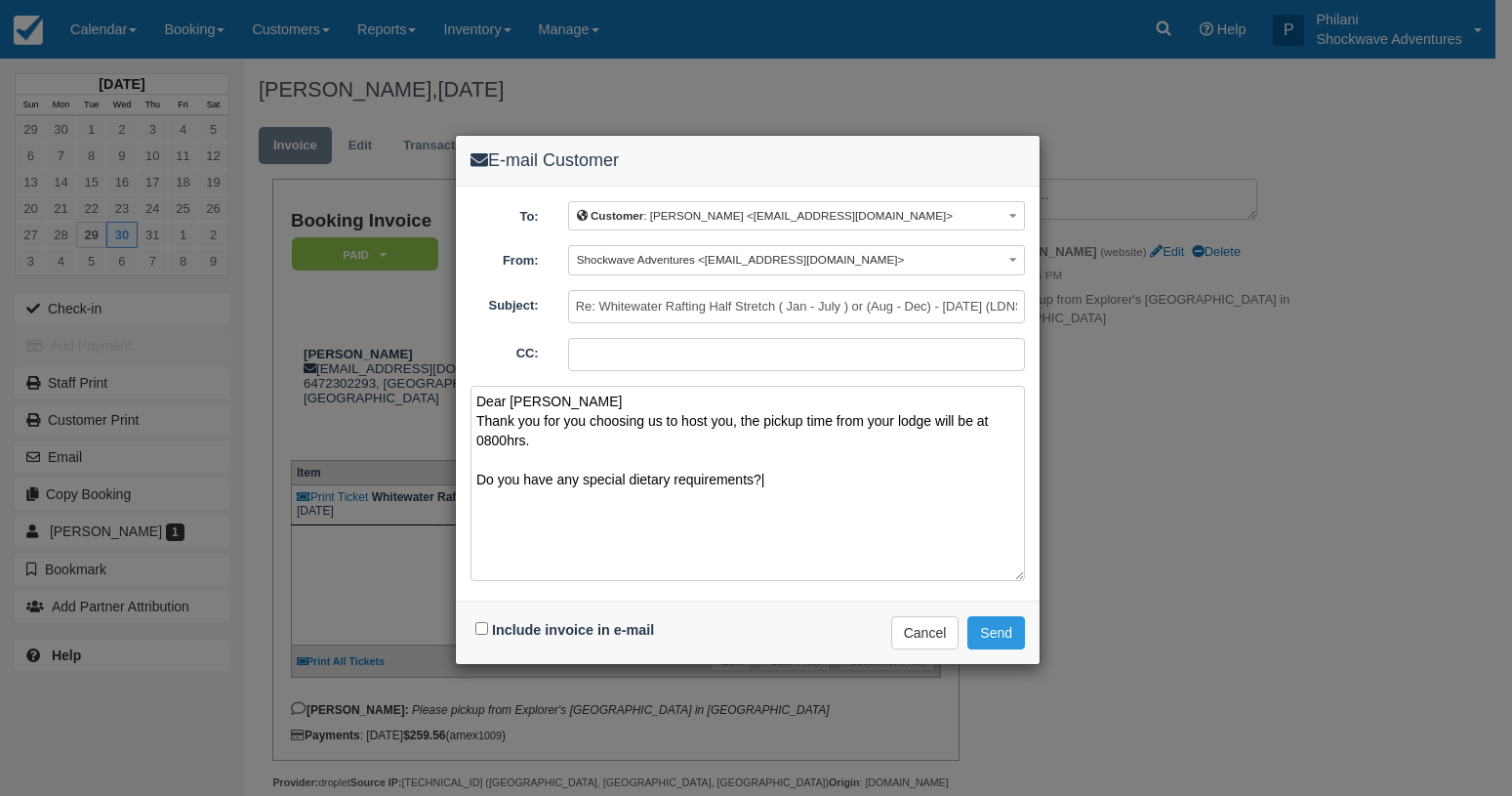 type on "Dear Nishi
Thank you for you choosing us to host you, the pickup time from your lodge will be at 0800hrs.
Do you have any special dietary requirements?|" 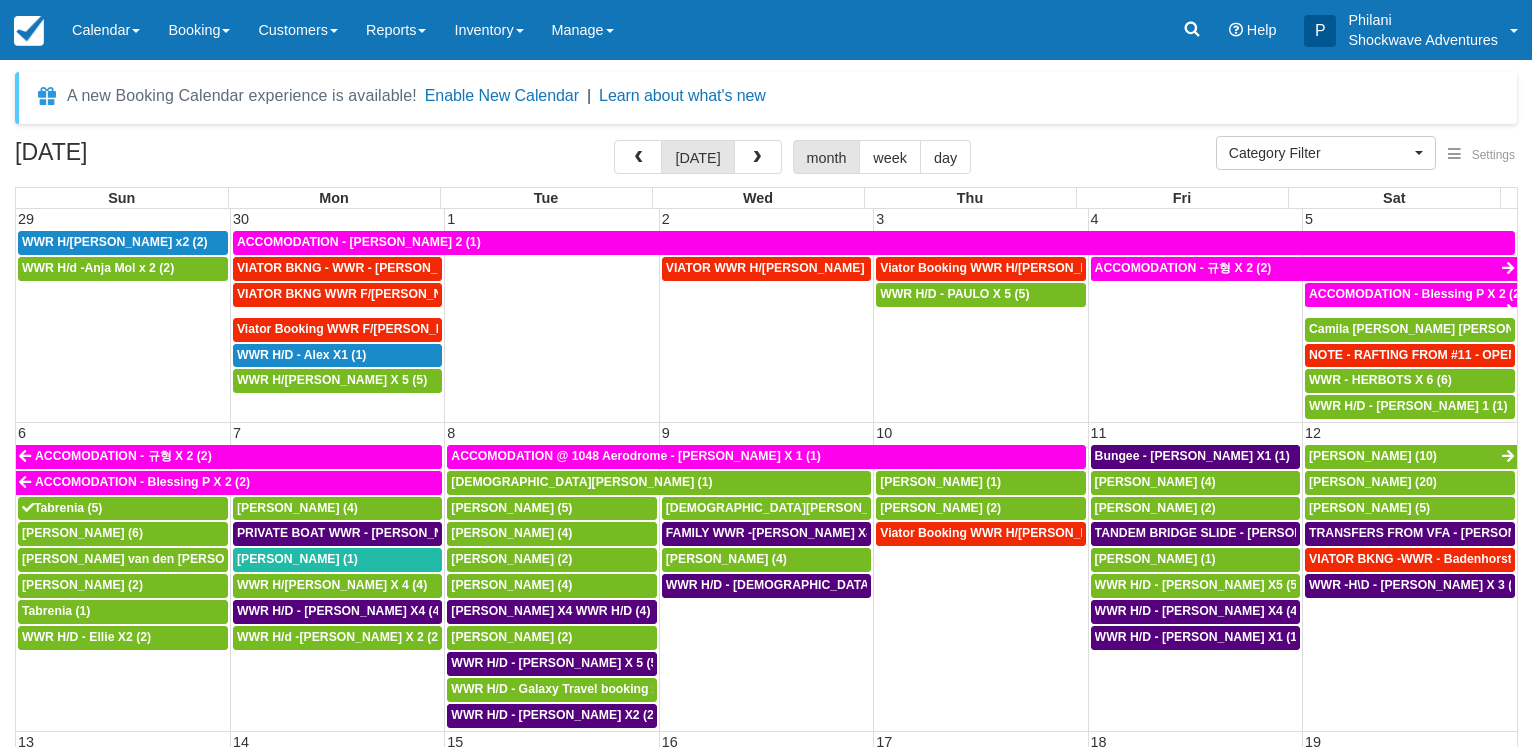 select 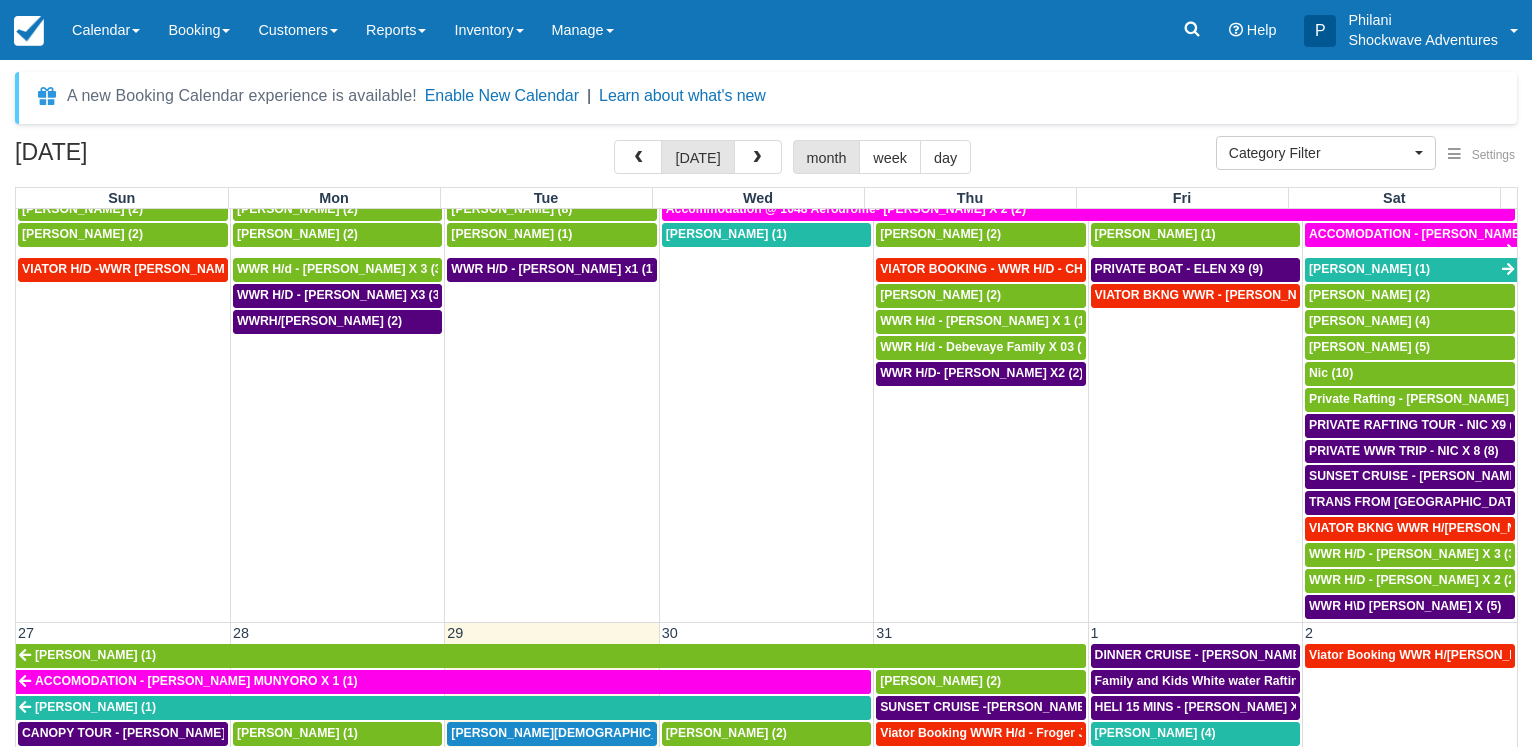 scroll, scrollTop: 1056, scrollLeft: 0, axis: vertical 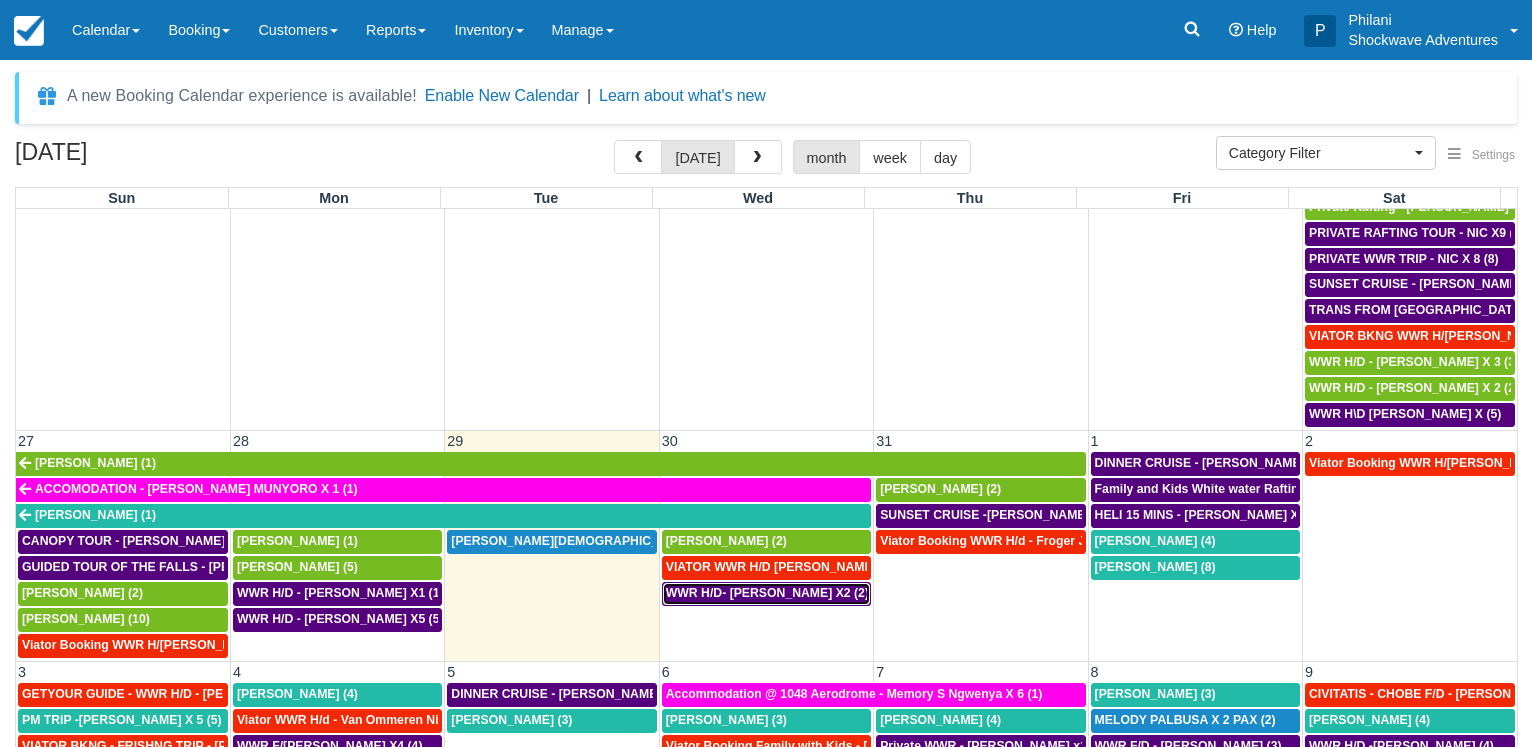click on "WWR H/D- [PERSON_NAME] X2 (2)" at bounding box center (767, 593) 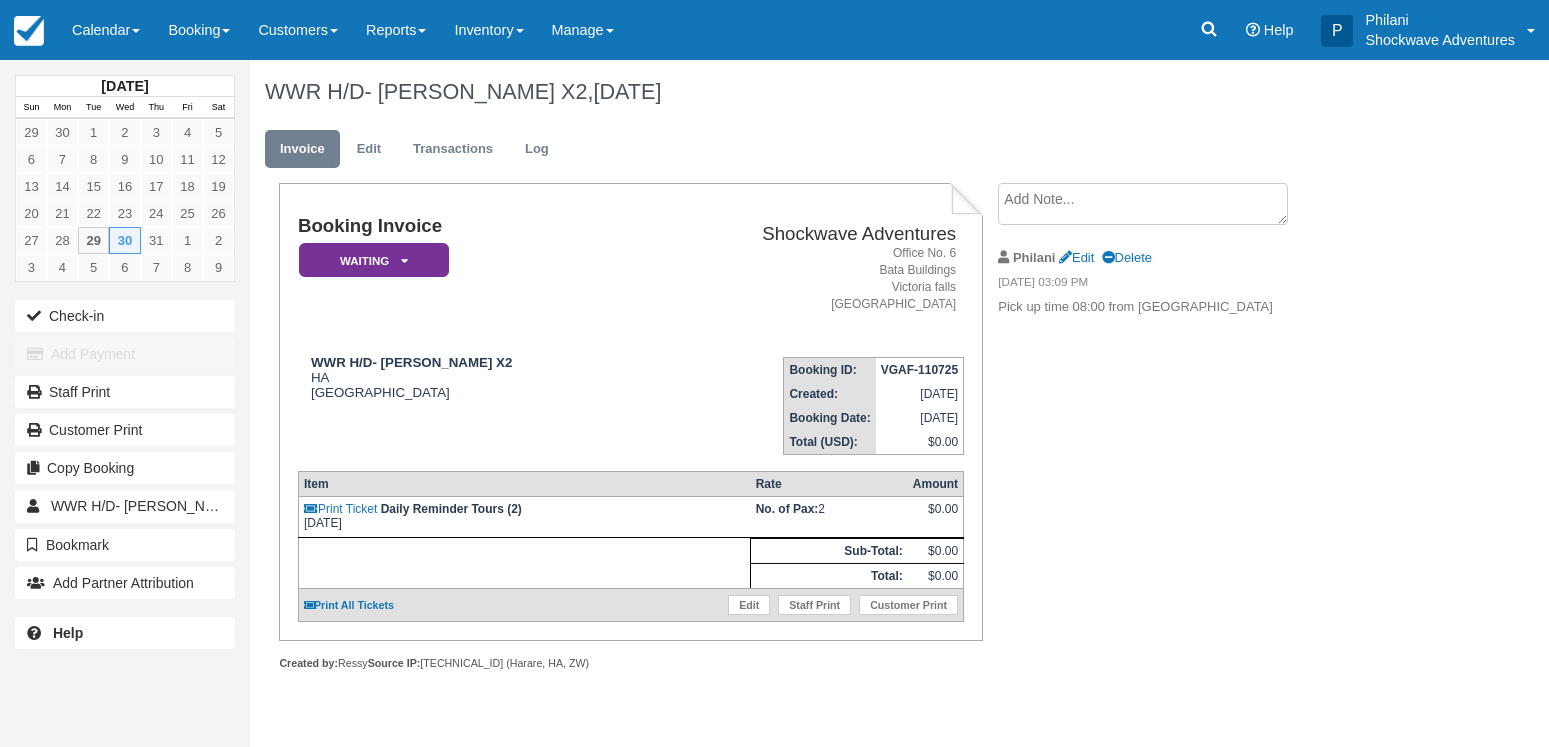 scroll, scrollTop: 0, scrollLeft: 0, axis: both 